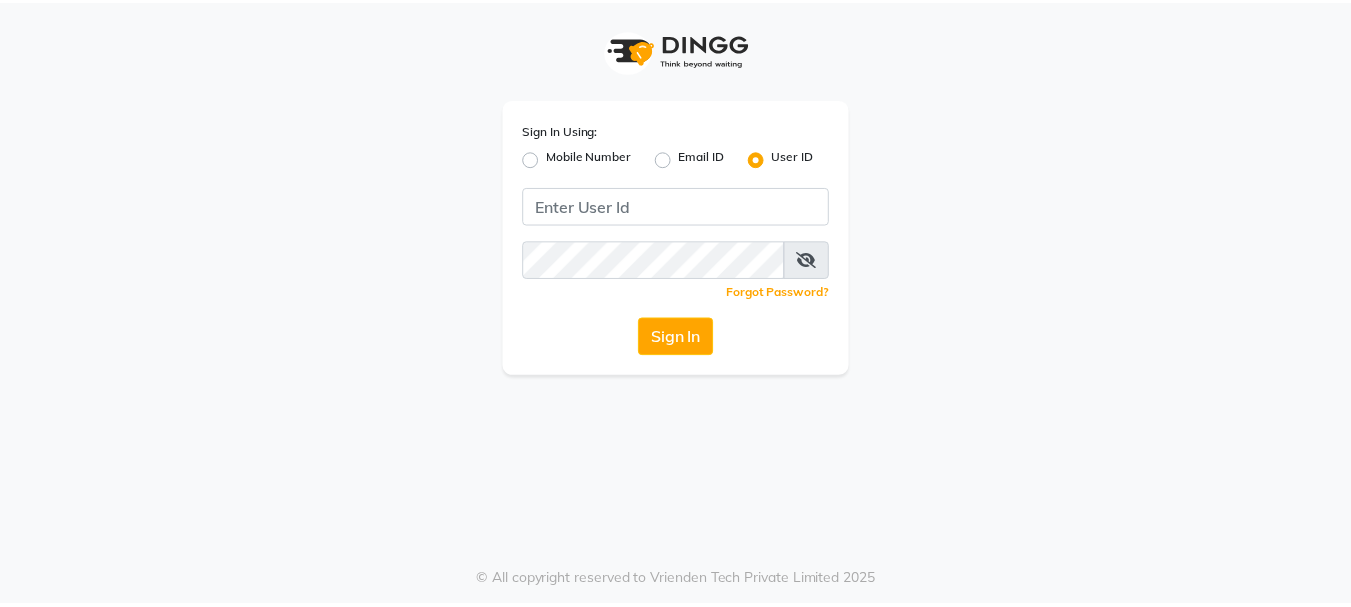 scroll, scrollTop: 0, scrollLeft: 0, axis: both 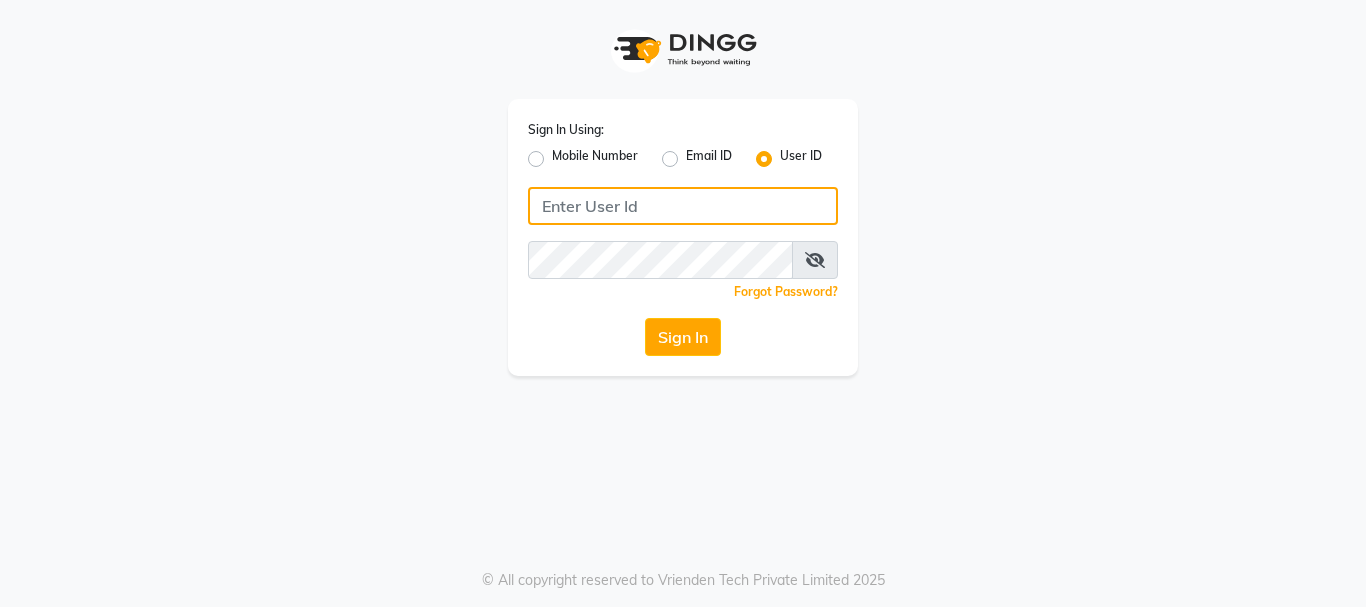 type on "toni&guybhvm" 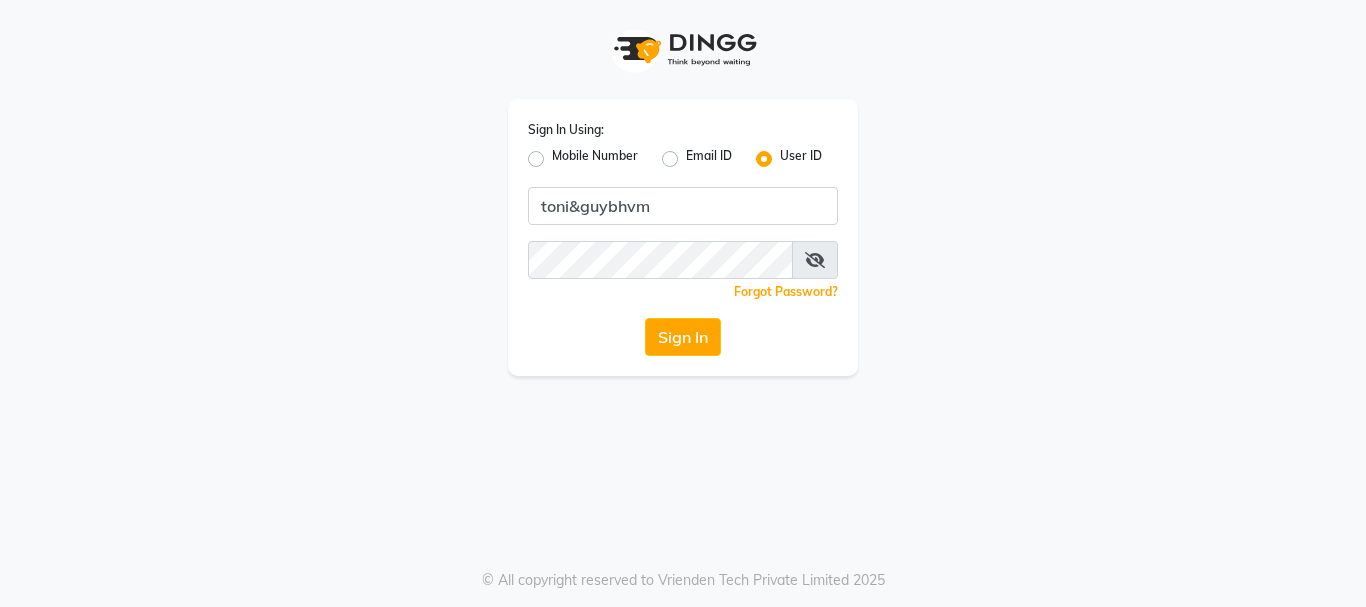 click on "Sign In" 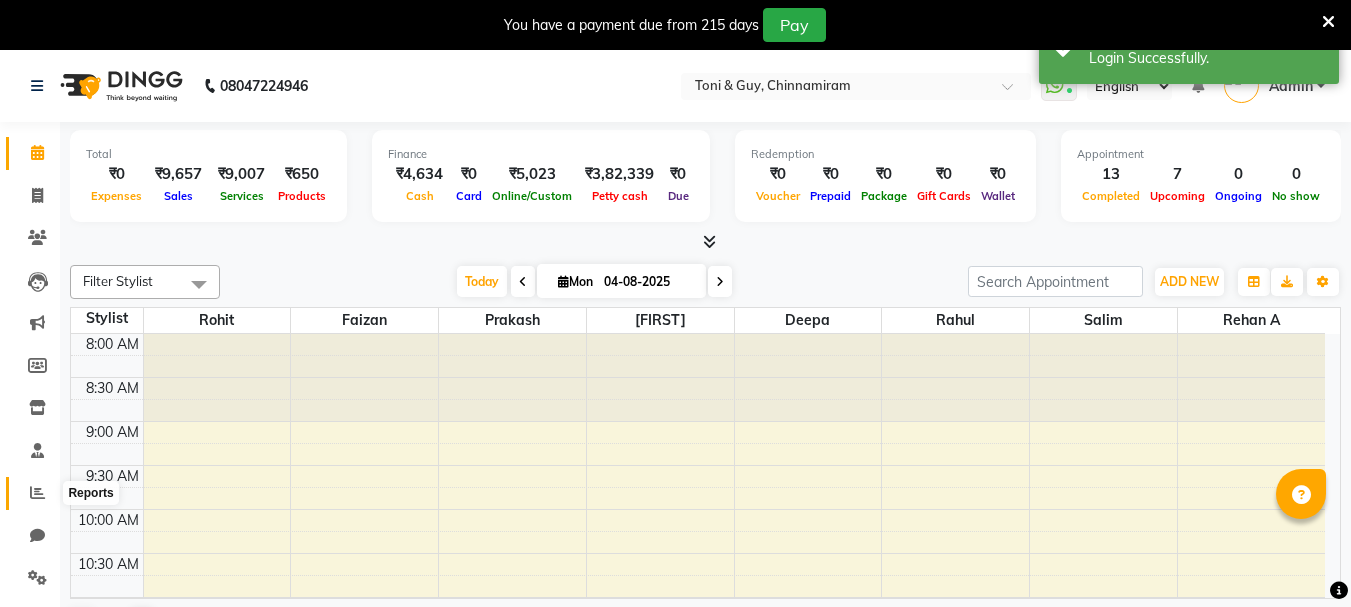 select on "en" 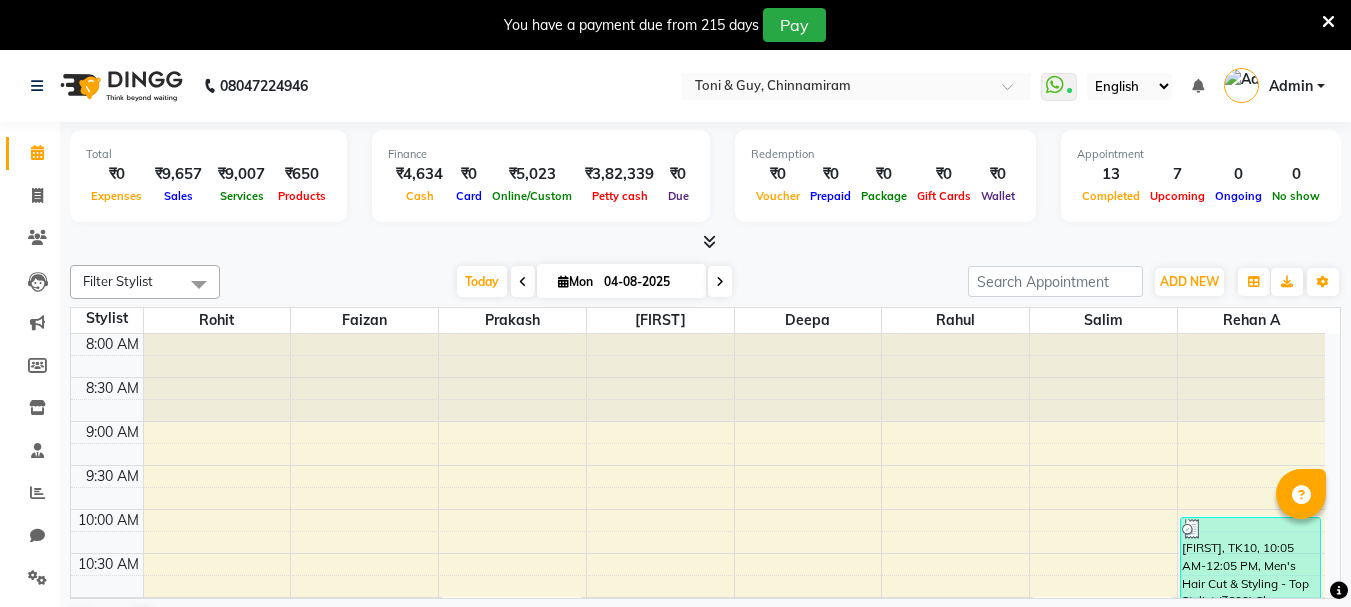 scroll, scrollTop: 200, scrollLeft: 0, axis: vertical 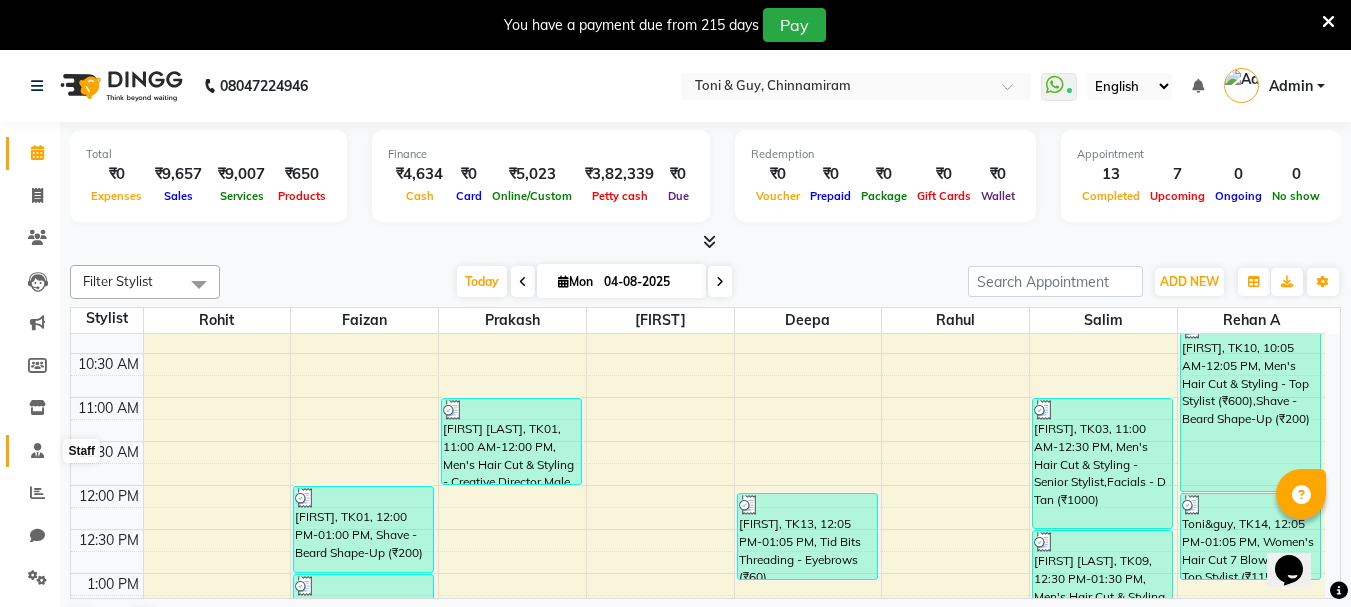 click 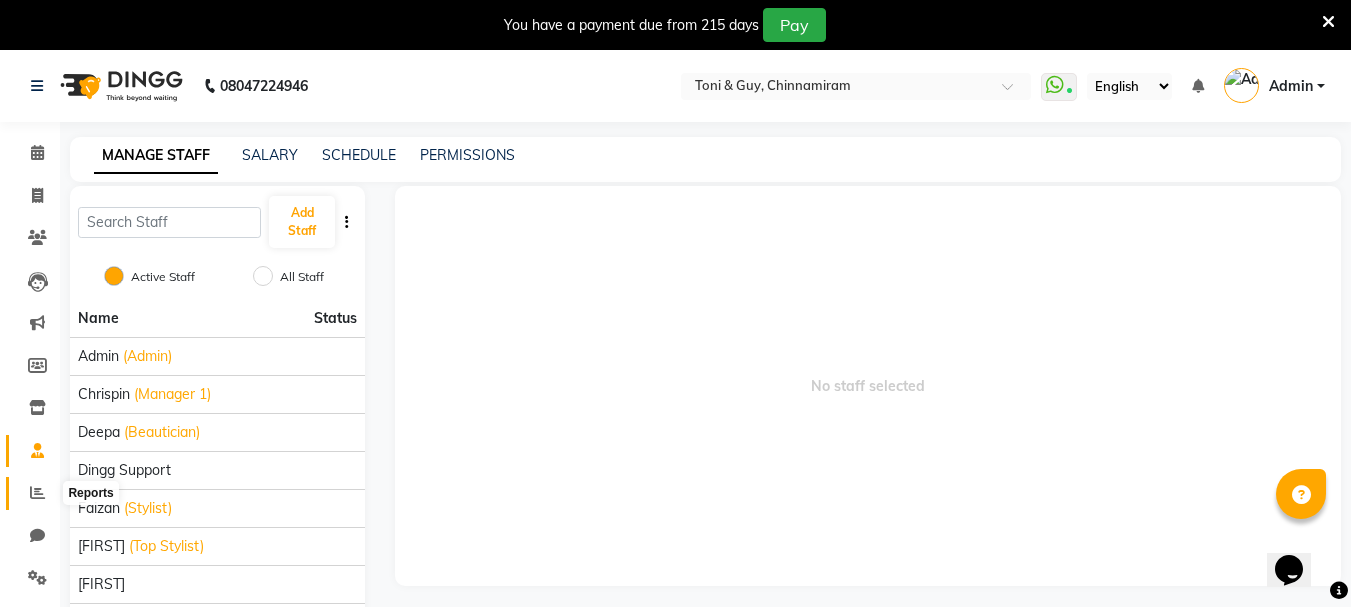 click 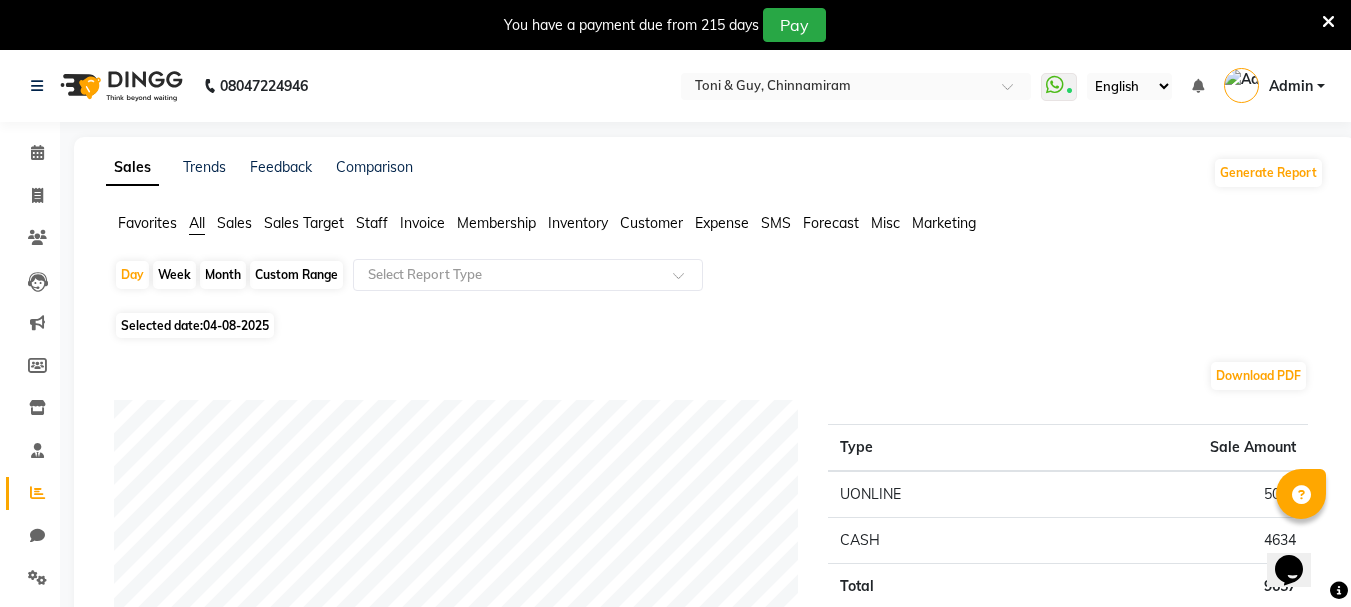 click on "Staff" 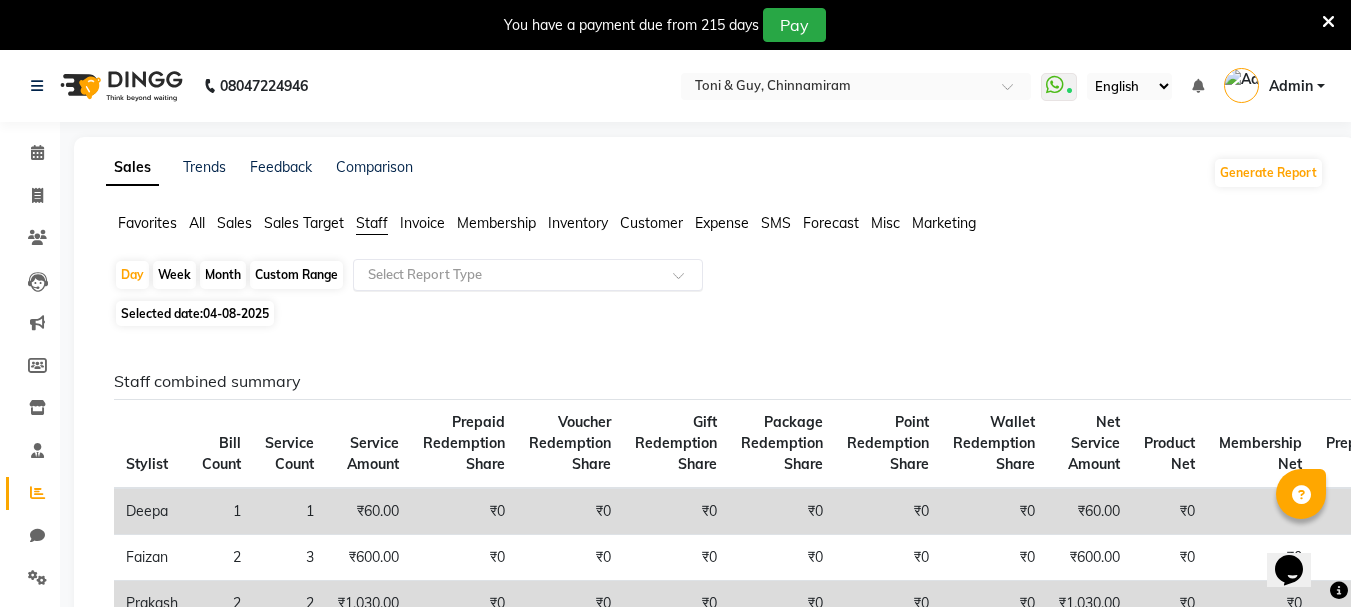 click 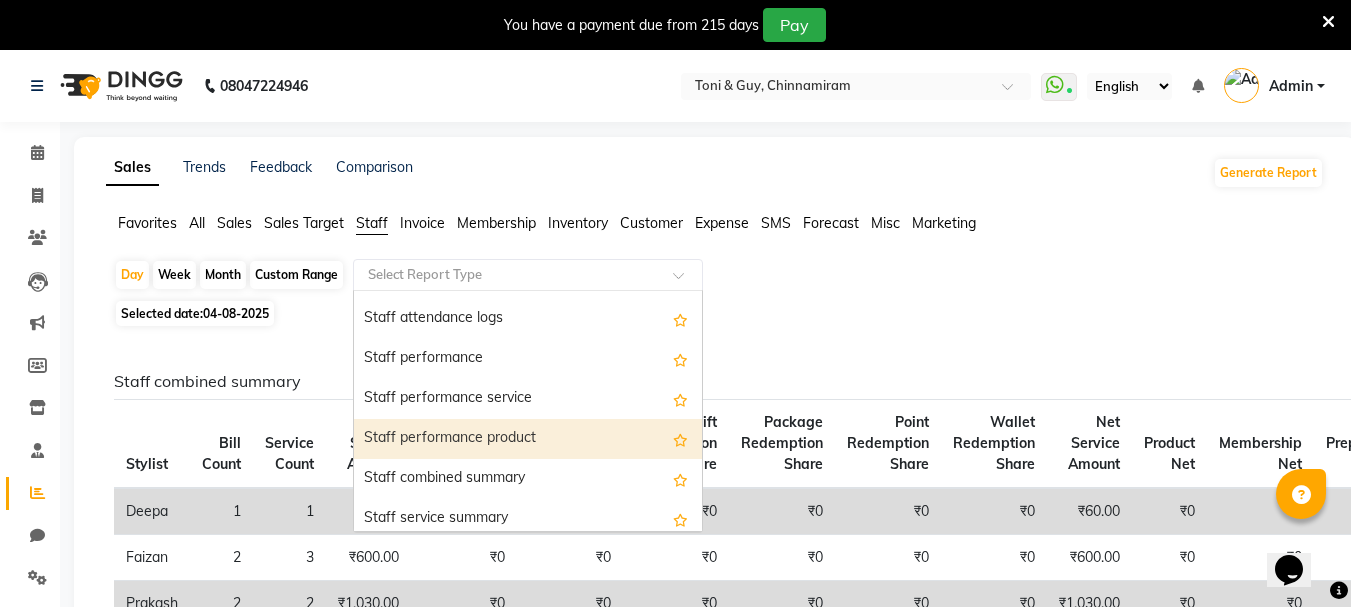 scroll, scrollTop: 300, scrollLeft: 0, axis: vertical 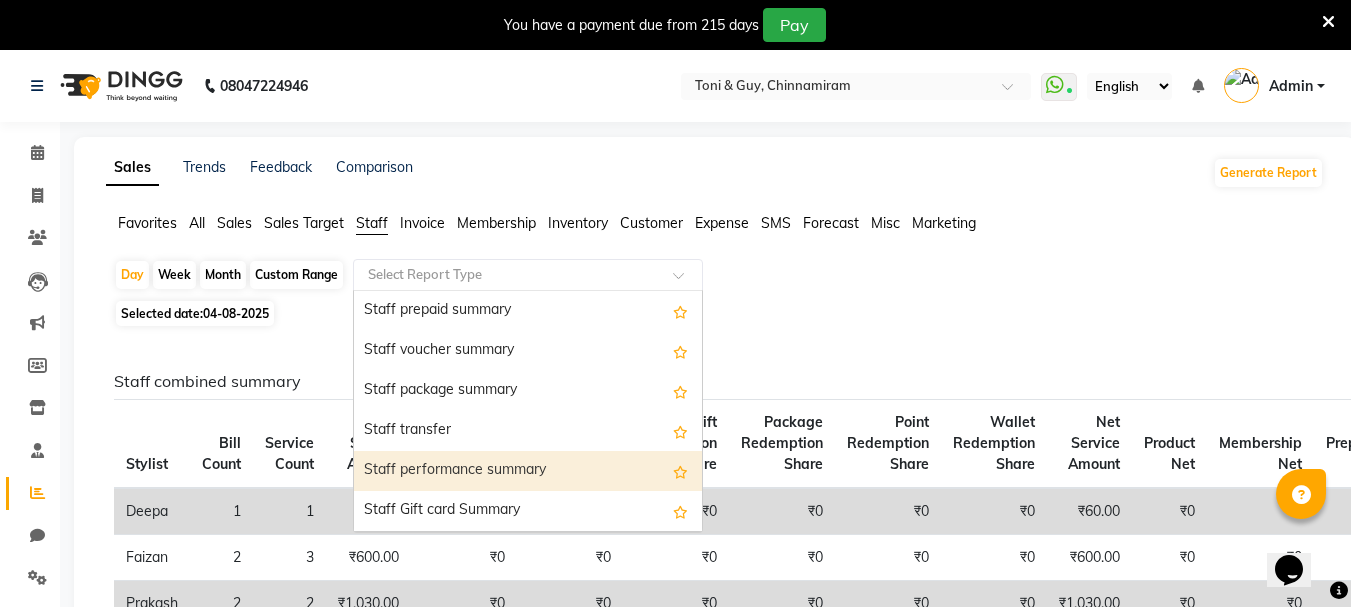 click on "Staff performance summary" at bounding box center [528, 471] 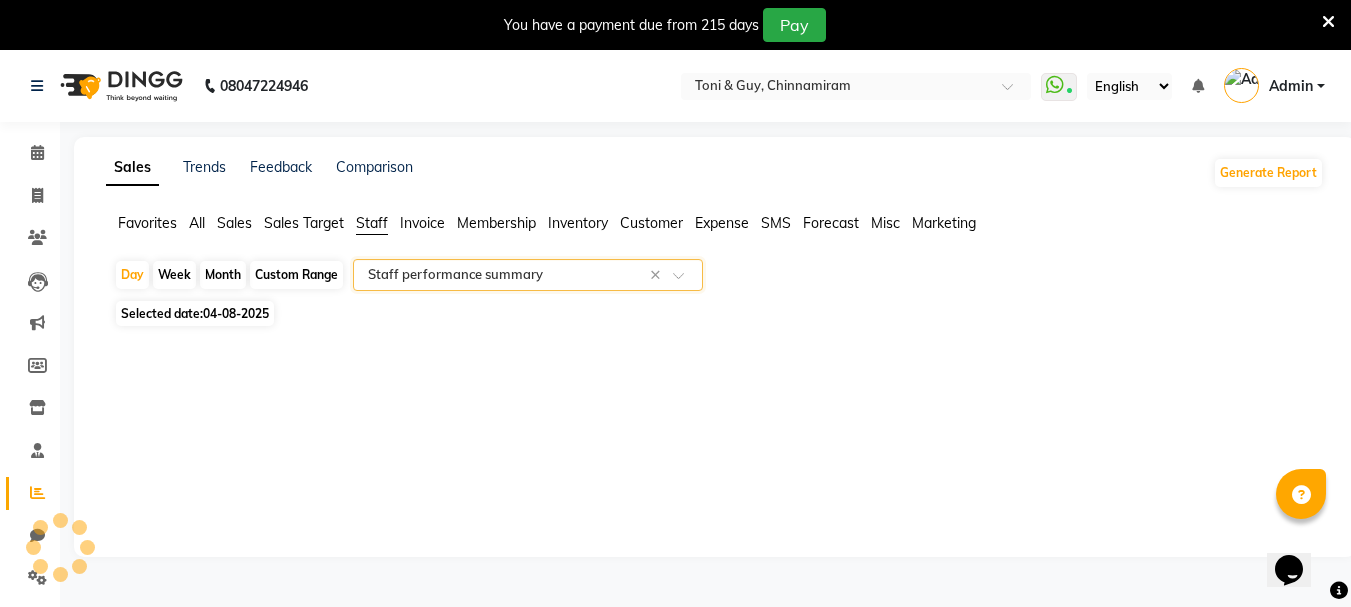 select on "full_report" 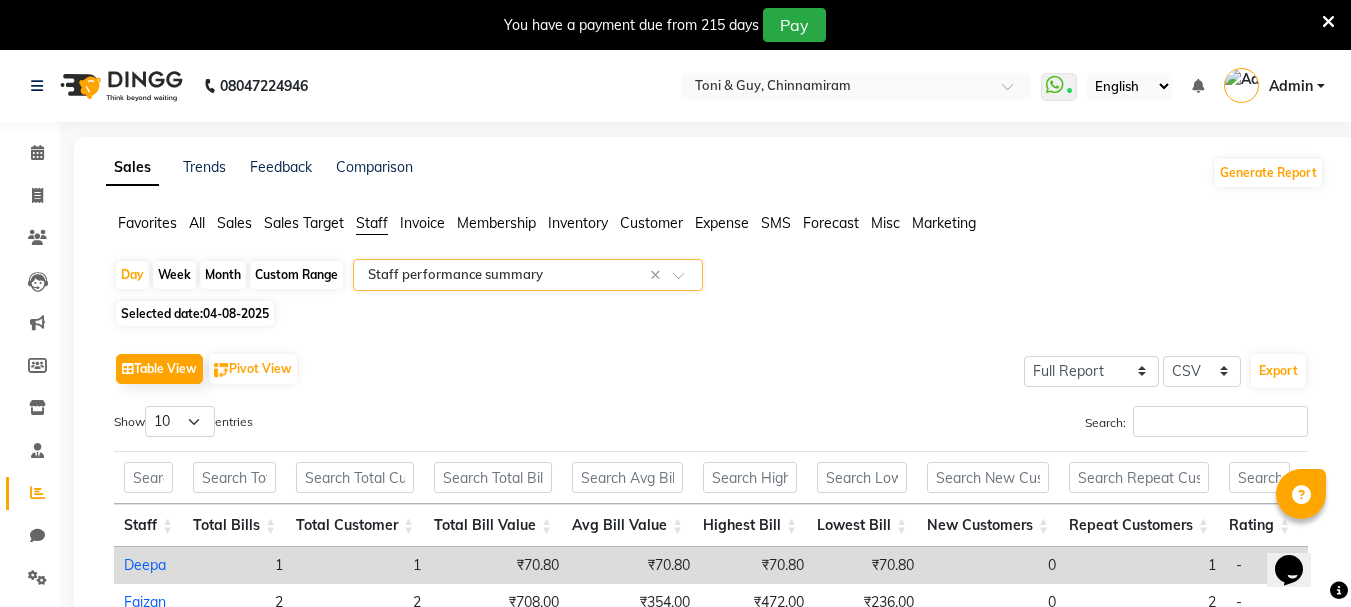 scroll, scrollTop: 100, scrollLeft: 0, axis: vertical 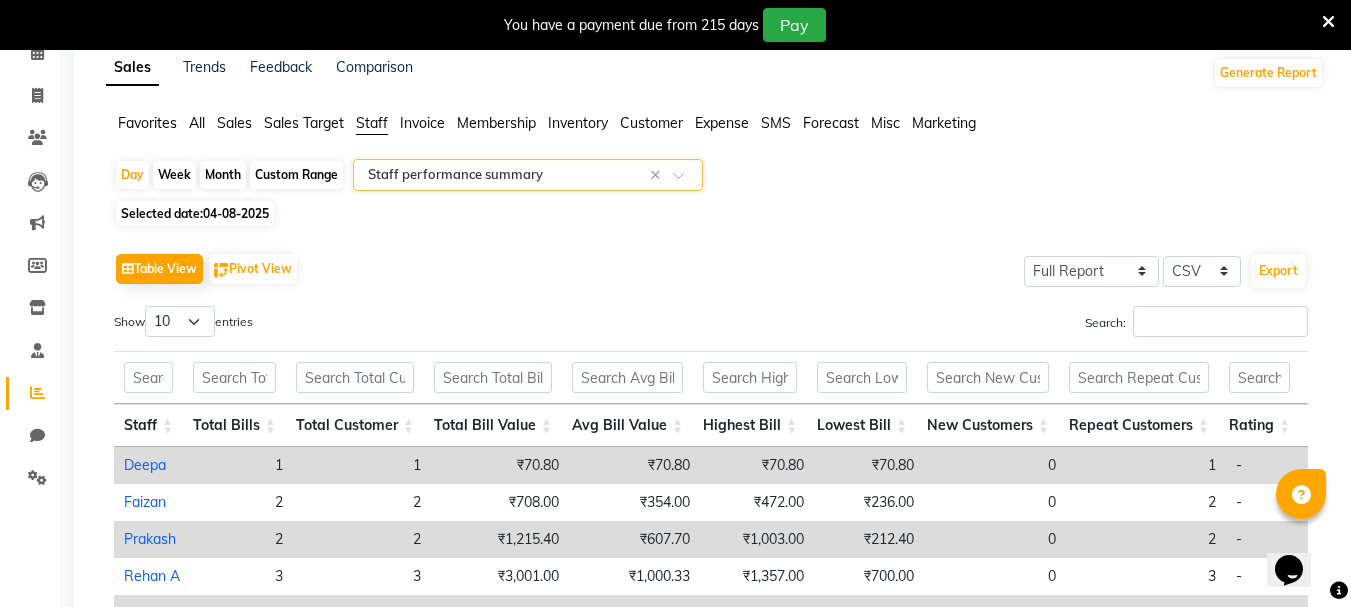 click on "Month" 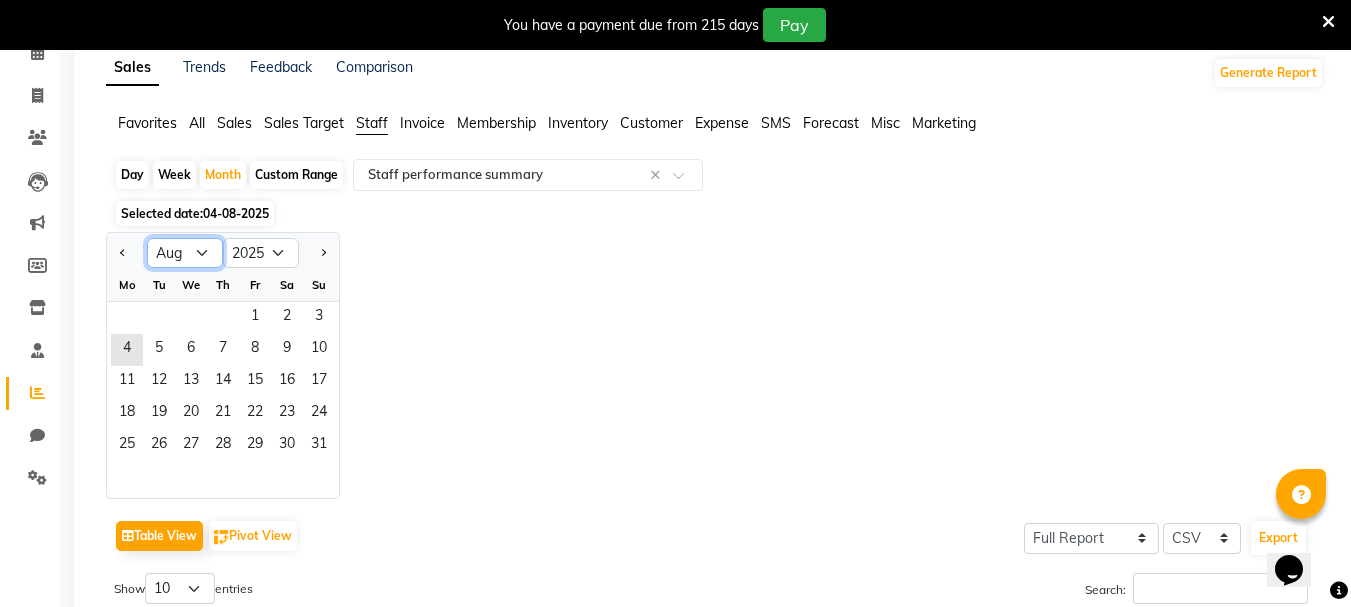 click on "Jan Feb Mar Apr May Jun Jul Aug Sep Oct Nov Dec" 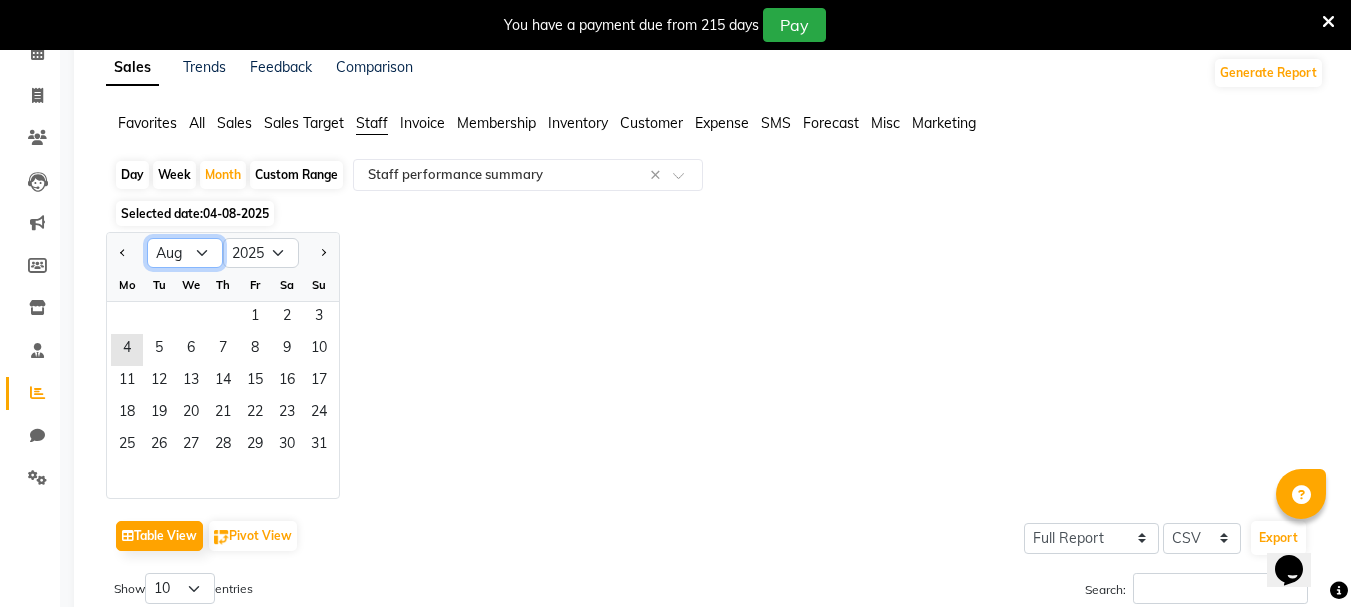 select on "7" 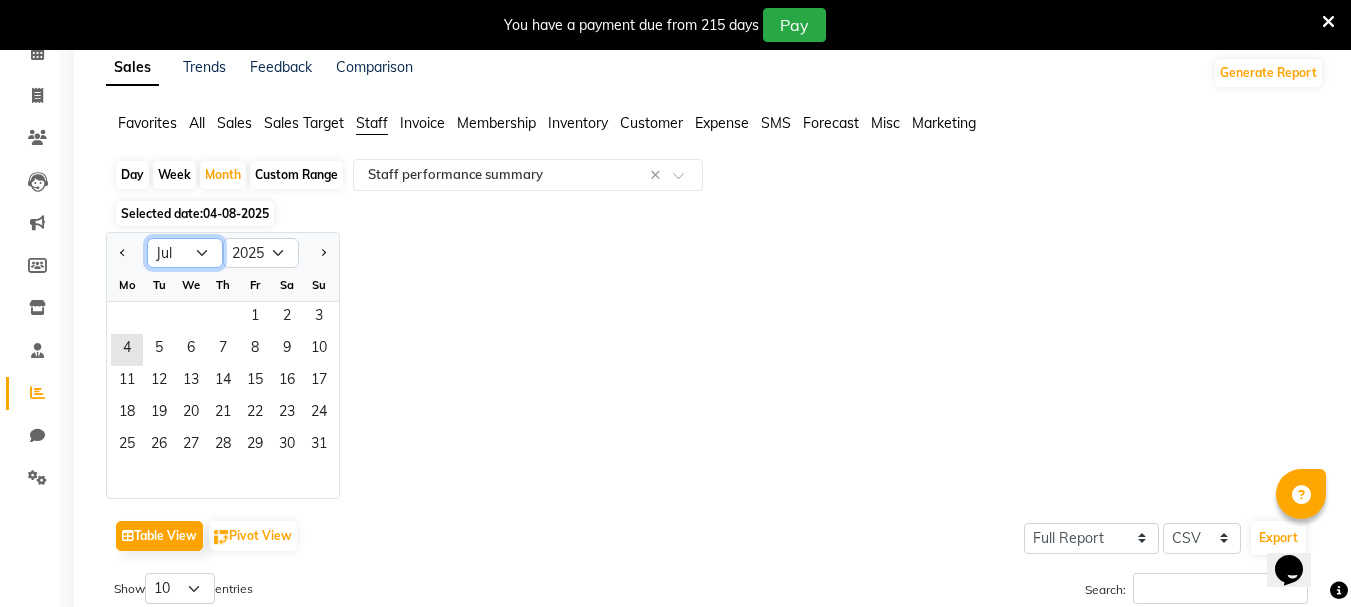 click on "Jan Feb Mar Apr May Jun Jul Aug Sep Oct Nov Dec" 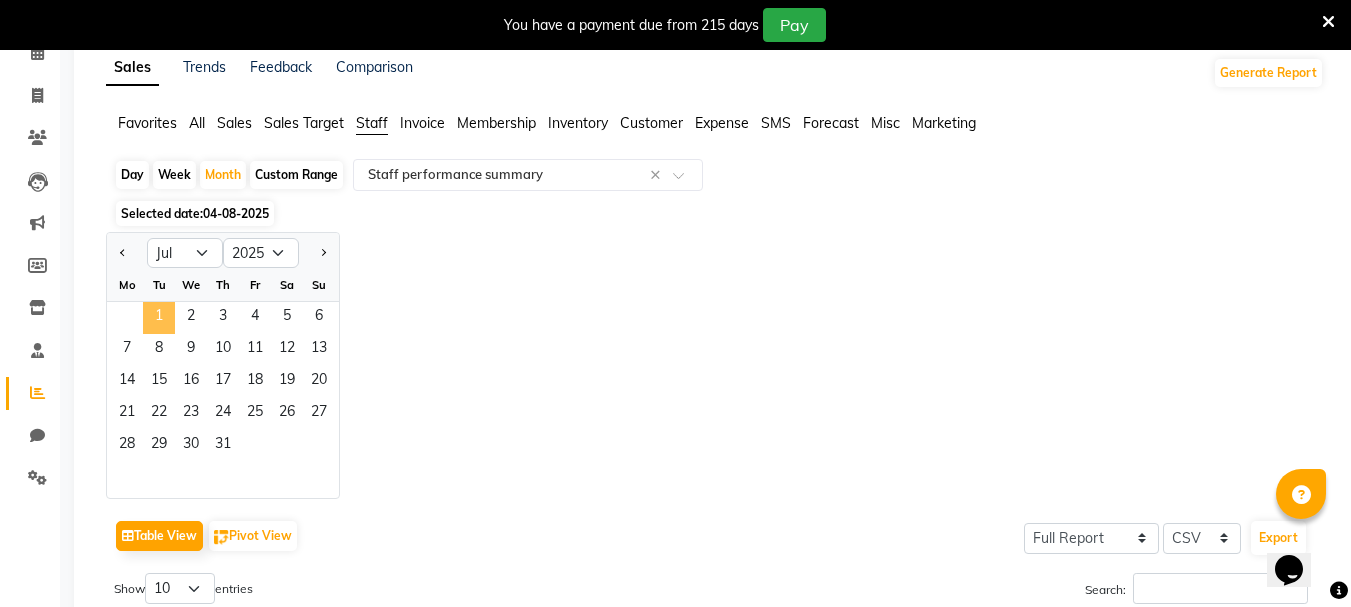 click on "1" 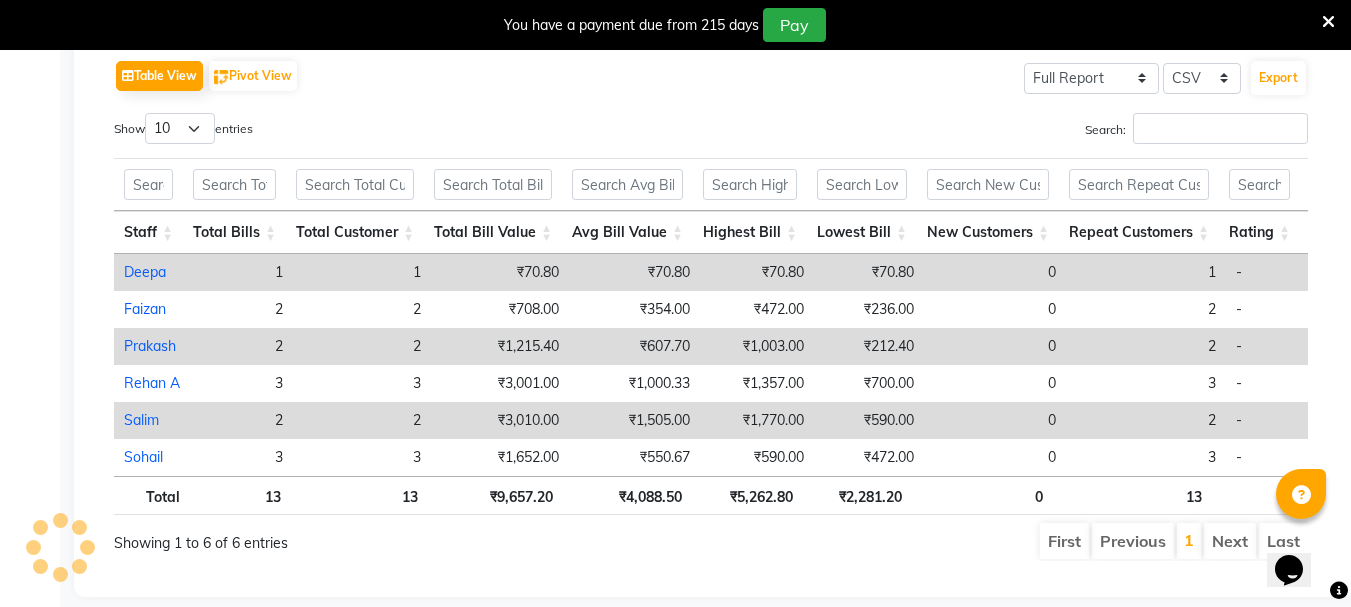 scroll, scrollTop: 600, scrollLeft: 0, axis: vertical 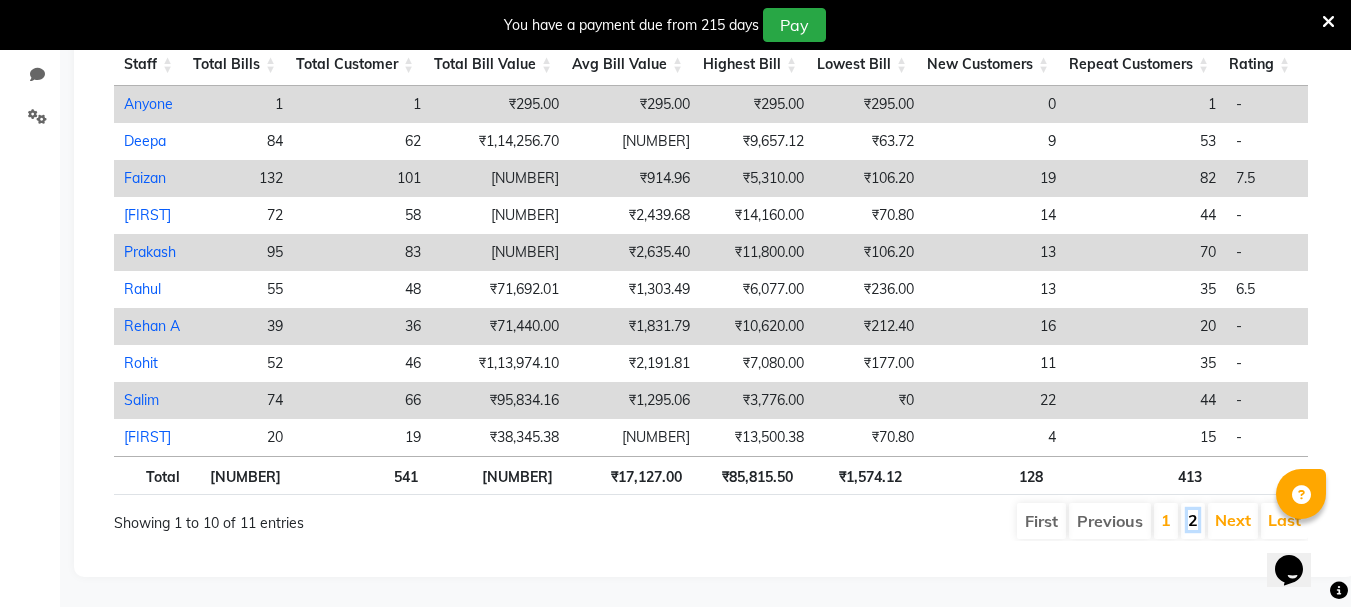 click on "2" at bounding box center (1193, 520) 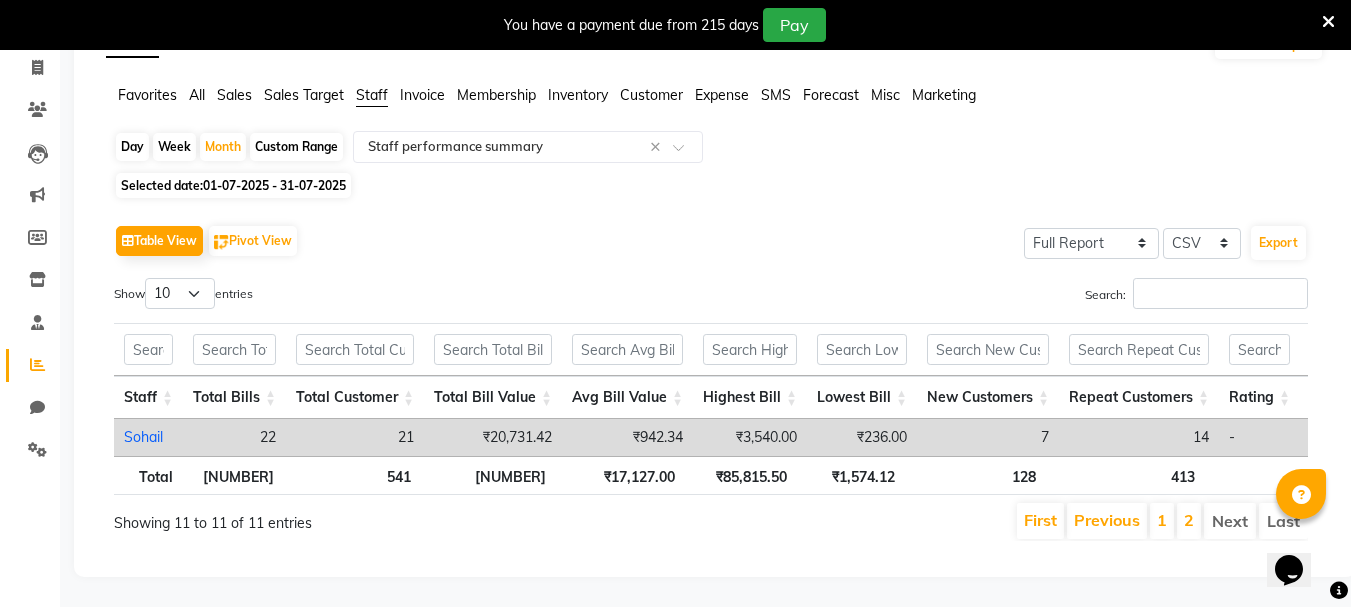 scroll, scrollTop: 158, scrollLeft: 0, axis: vertical 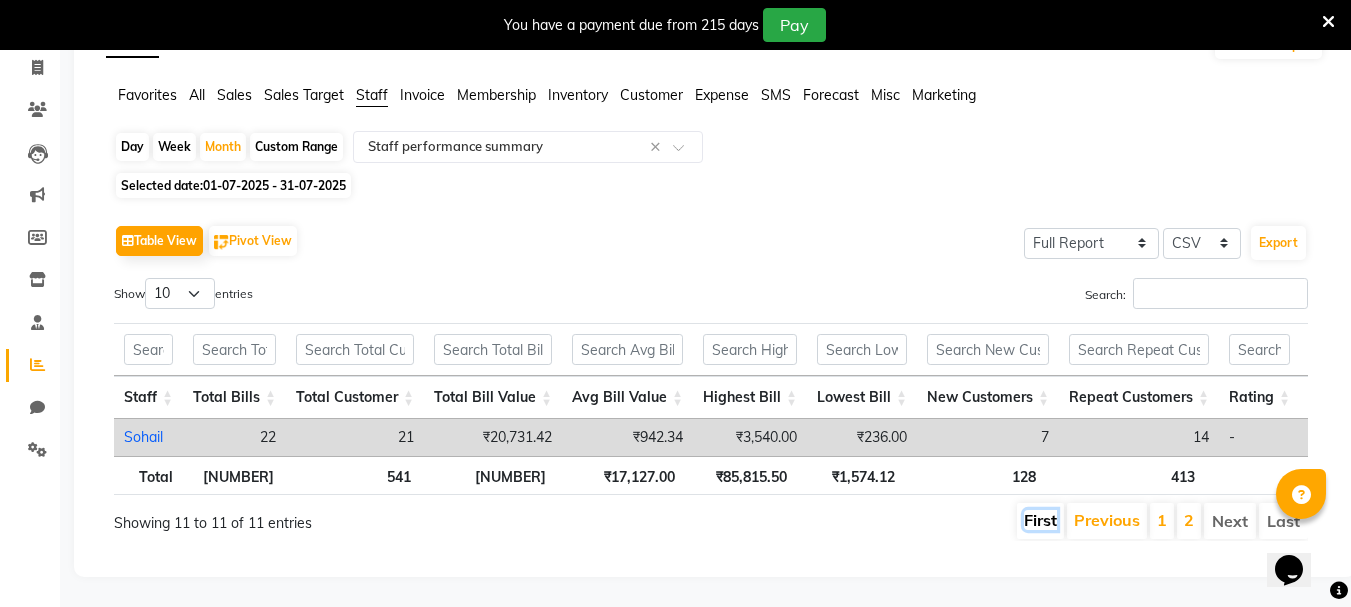 click on "First" at bounding box center [1040, 520] 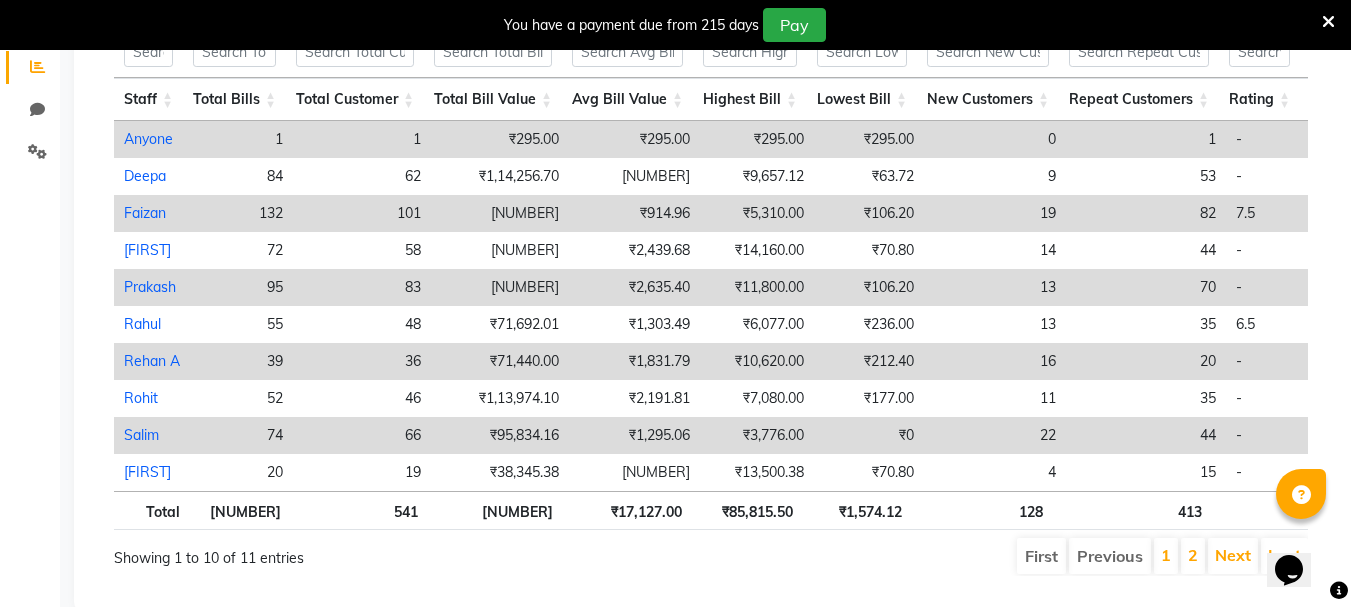 scroll, scrollTop: 391, scrollLeft: 0, axis: vertical 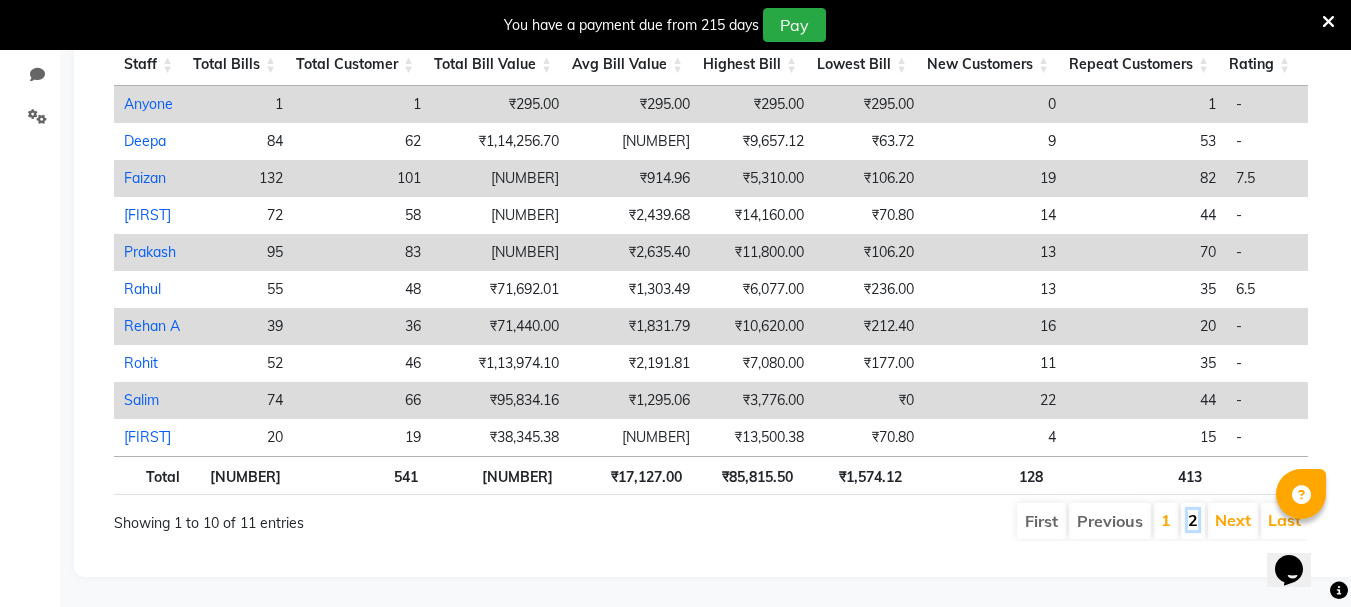 click on "2" at bounding box center (1193, 520) 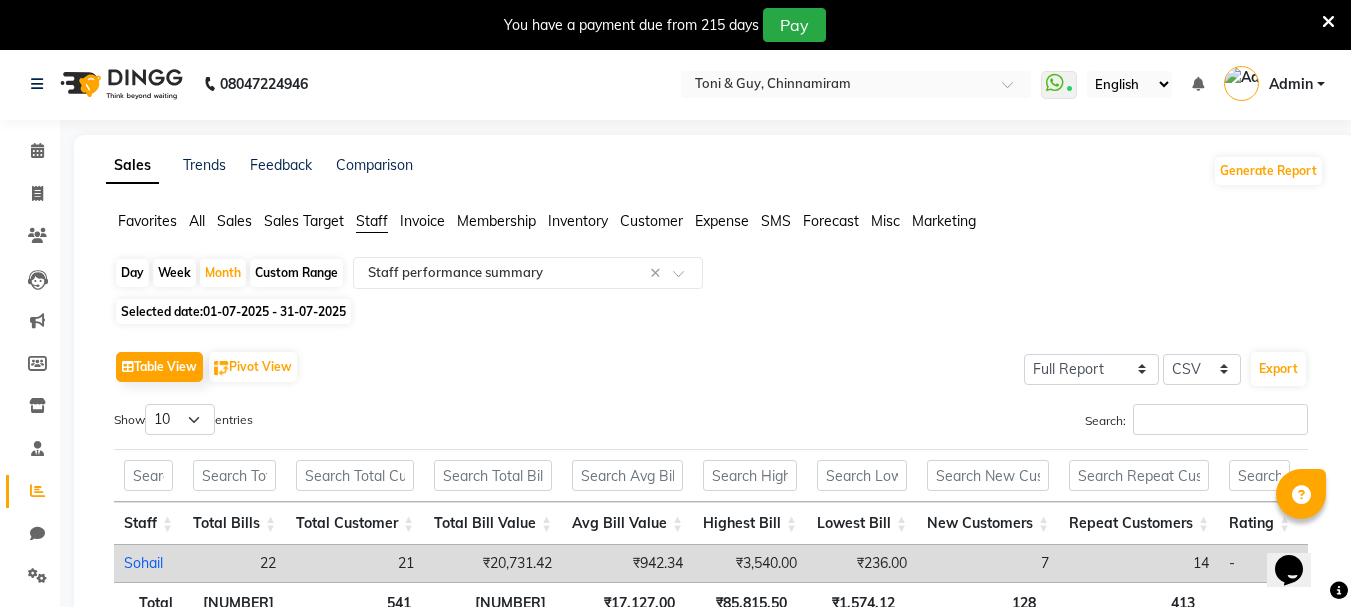 scroll, scrollTop: 0, scrollLeft: 0, axis: both 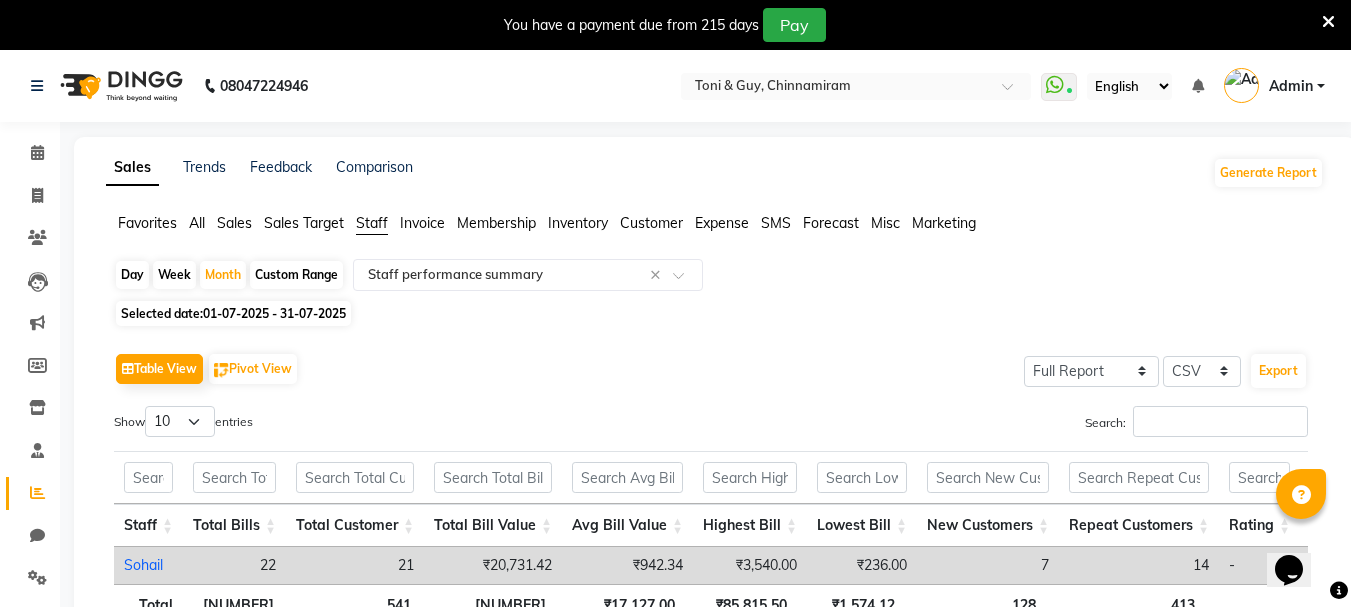 click on "Sales" 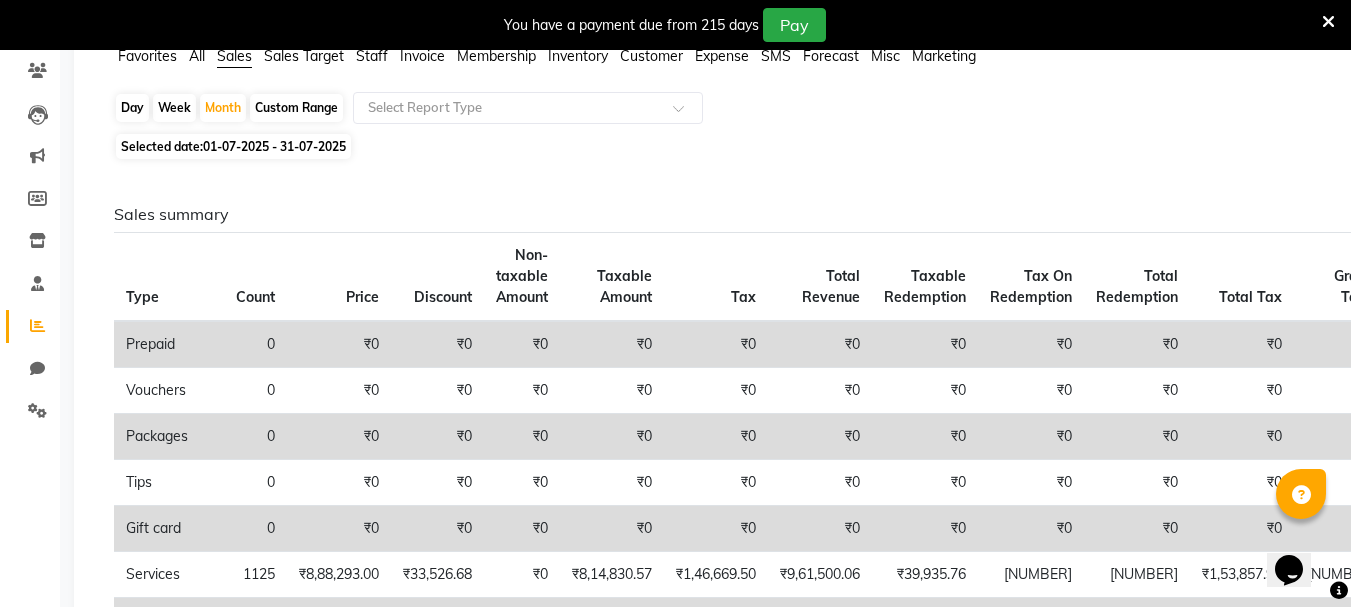 scroll, scrollTop: 132, scrollLeft: 0, axis: vertical 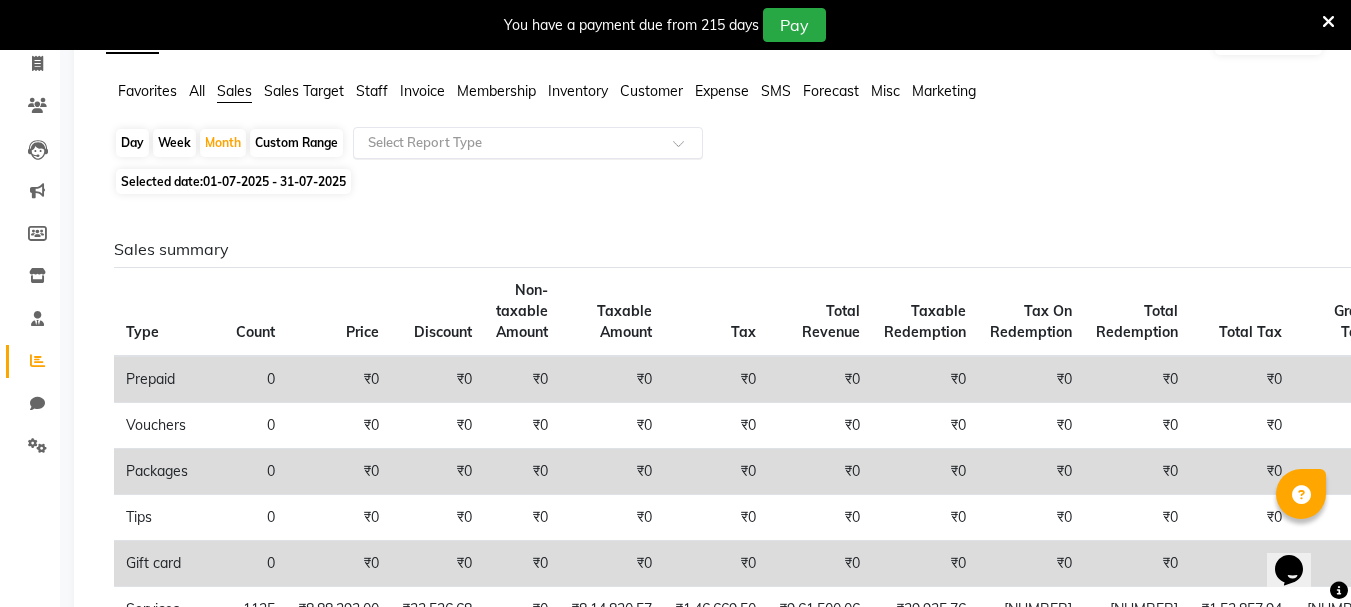click 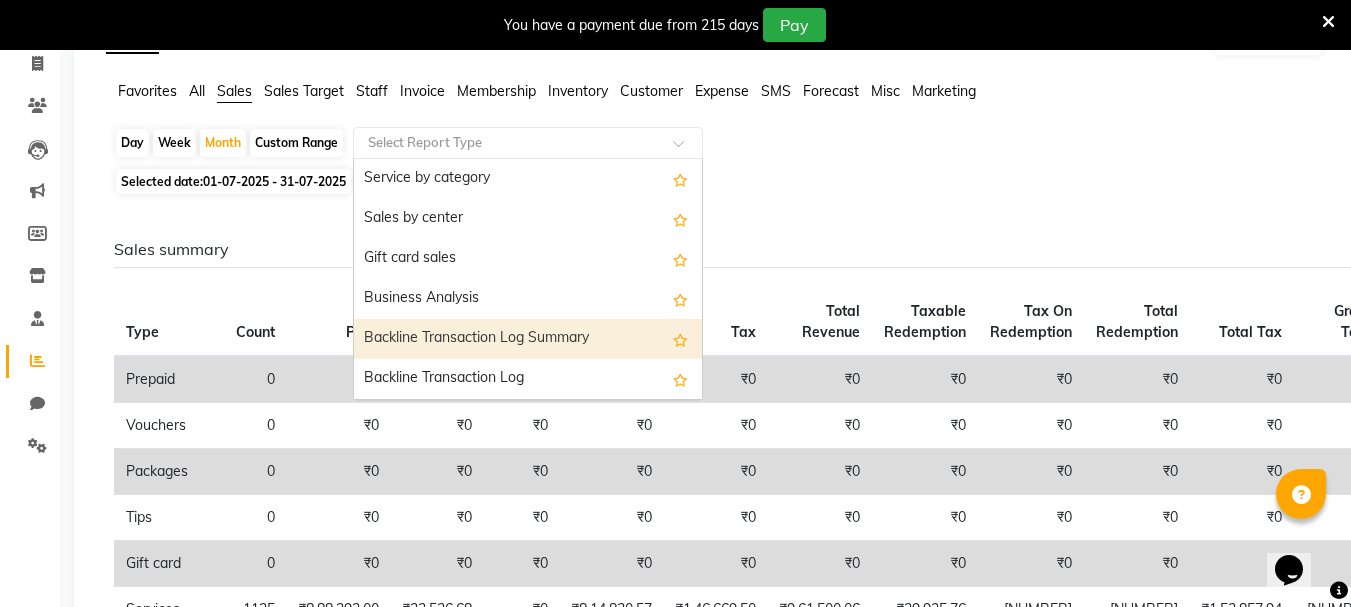 scroll, scrollTop: 480, scrollLeft: 0, axis: vertical 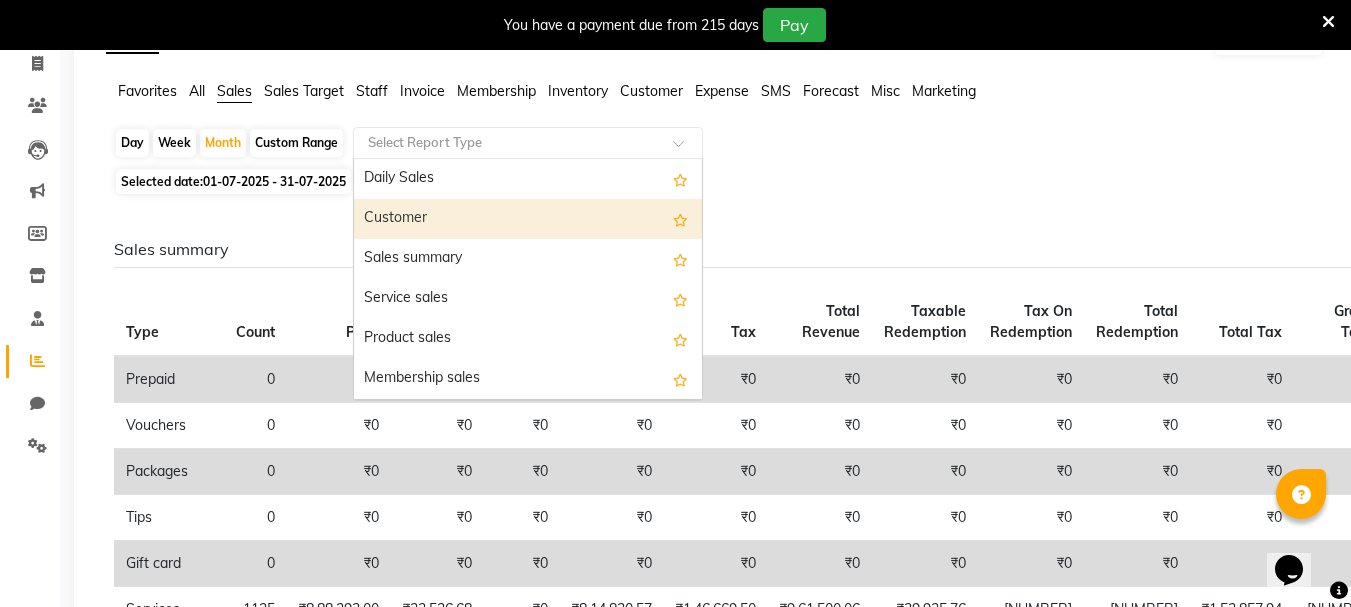 click on "Customer" at bounding box center (528, 219) 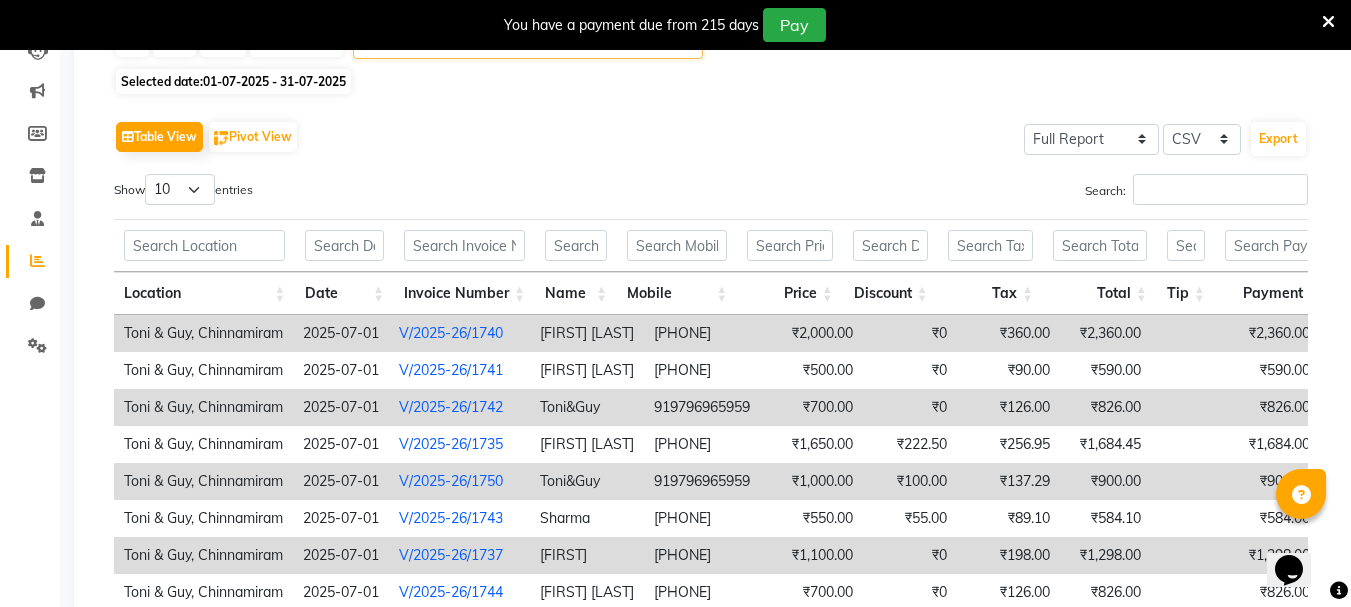 scroll, scrollTop: 132, scrollLeft: 0, axis: vertical 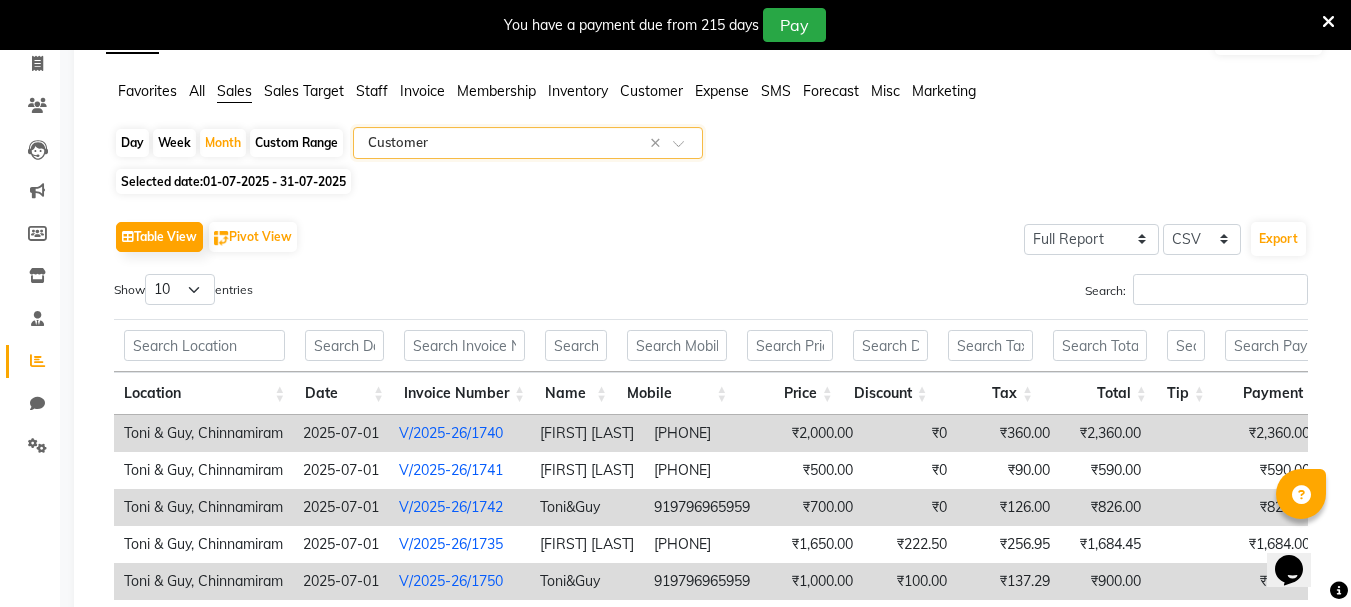 click 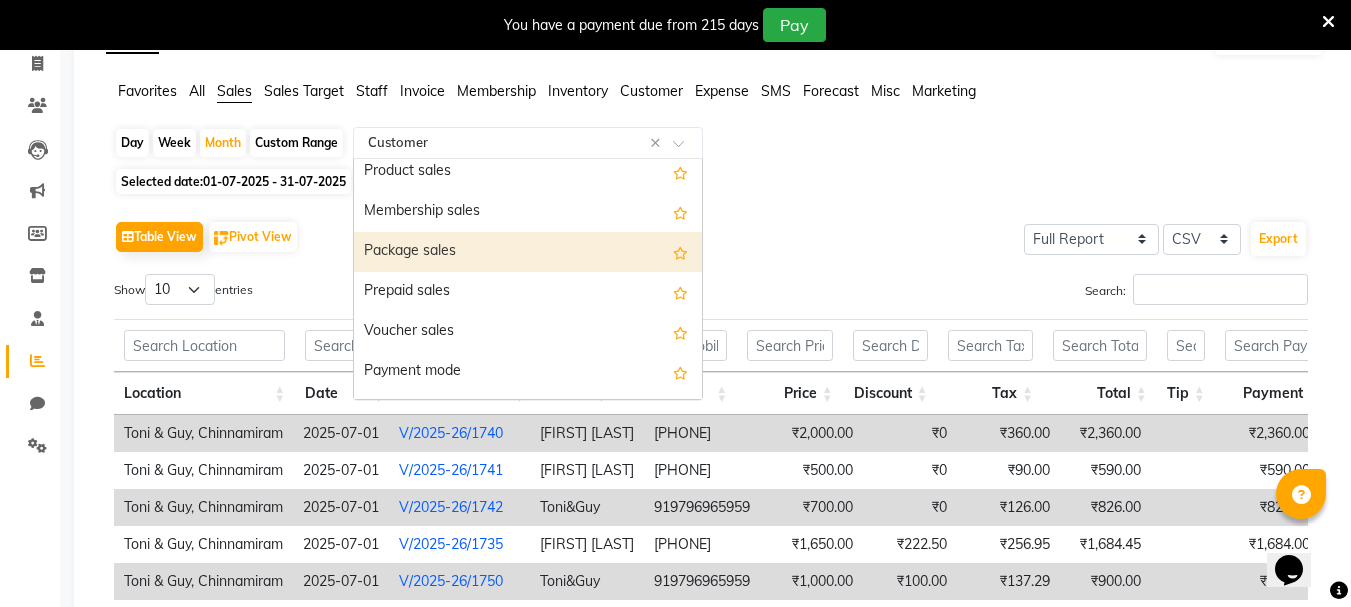 scroll, scrollTop: 200, scrollLeft: 0, axis: vertical 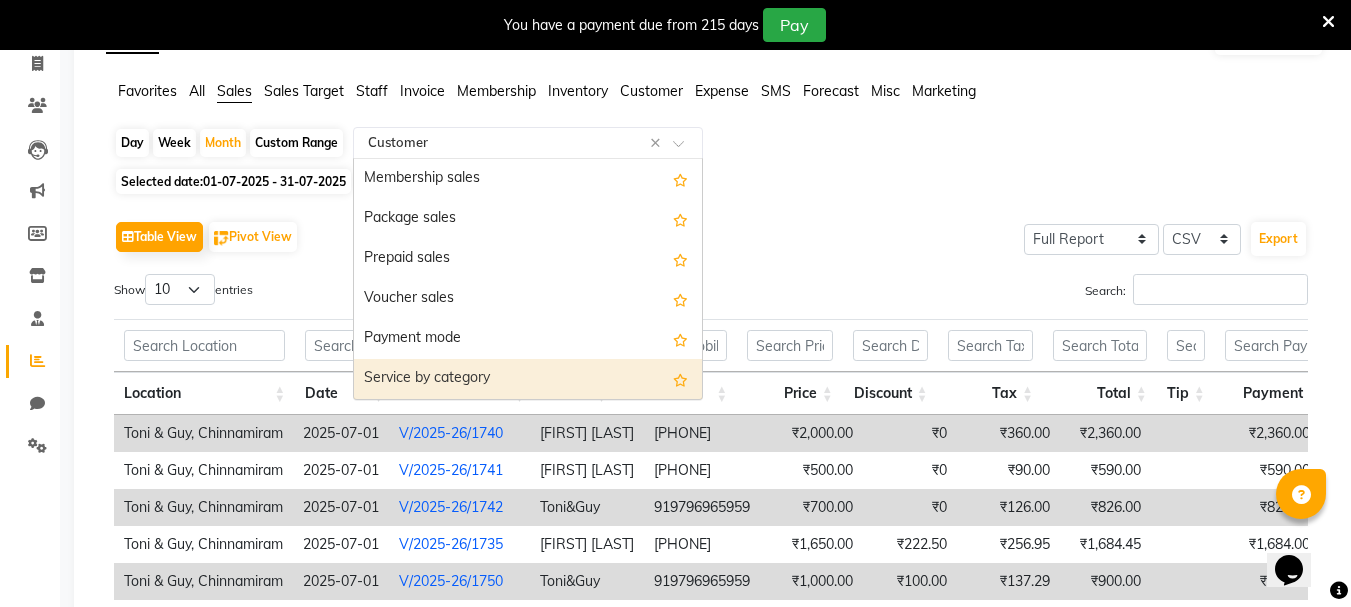 click on "Service by category" at bounding box center [528, 379] 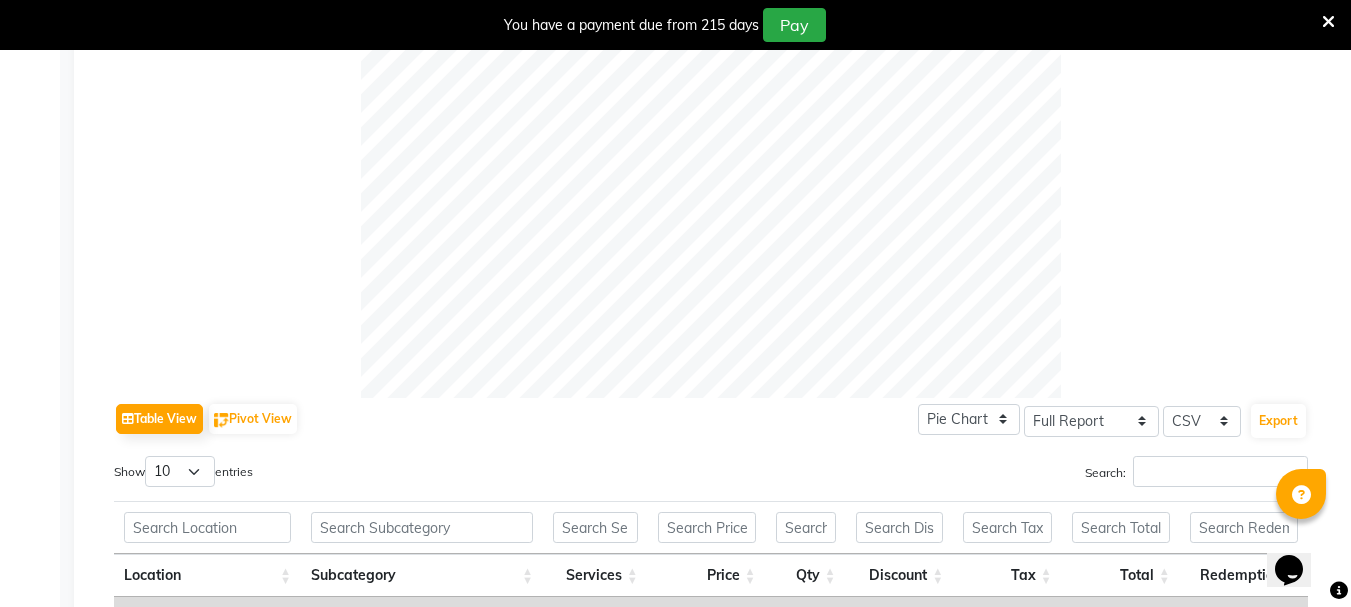 scroll, scrollTop: 632, scrollLeft: 0, axis: vertical 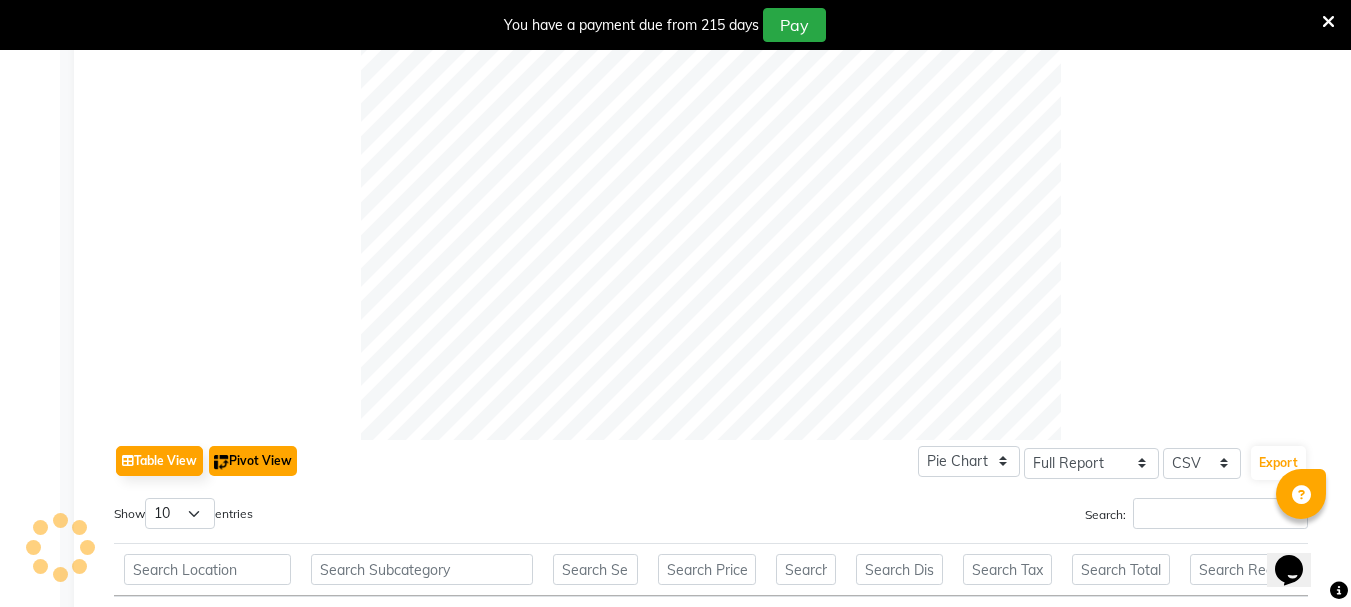 click on "Pivot View" 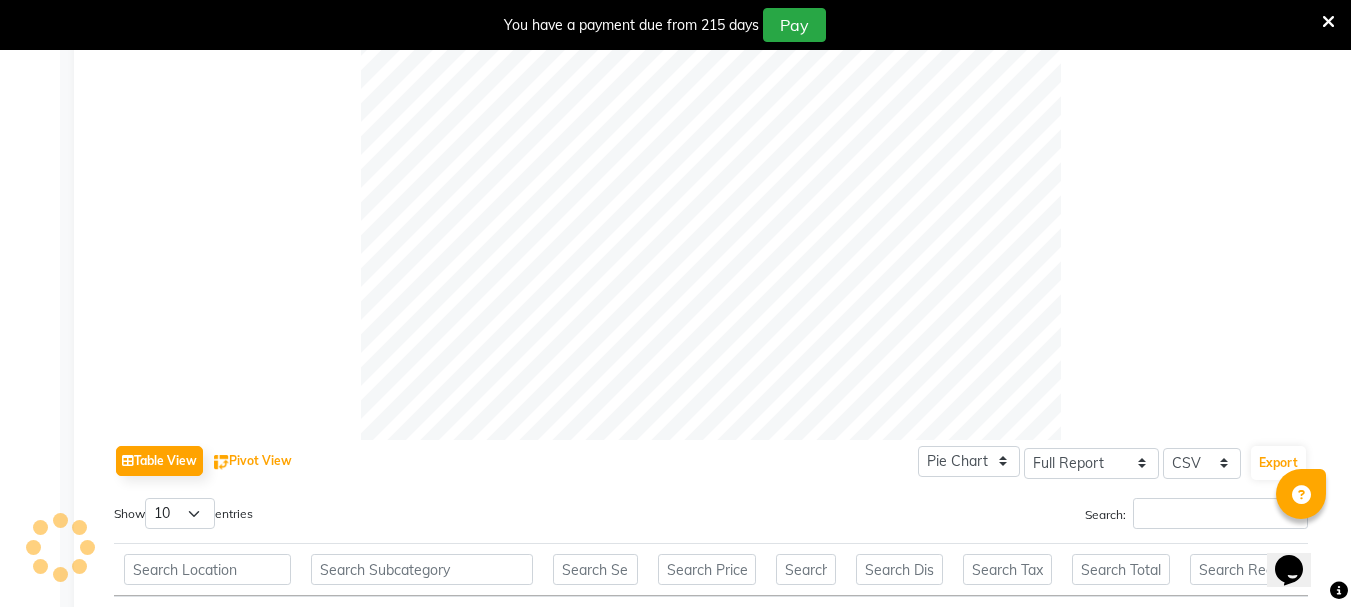 select on "full_report" 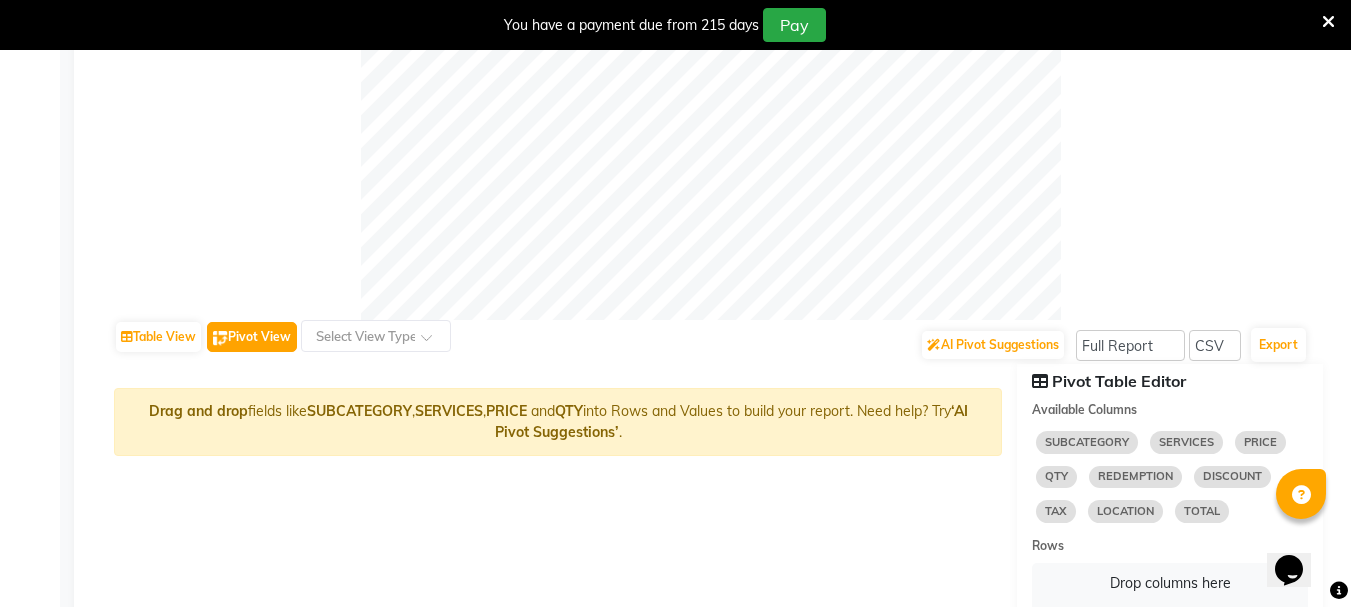 scroll, scrollTop: 732, scrollLeft: 0, axis: vertical 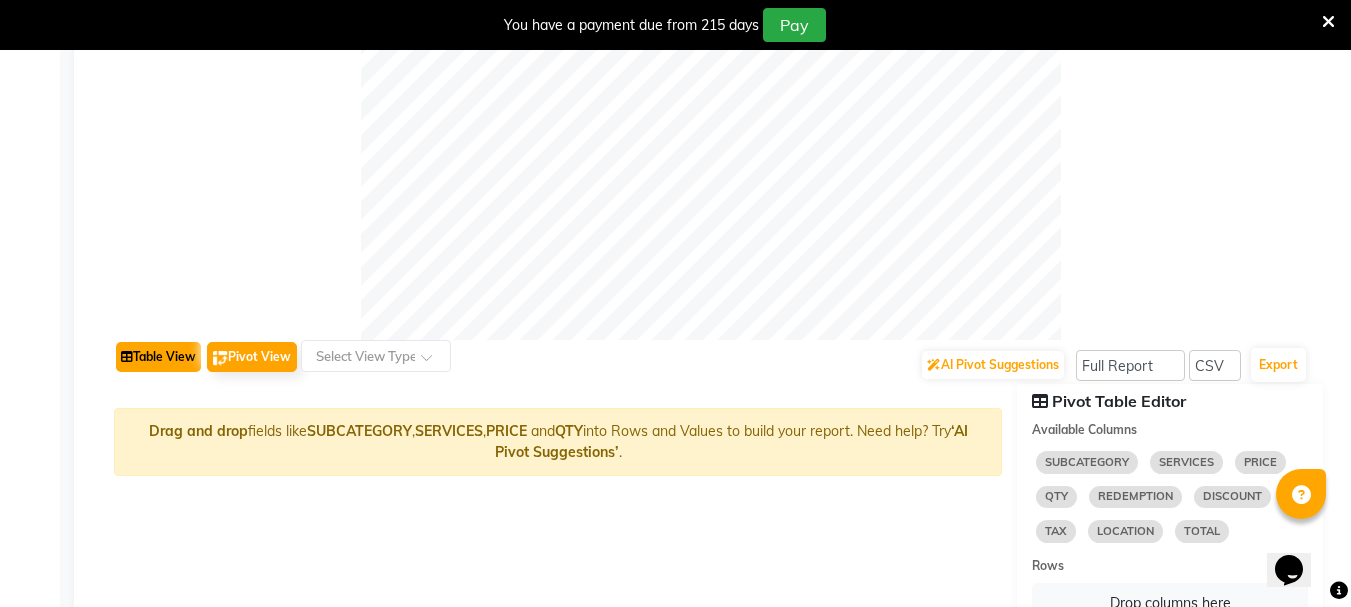click on "Table View" 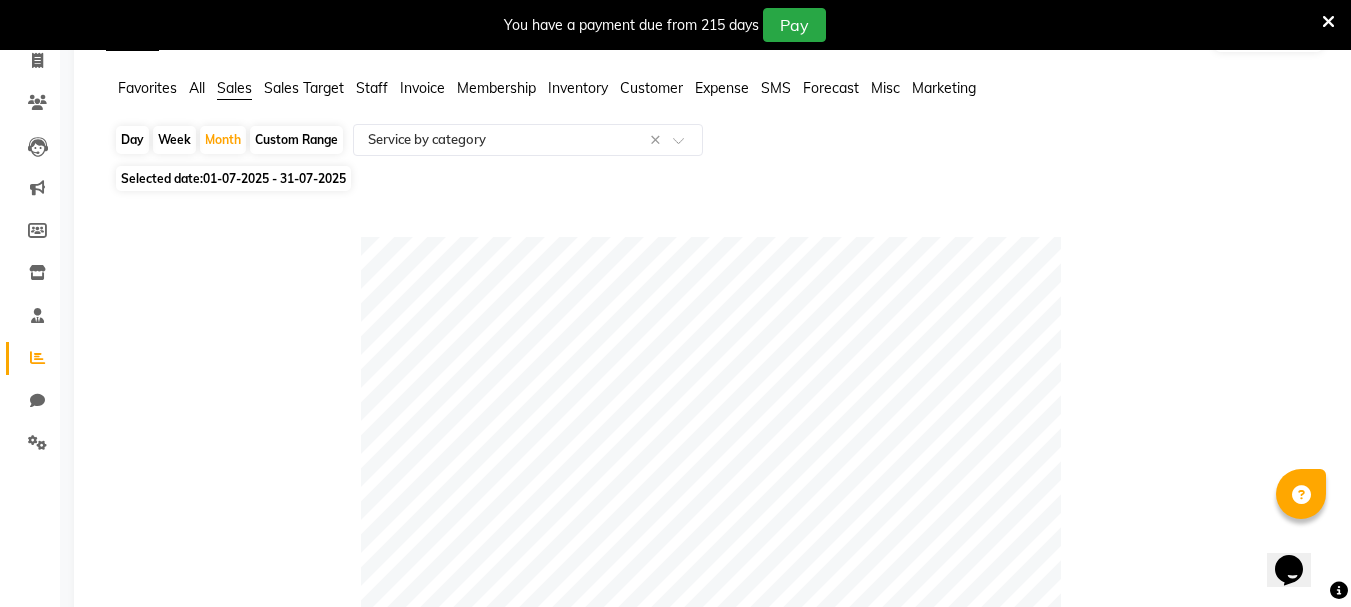 scroll, scrollTop: 132, scrollLeft: 0, axis: vertical 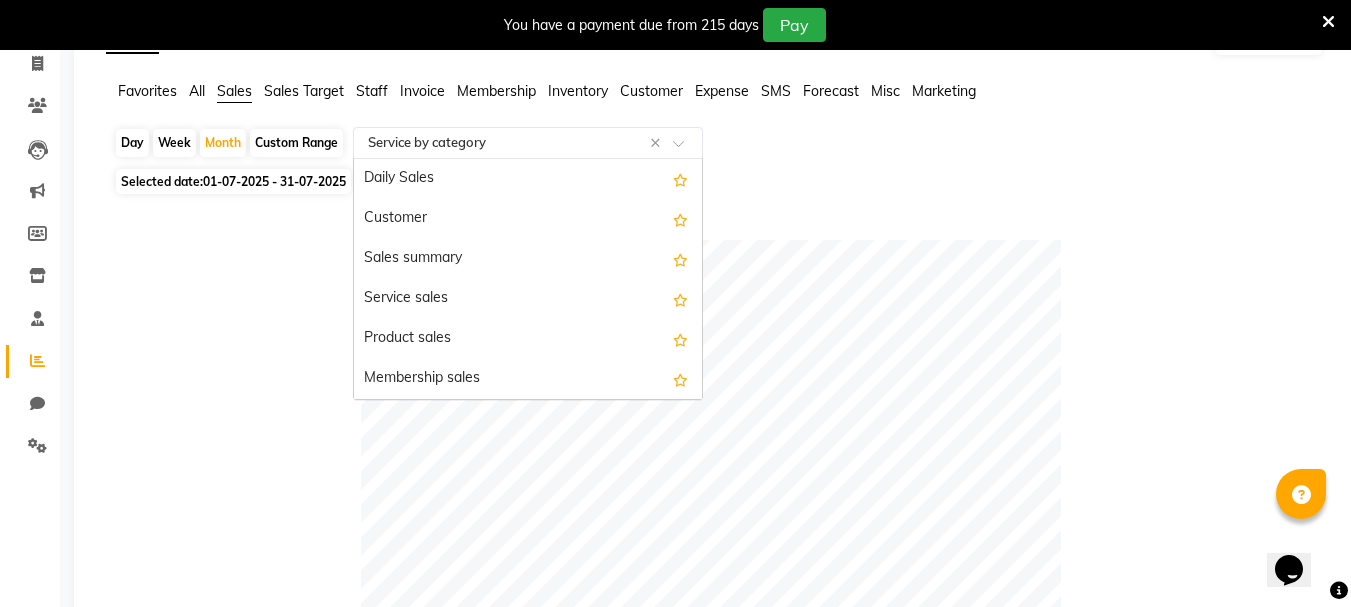 click 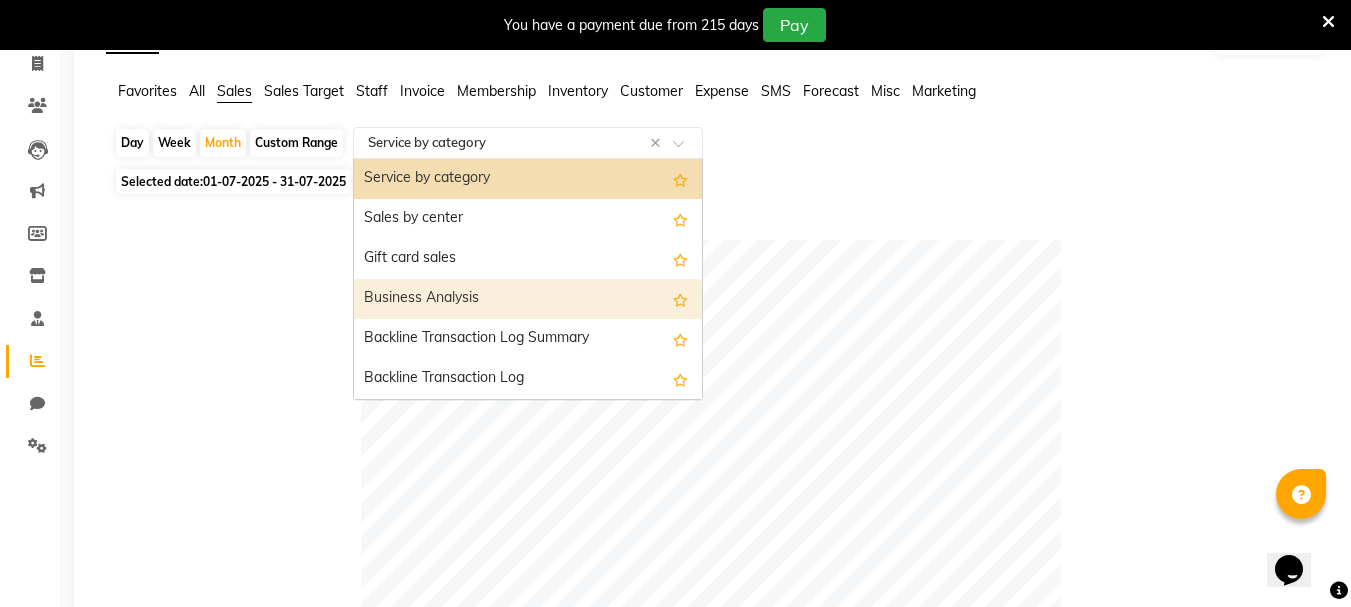 click on "Business Analysis" at bounding box center [528, 299] 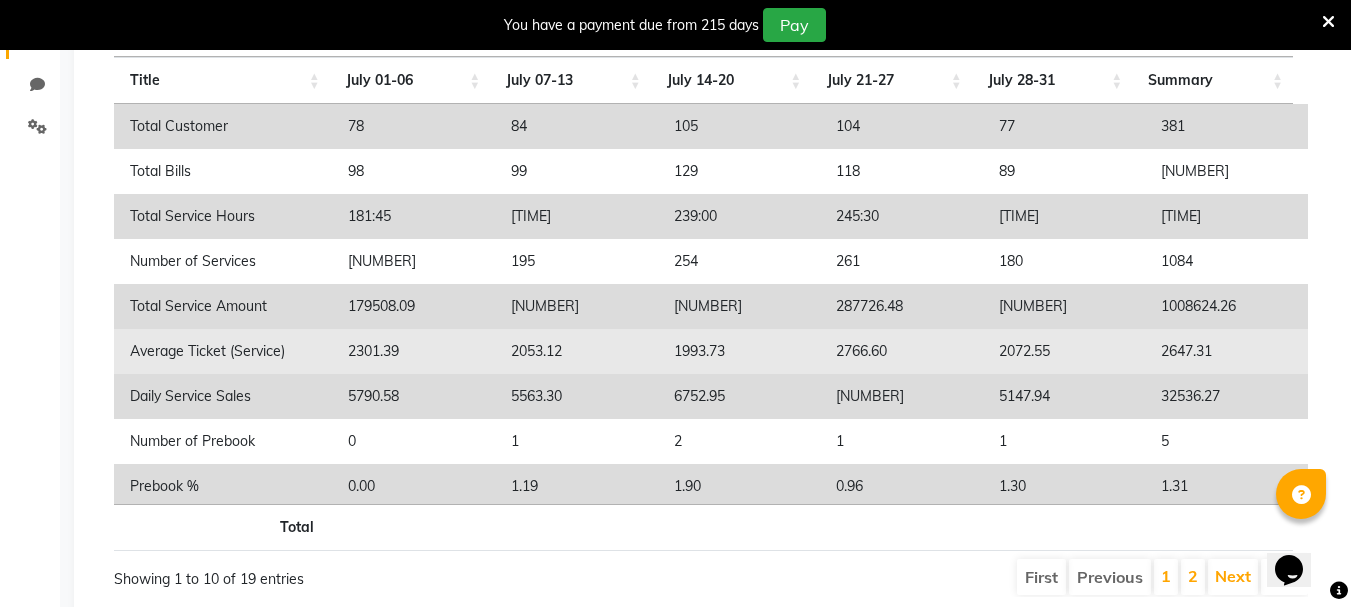 scroll, scrollTop: 322, scrollLeft: 0, axis: vertical 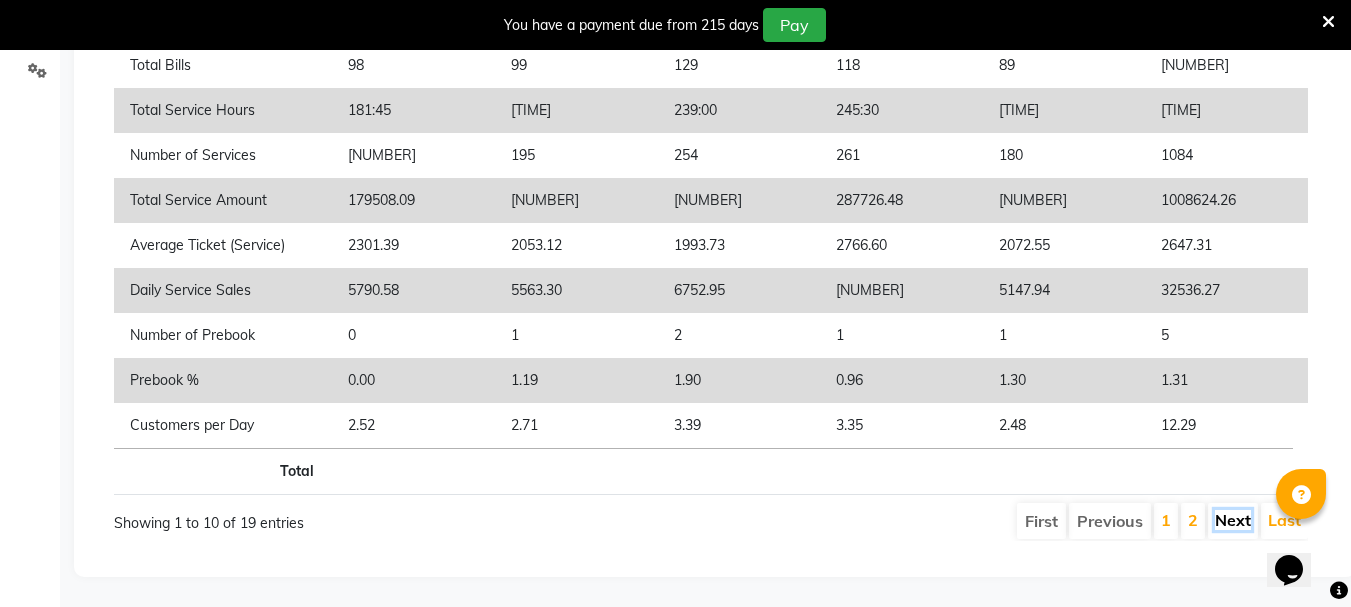 click on "Next" at bounding box center (1233, 520) 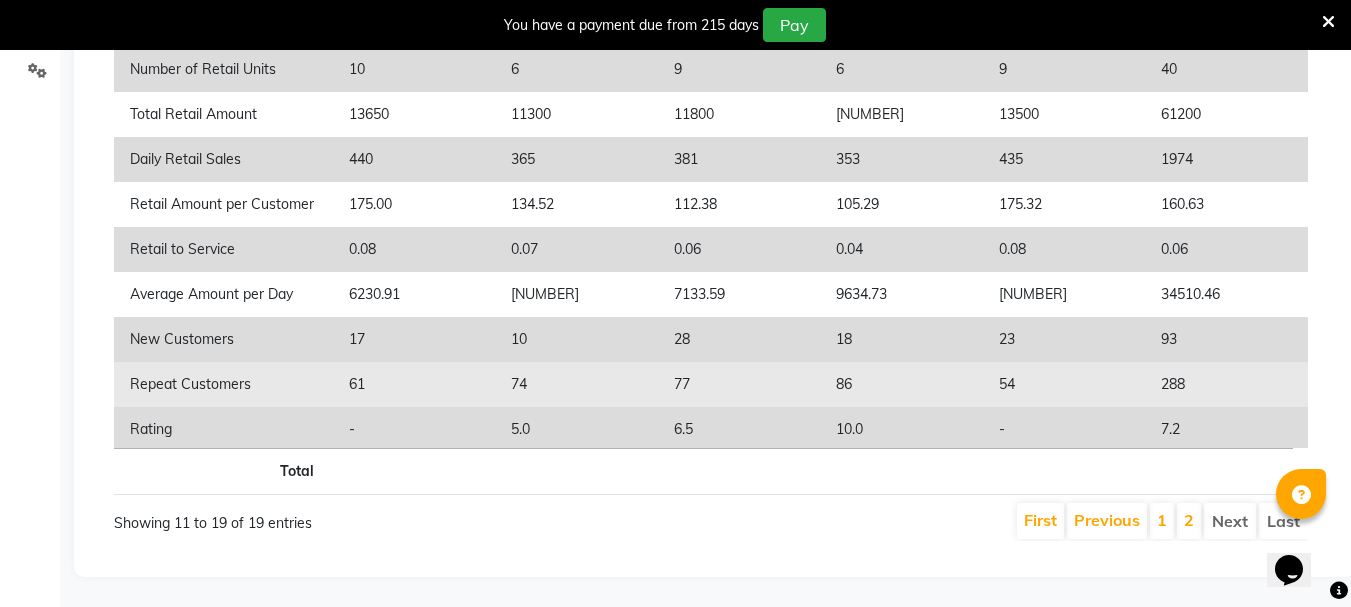 scroll, scrollTop: 0, scrollLeft: 0, axis: both 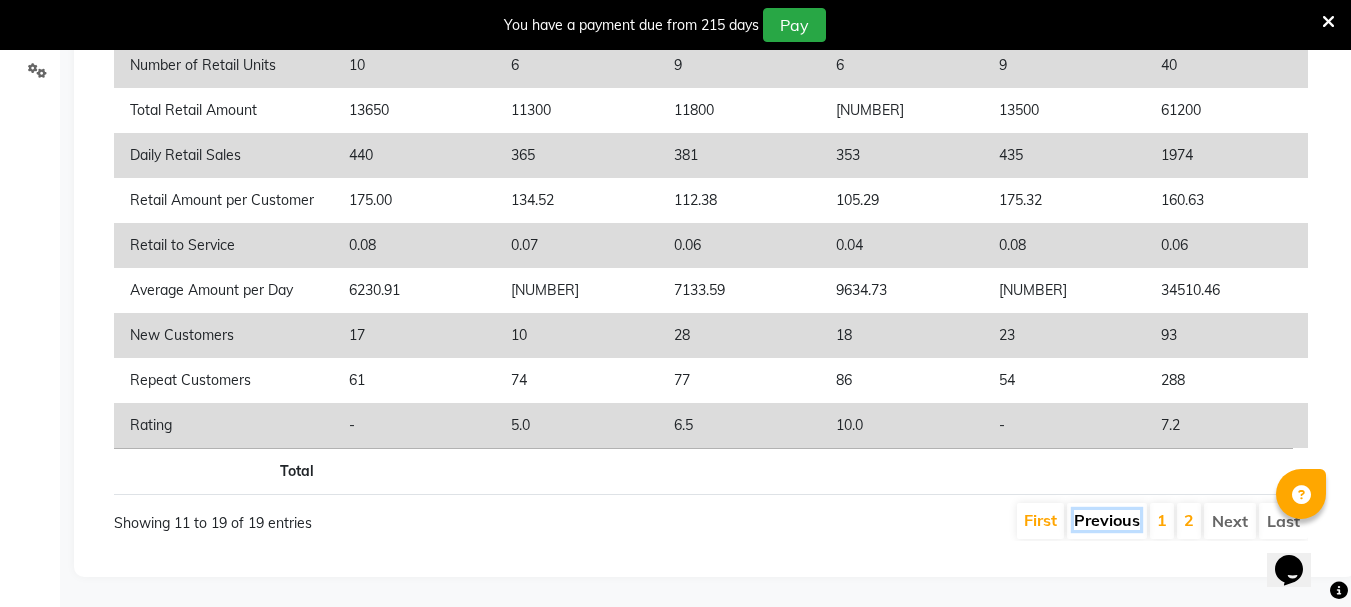 click on "Previous" at bounding box center (1107, 520) 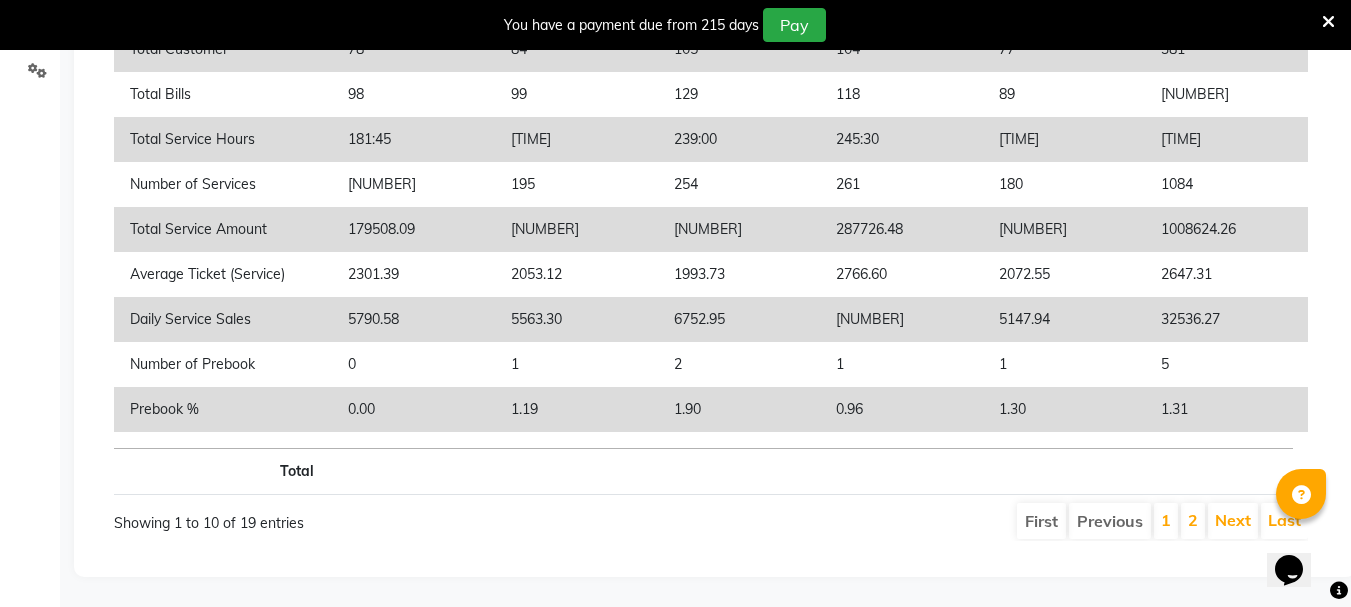 scroll, scrollTop: 0, scrollLeft: 0, axis: both 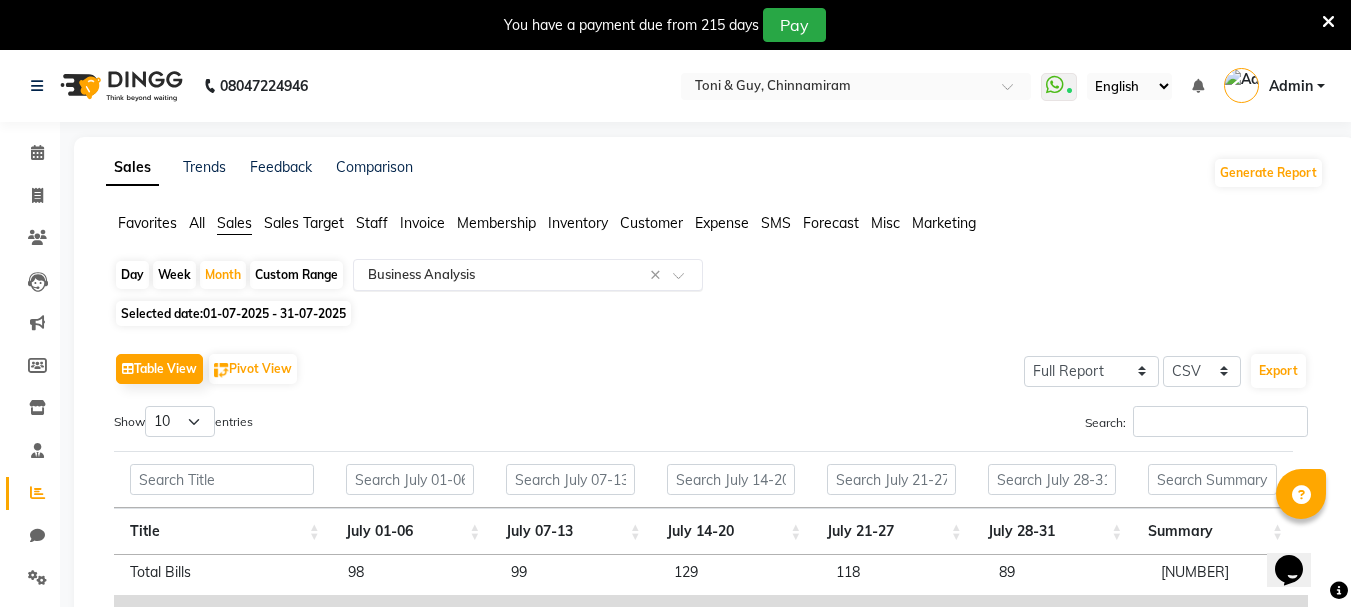 click 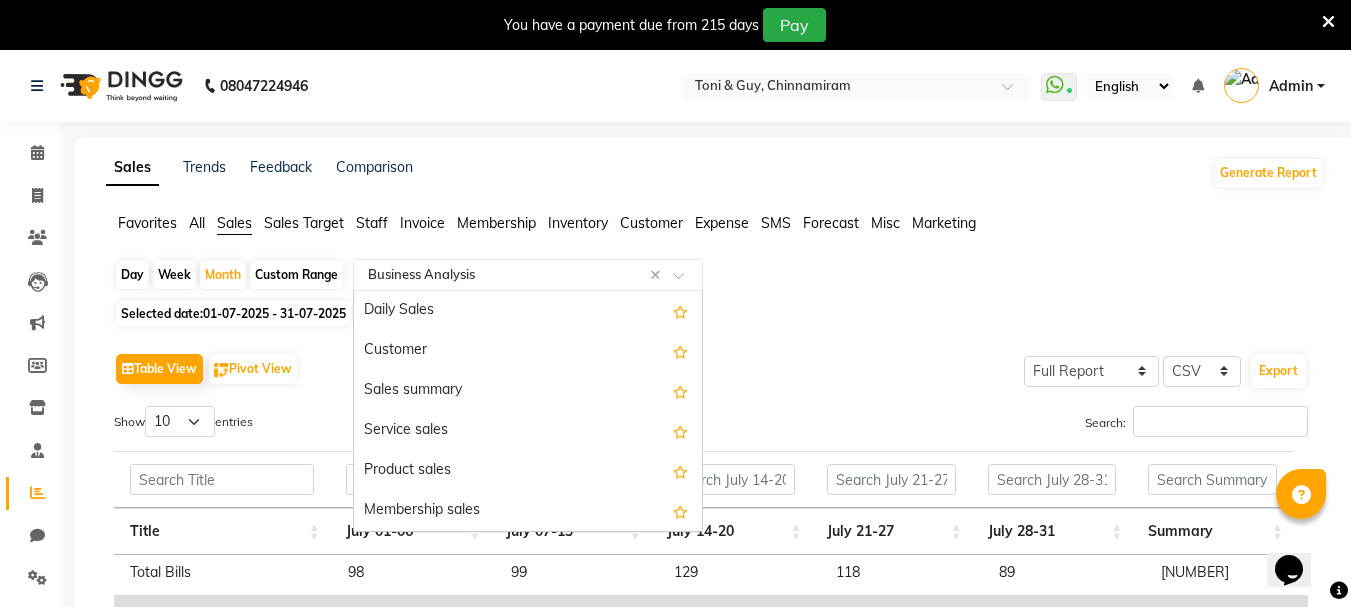 scroll, scrollTop: 480, scrollLeft: 0, axis: vertical 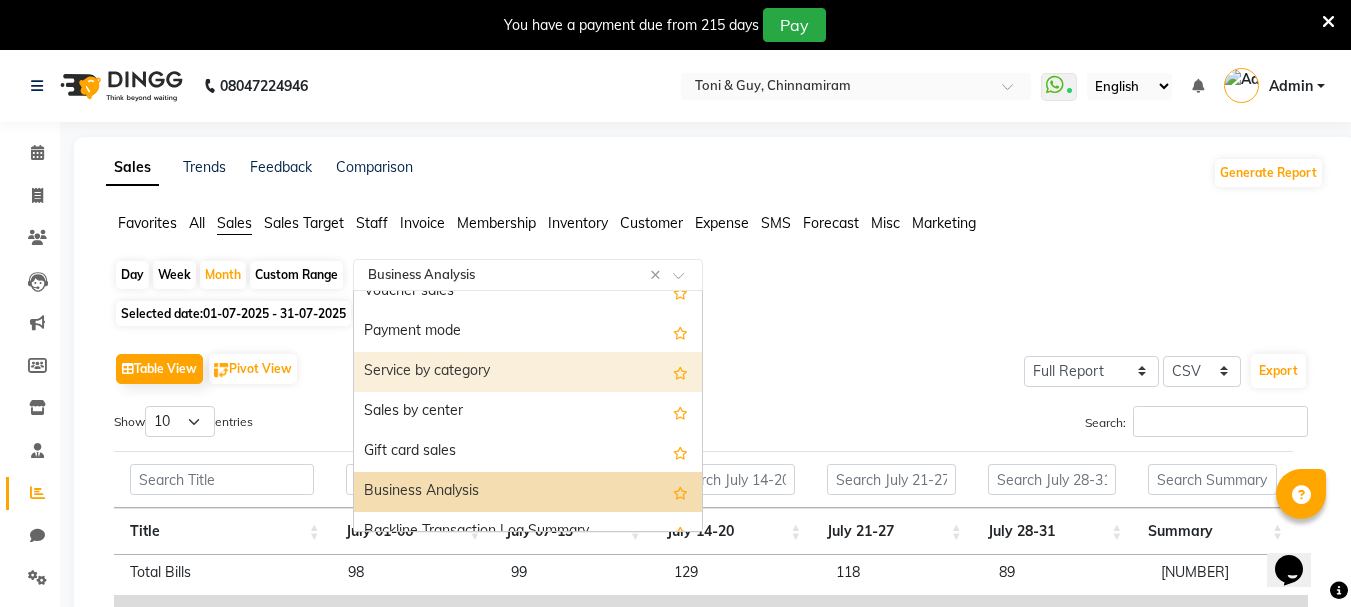 click on "Service by category" at bounding box center [528, 372] 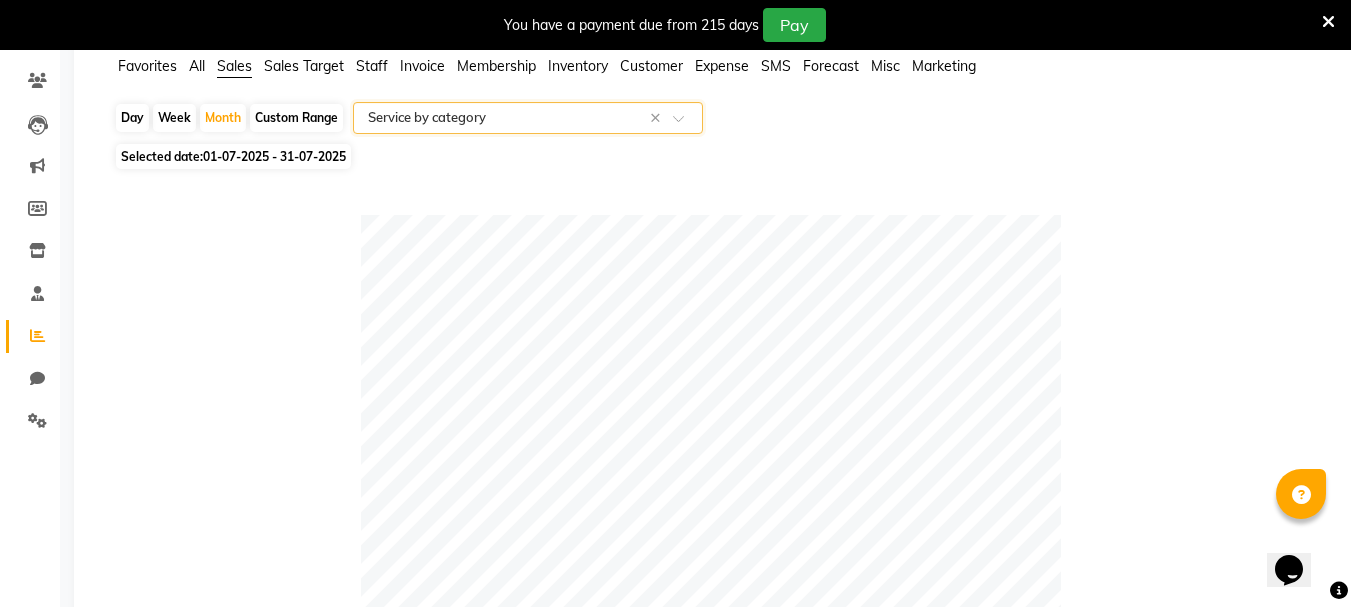 scroll, scrollTop: 100, scrollLeft: 0, axis: vertical 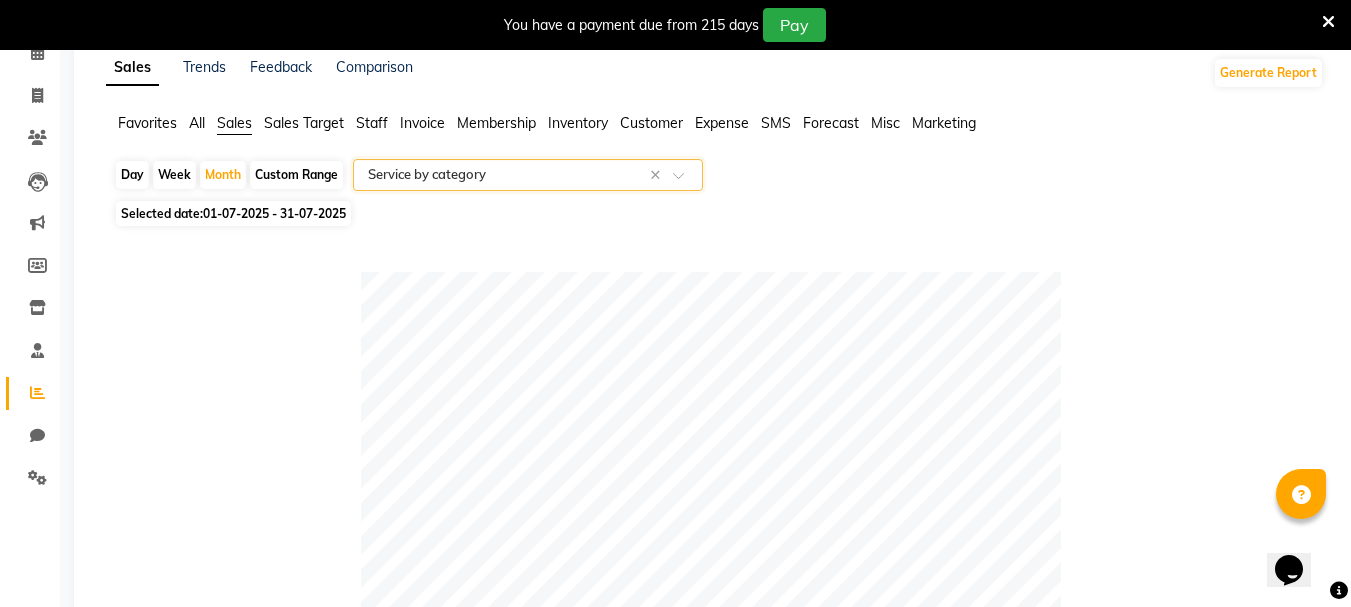 click 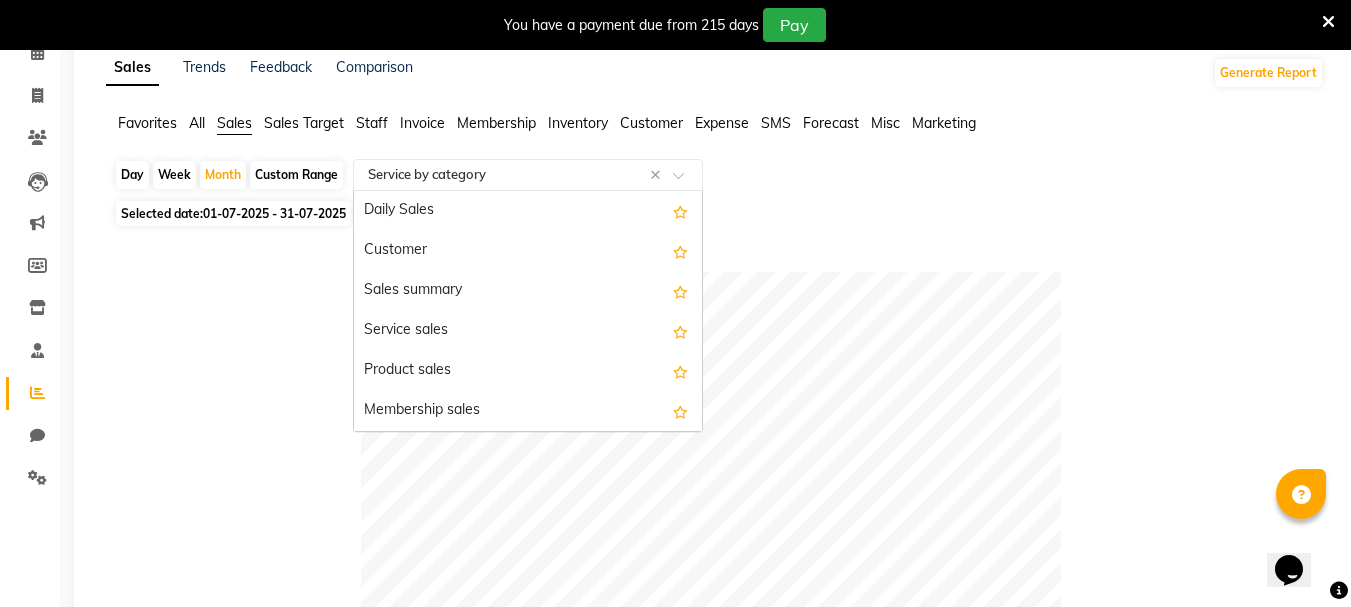 scroll, scrollTop: 400, scrollLeft: 0, axis: vertical 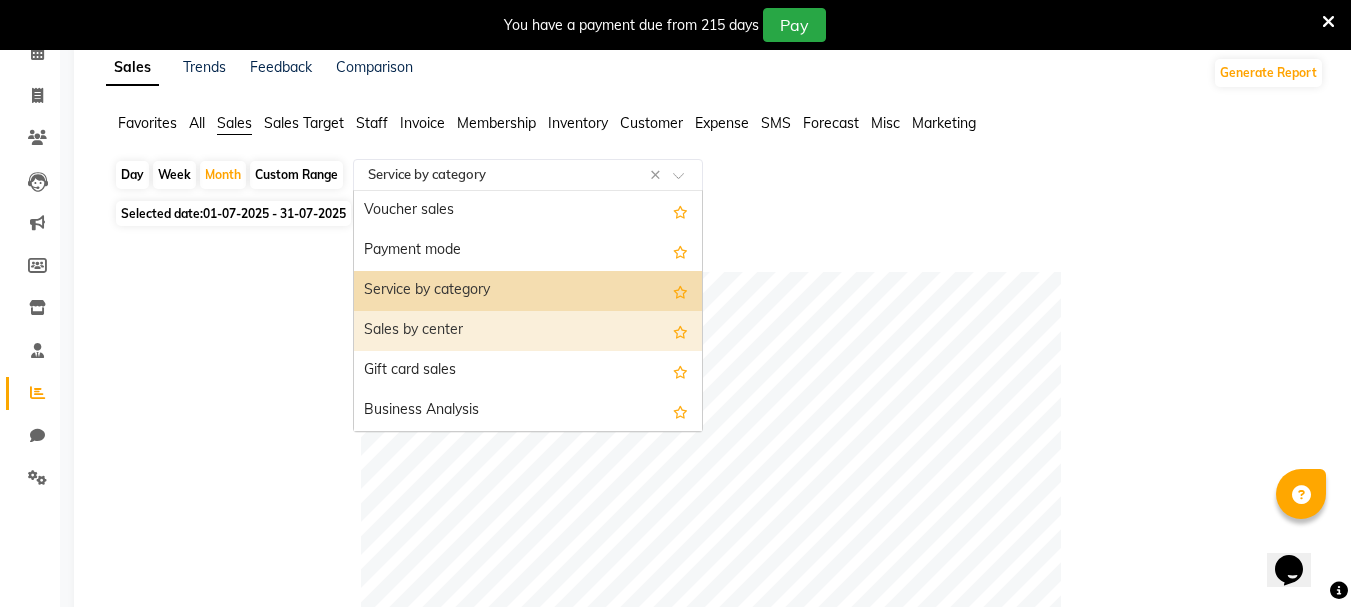 click on "Sales by center" at bounding box center (528, 331) 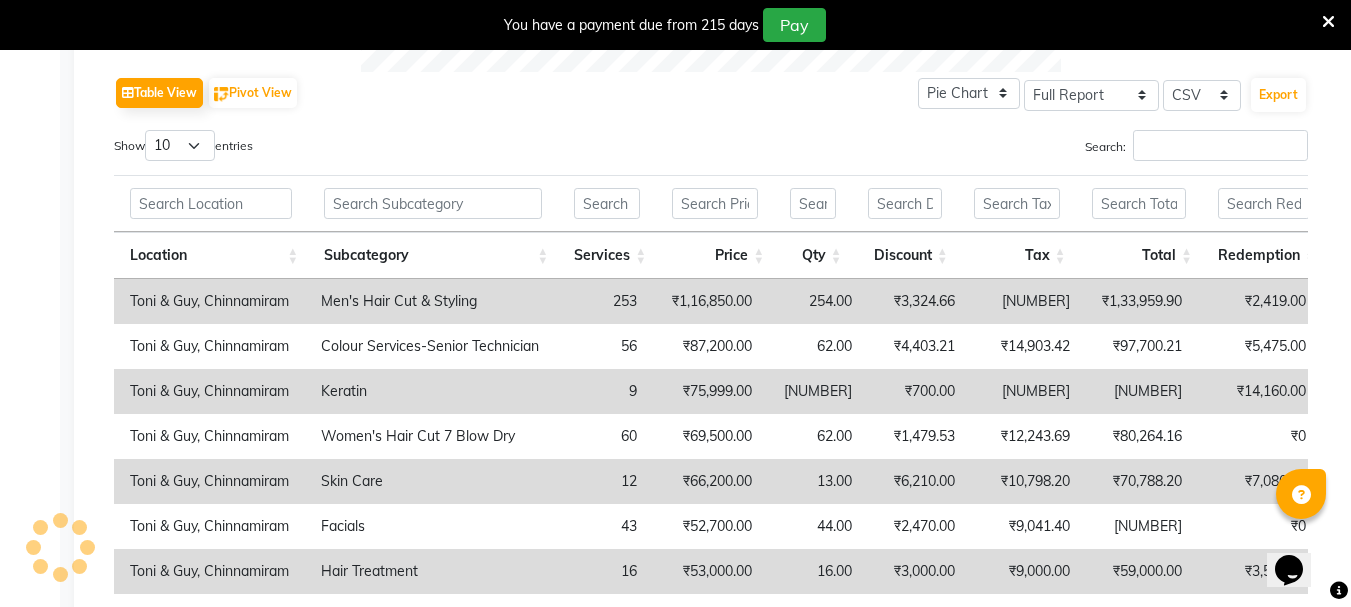scroll, scrollTop: 1100, scrollLeft: 0, axis: vertical 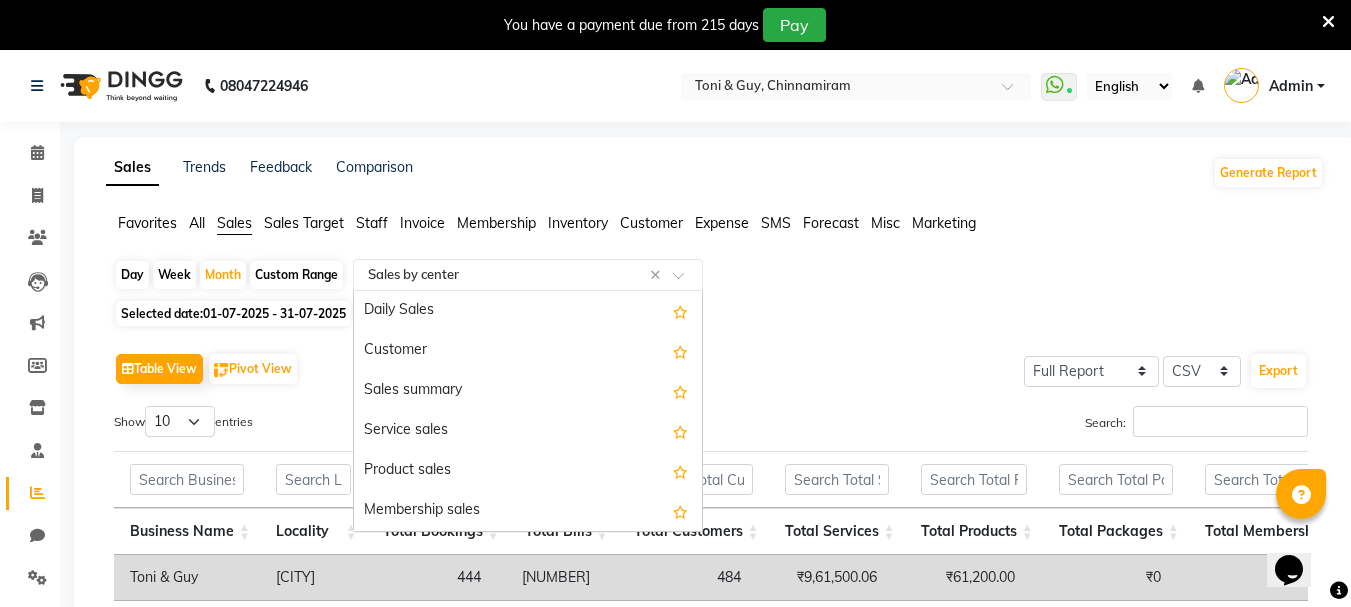 click 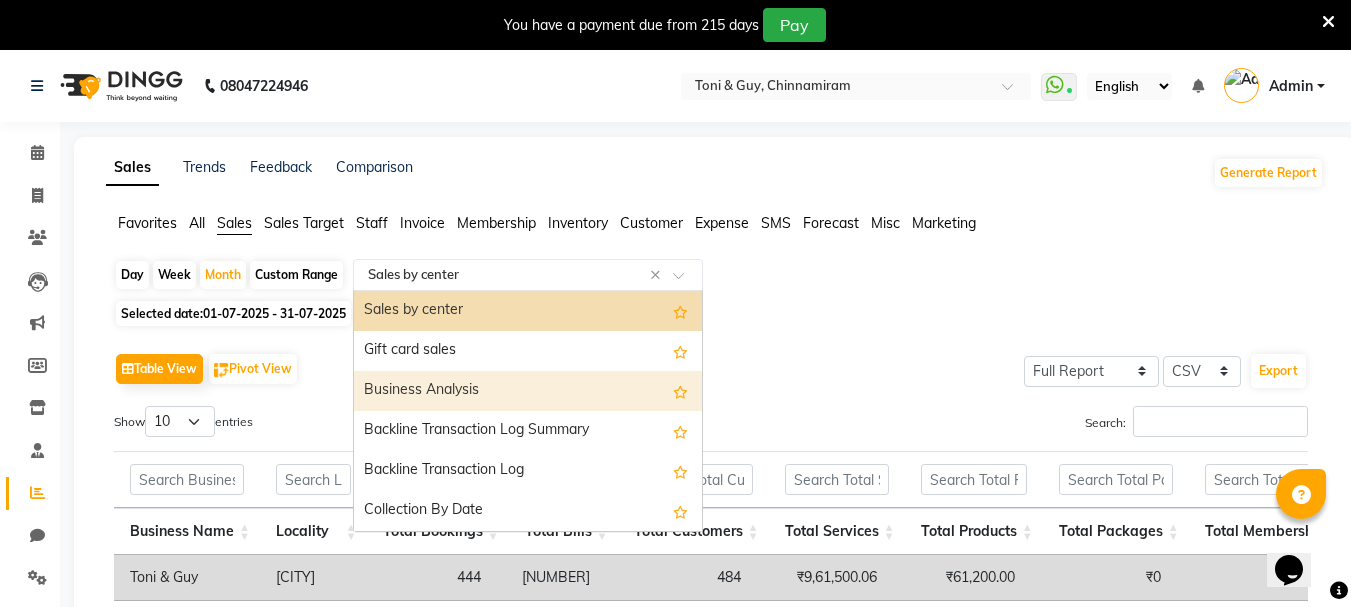 click on "Business Analysis" at bounding box center [528, 391] 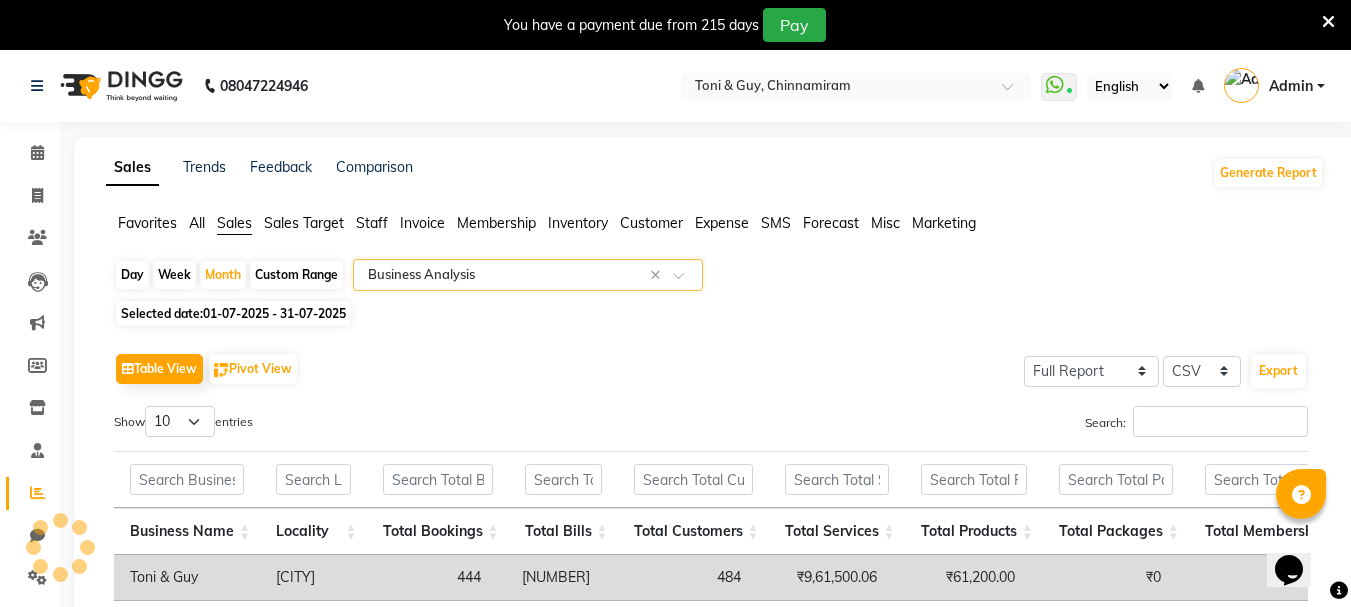 click 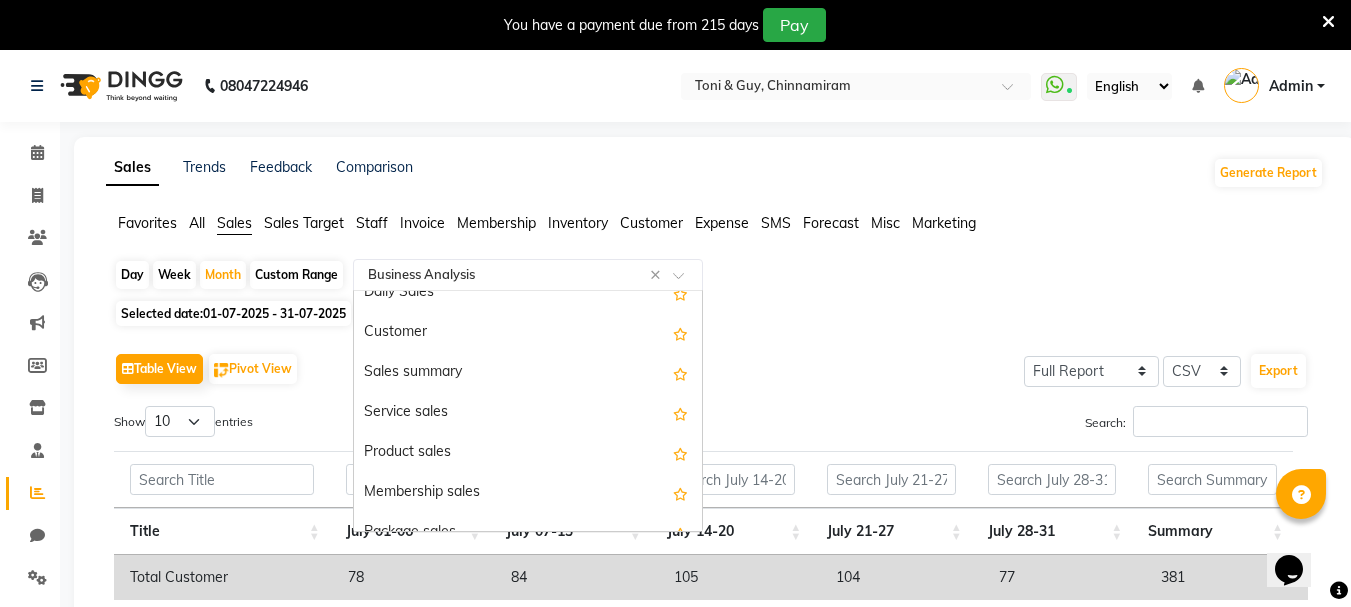 scroll, scrollTop: 0, scrollLeft: 0, axis: both 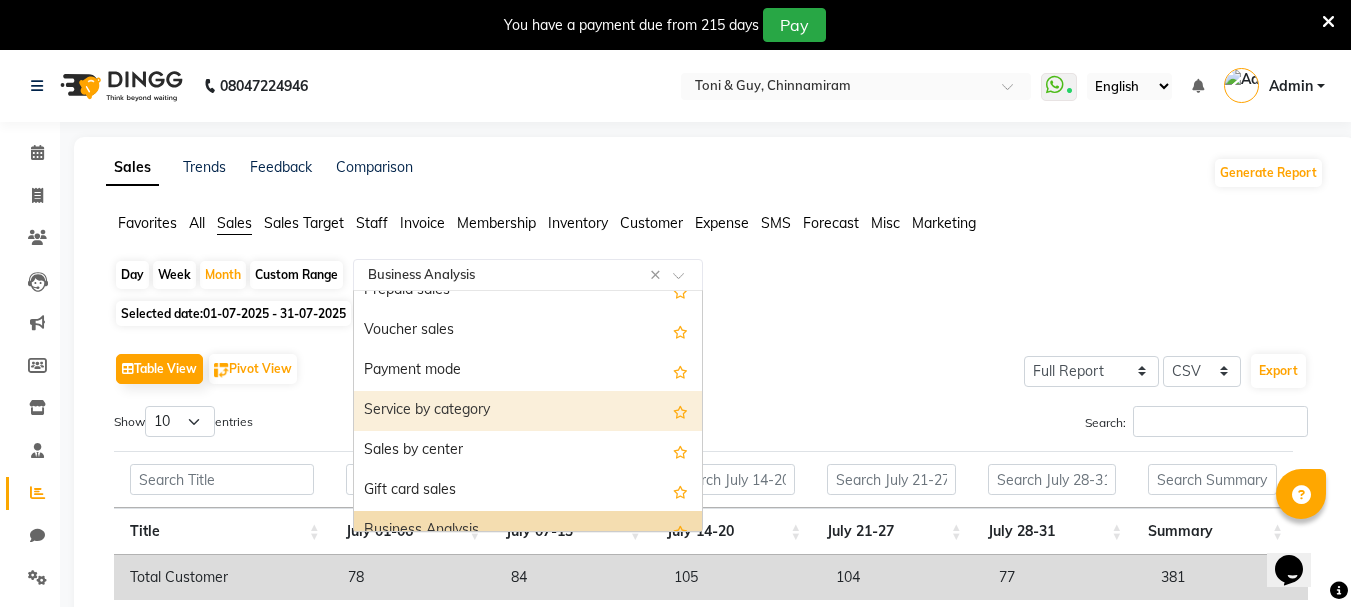 click on "Service by category" at bounding box center (528, 411) 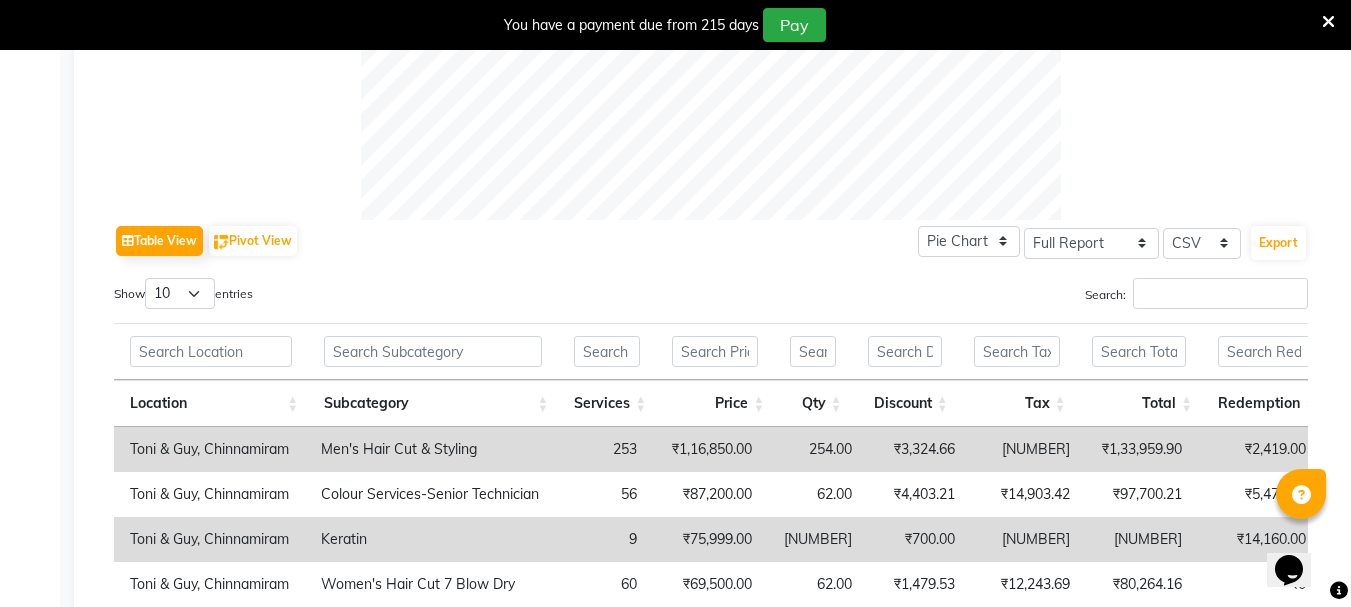 scroll, scrollTop: 1000, scrollLeft: 0, axis: vertical 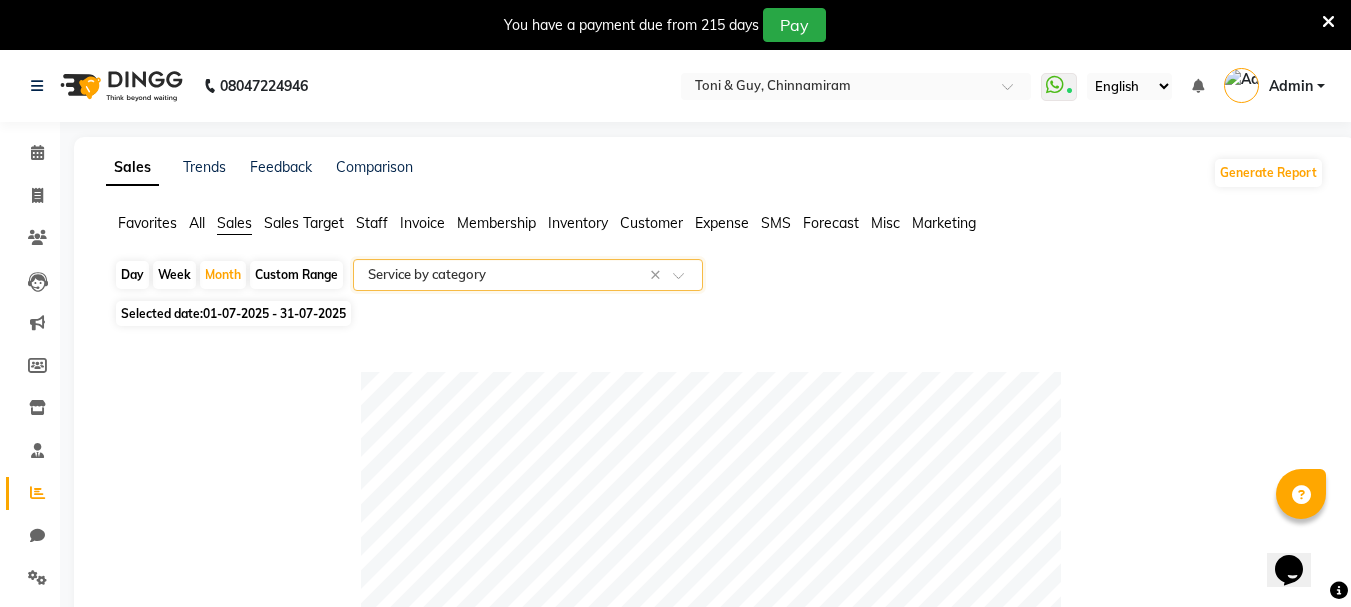 click on "Customer" 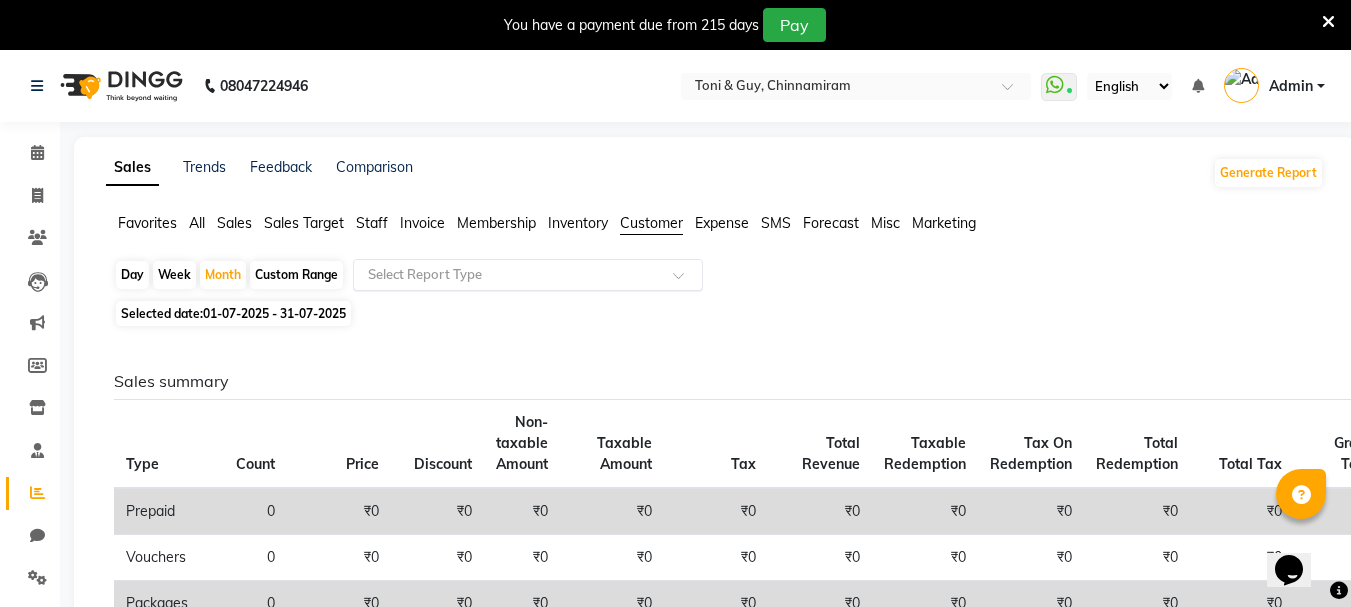 click 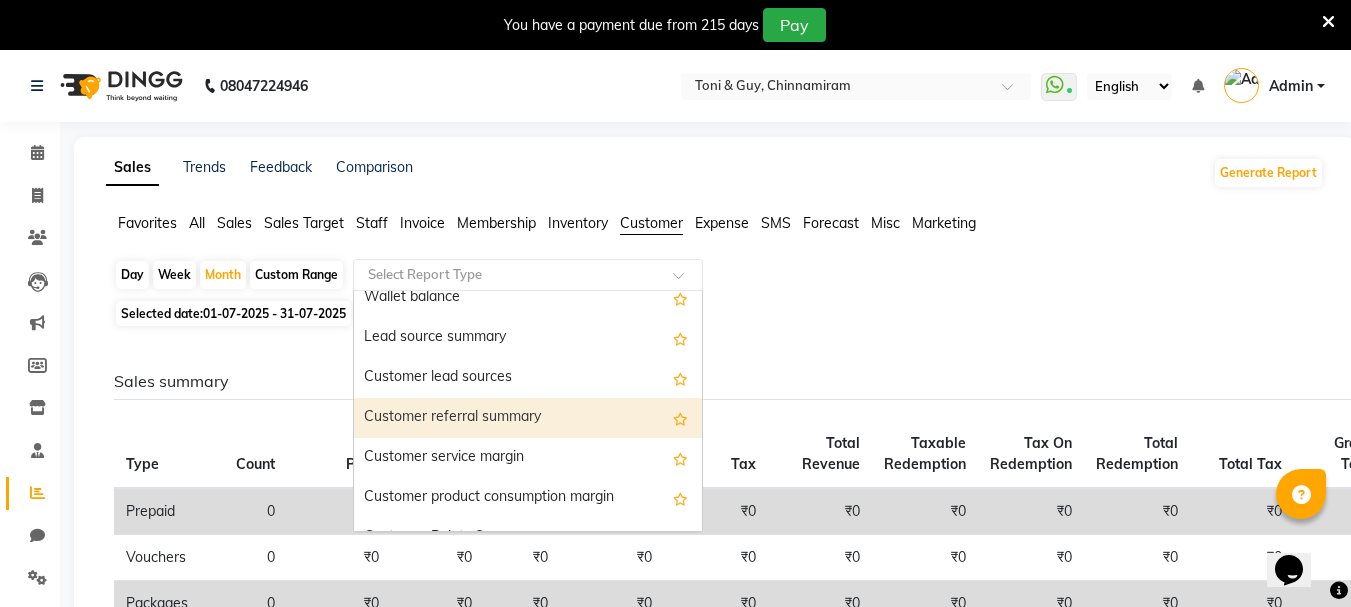 scroll, scrollTop: 100, scrollLeft: 0, axis: vertical 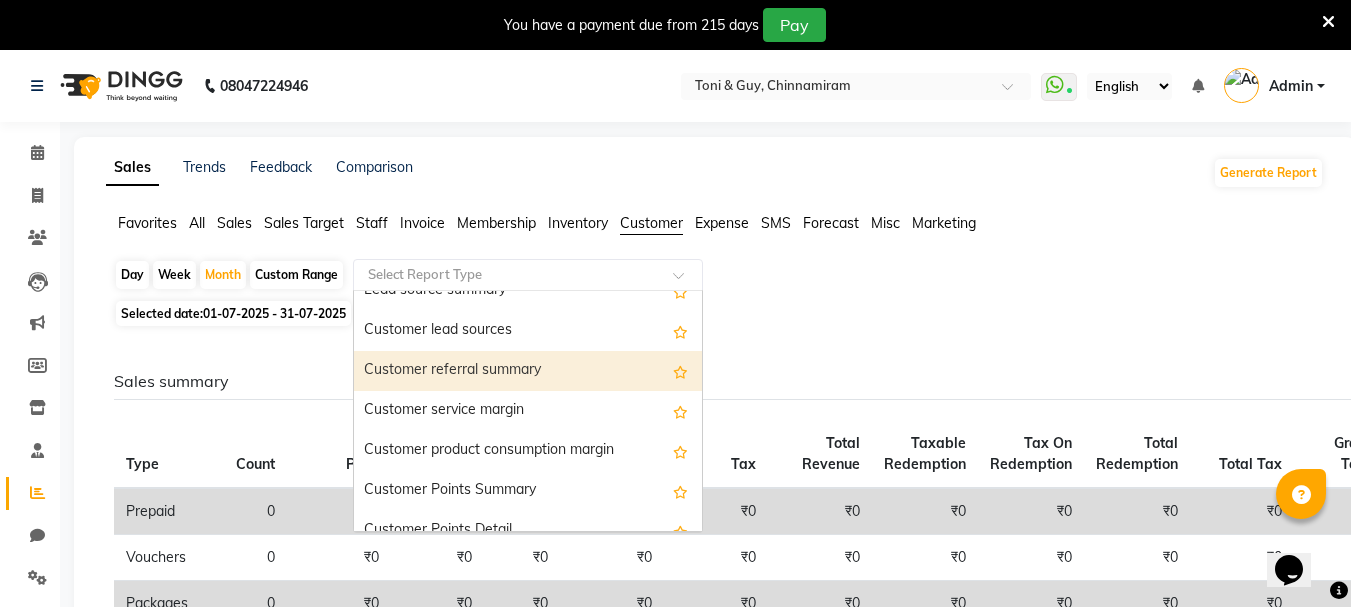 click on "Customer referral summary" at bounding box center (528, 371) 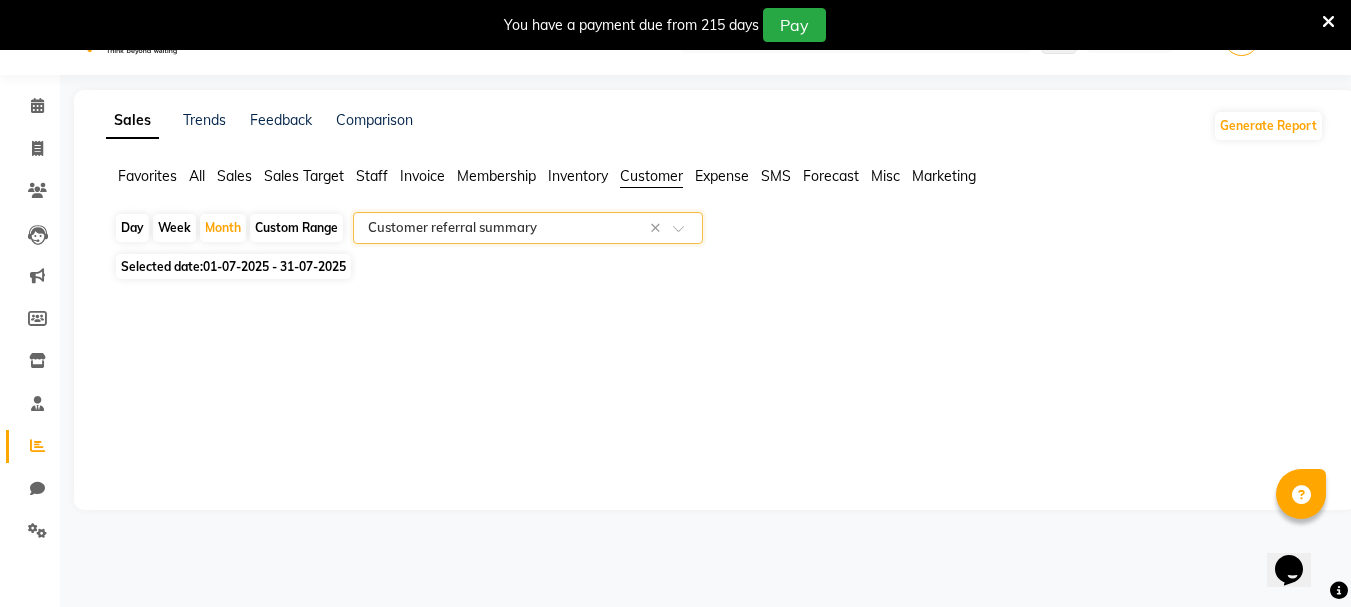 scroll, scrollTop: 50, scrollLeft: 0, axis: vertical 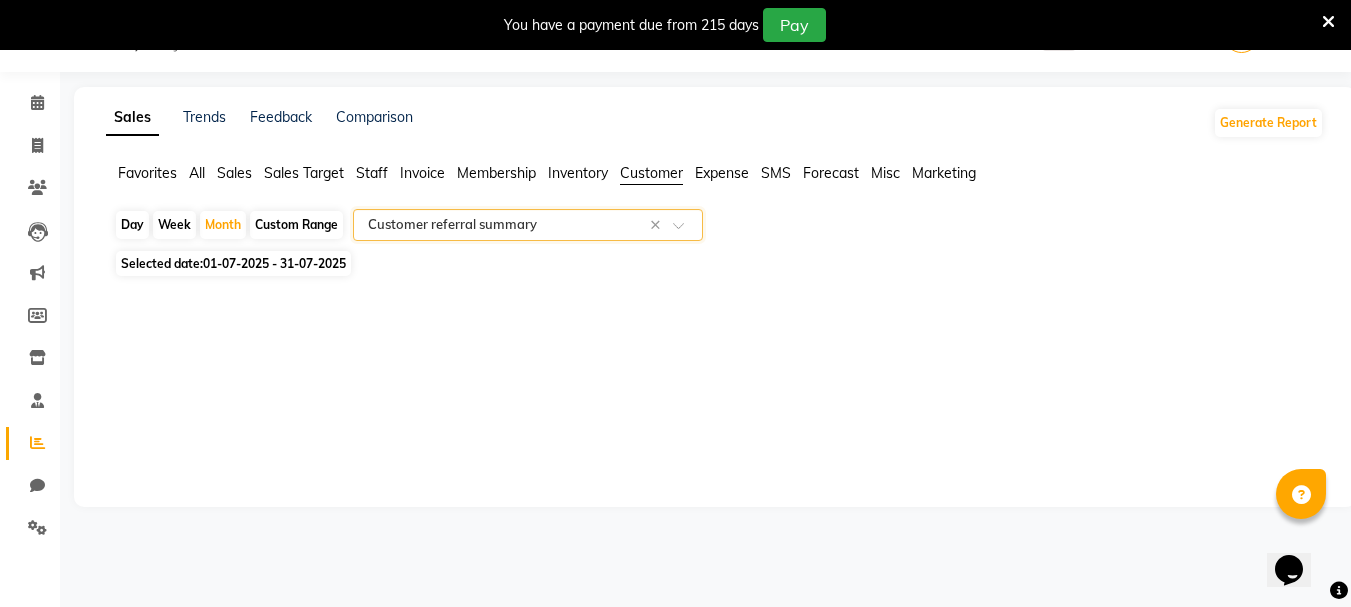 click 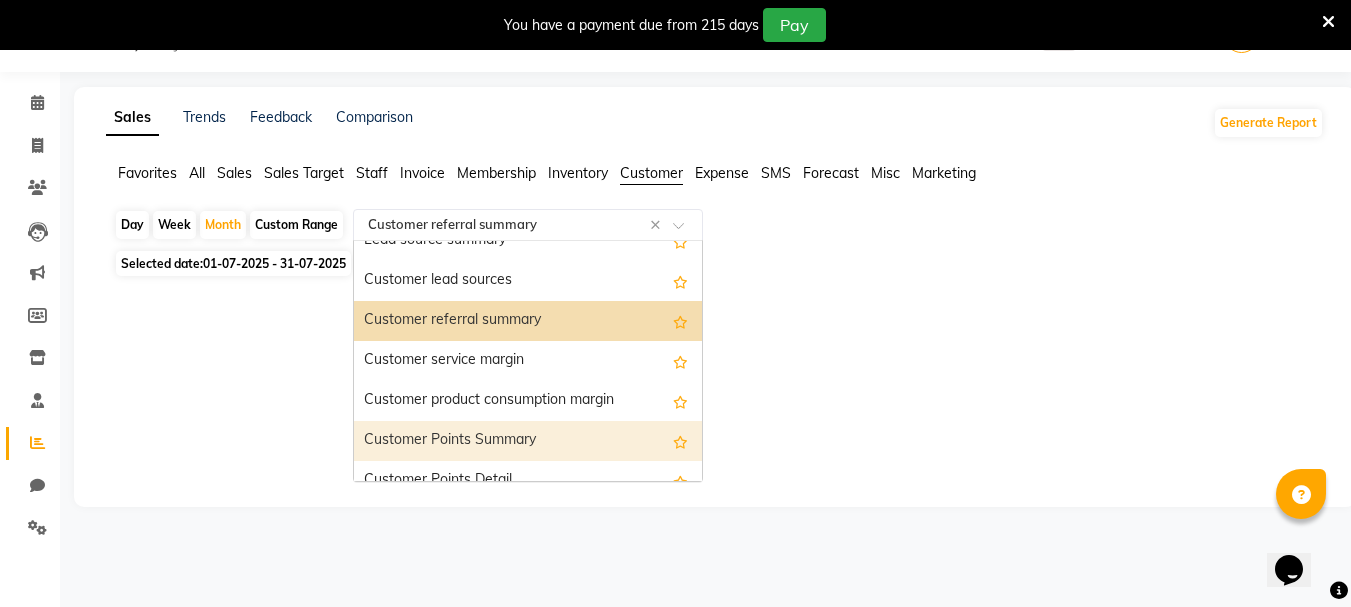 scroll, scrollTop: 200, scrollLeft: 0, axis: vertical 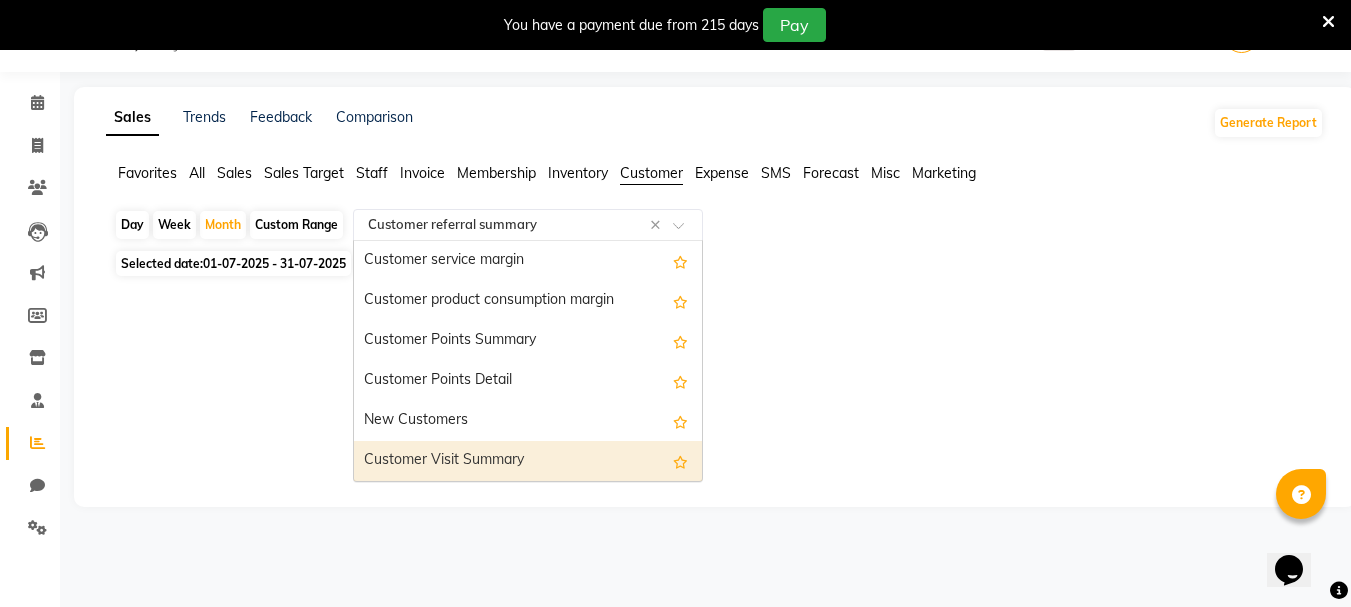 click on "Customer Visit Summary" at bounding box center [528, 461] 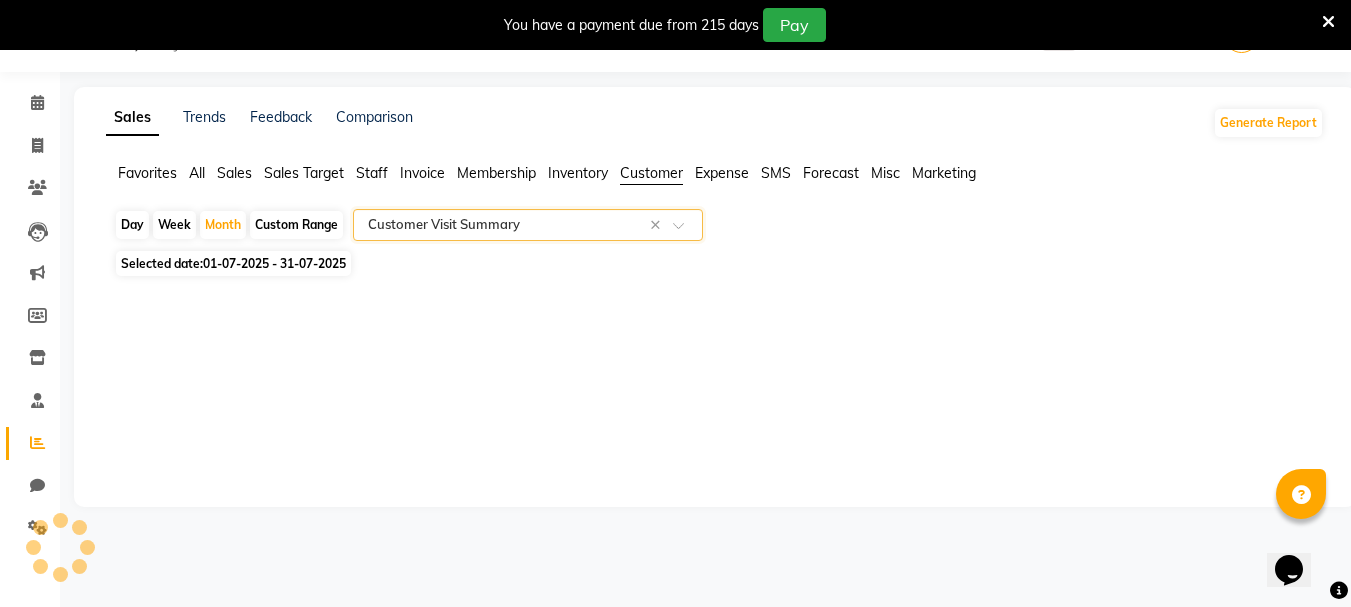 select on "full_report" 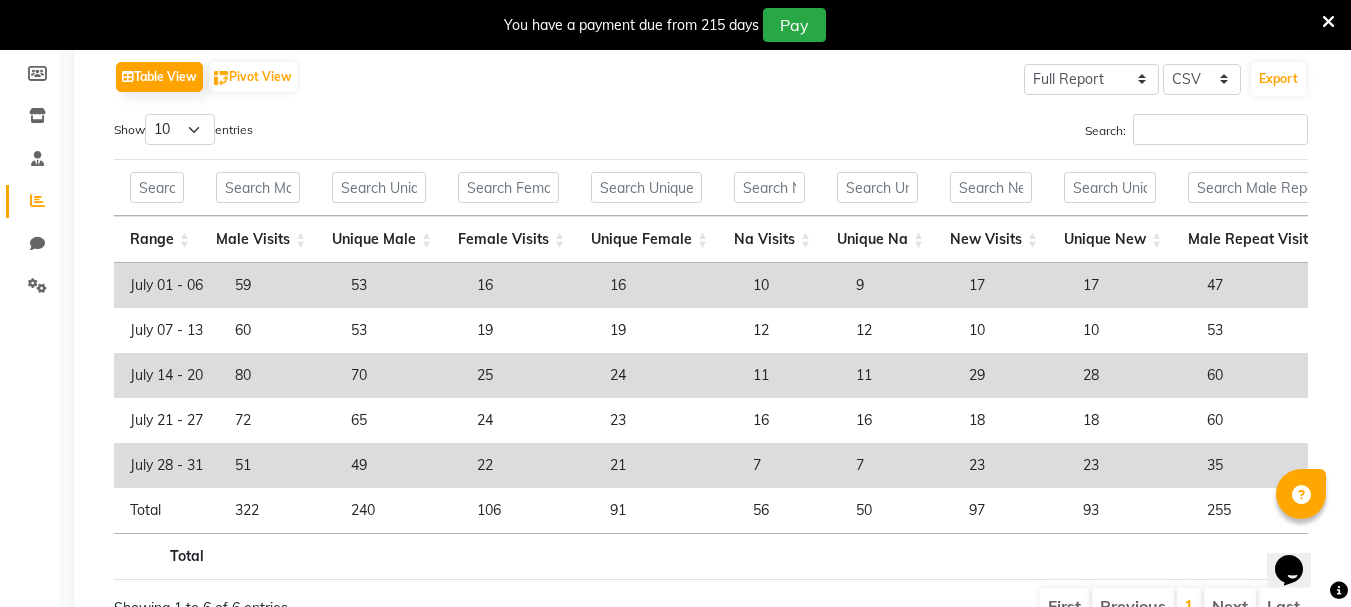 scroll, scrollTop: 300, scrollLeft: 0, axis: vertical 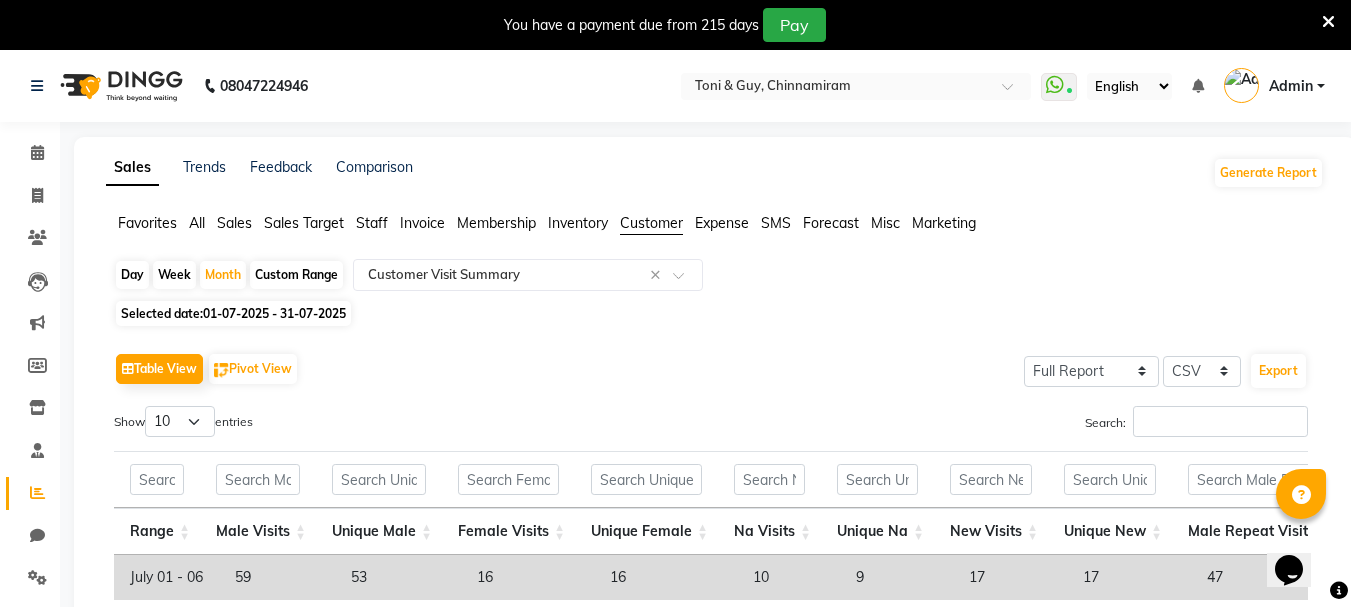 click on "Marketing" 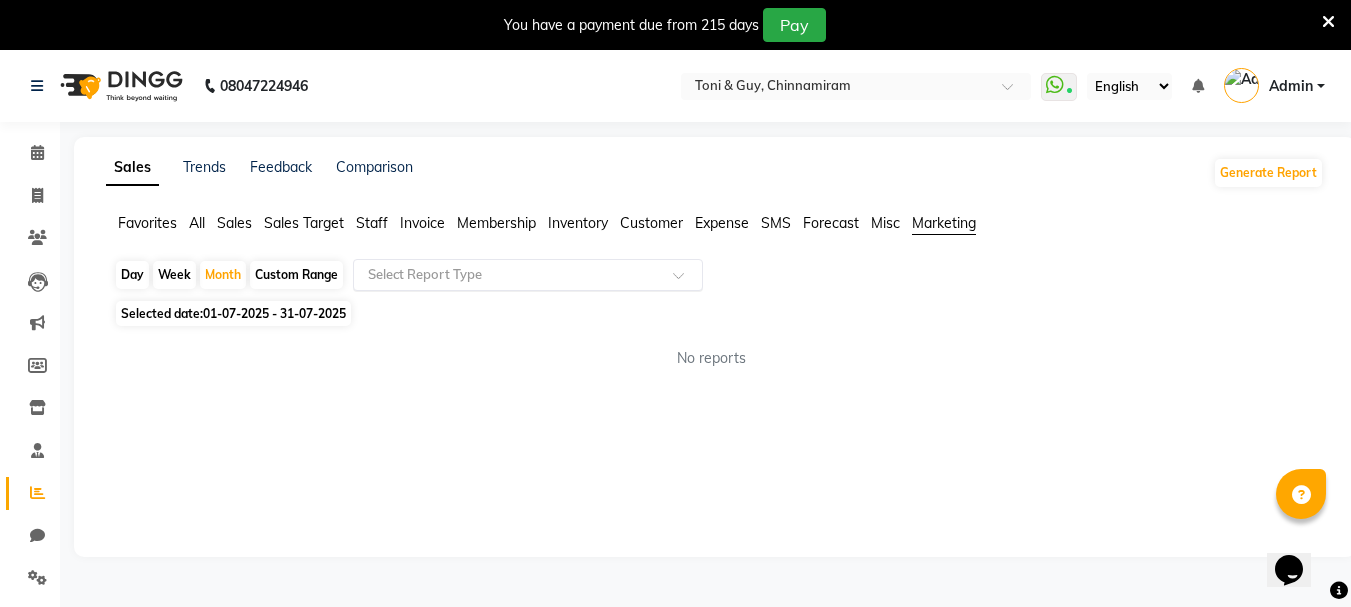 click 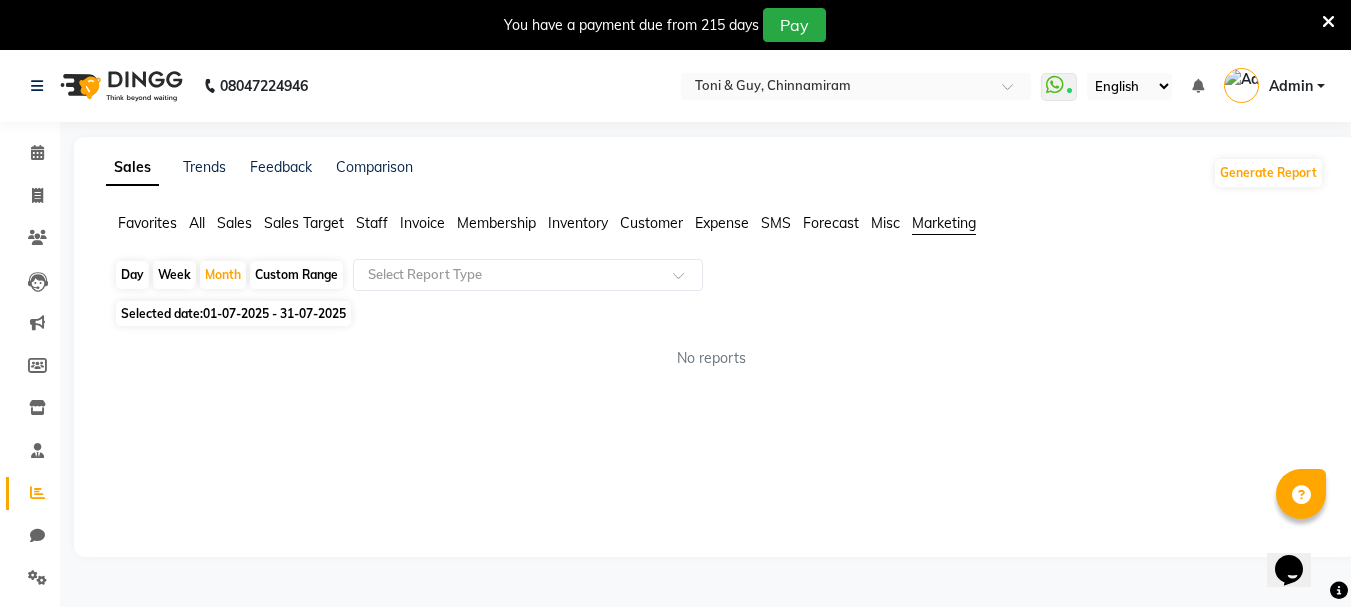 click on "Selected date:  01-07-2025 - 31-07-2025" 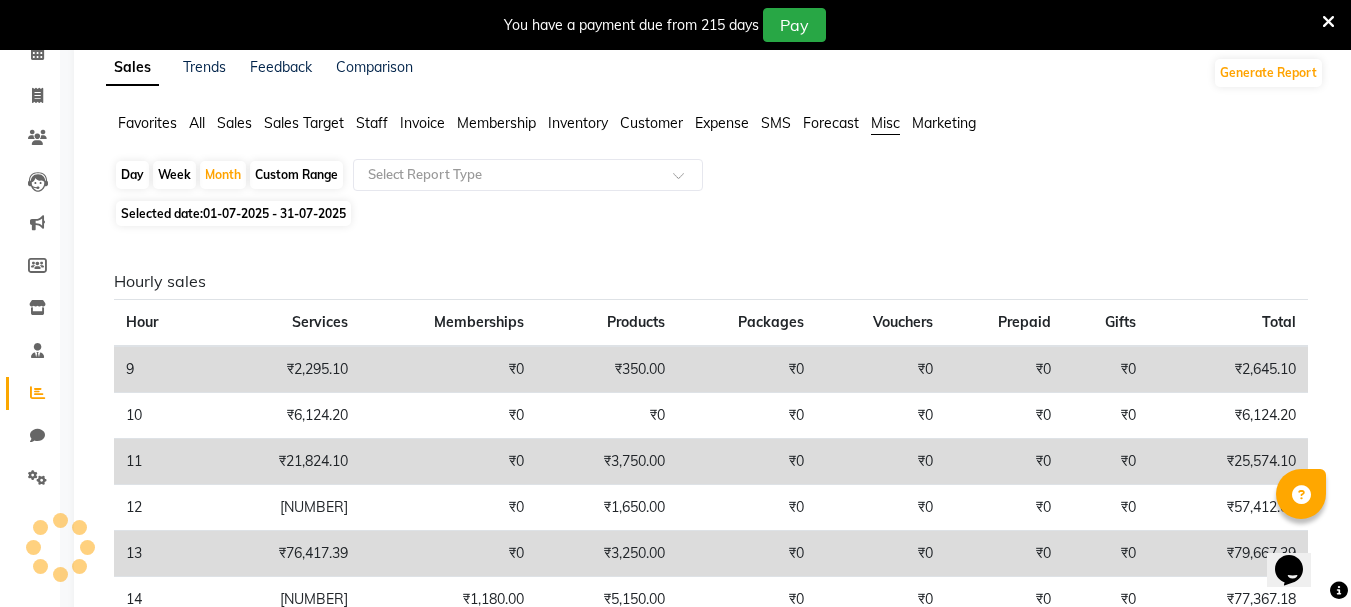 click on "Favorites All Sales Sales Target Staff Invoice Membership Inventory Customer Expense SMS Forecast Misc Marketing" 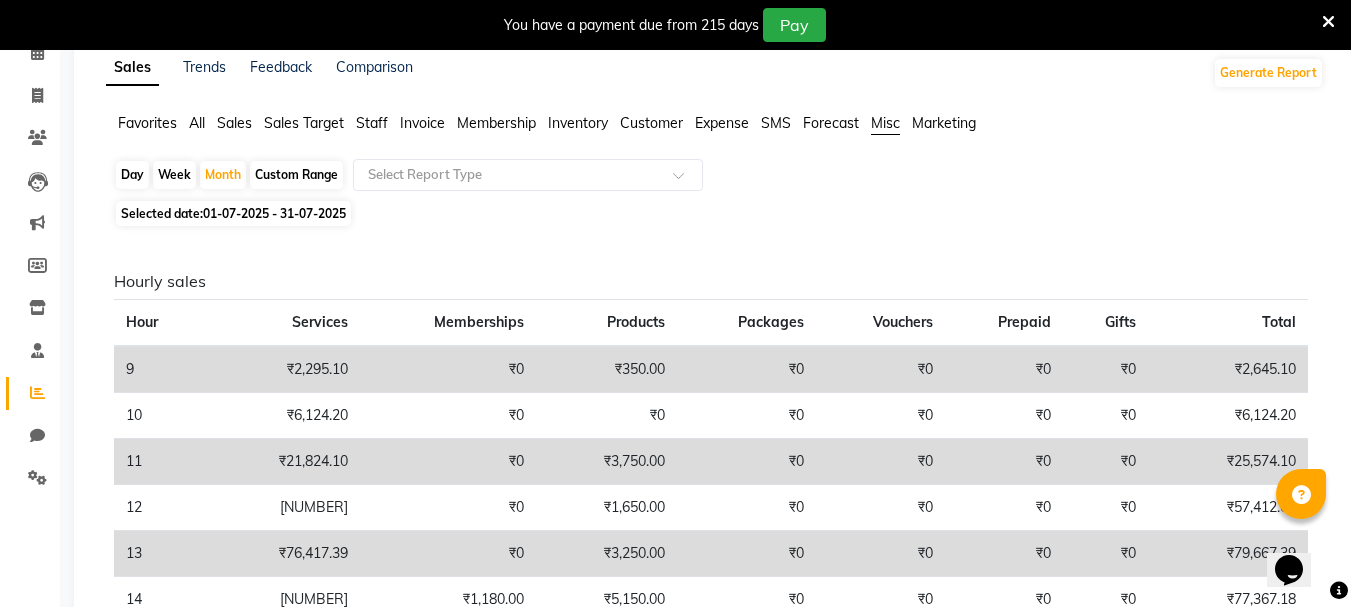 click on "Forecast" 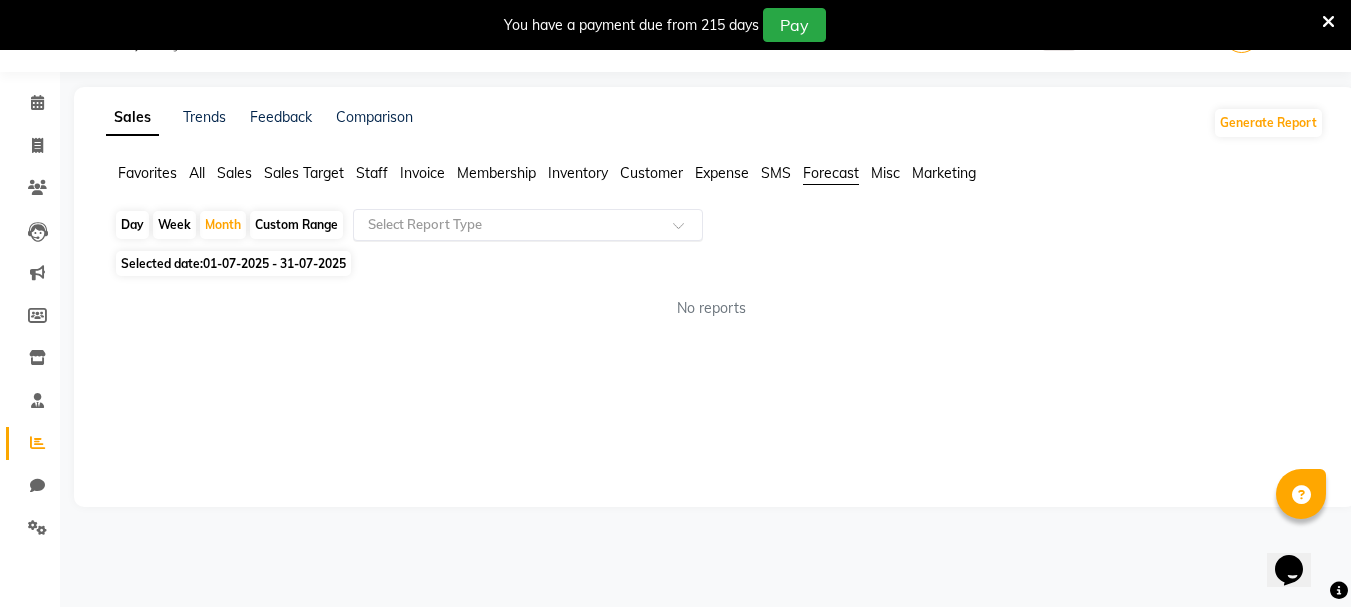 click on "Select Report Type" 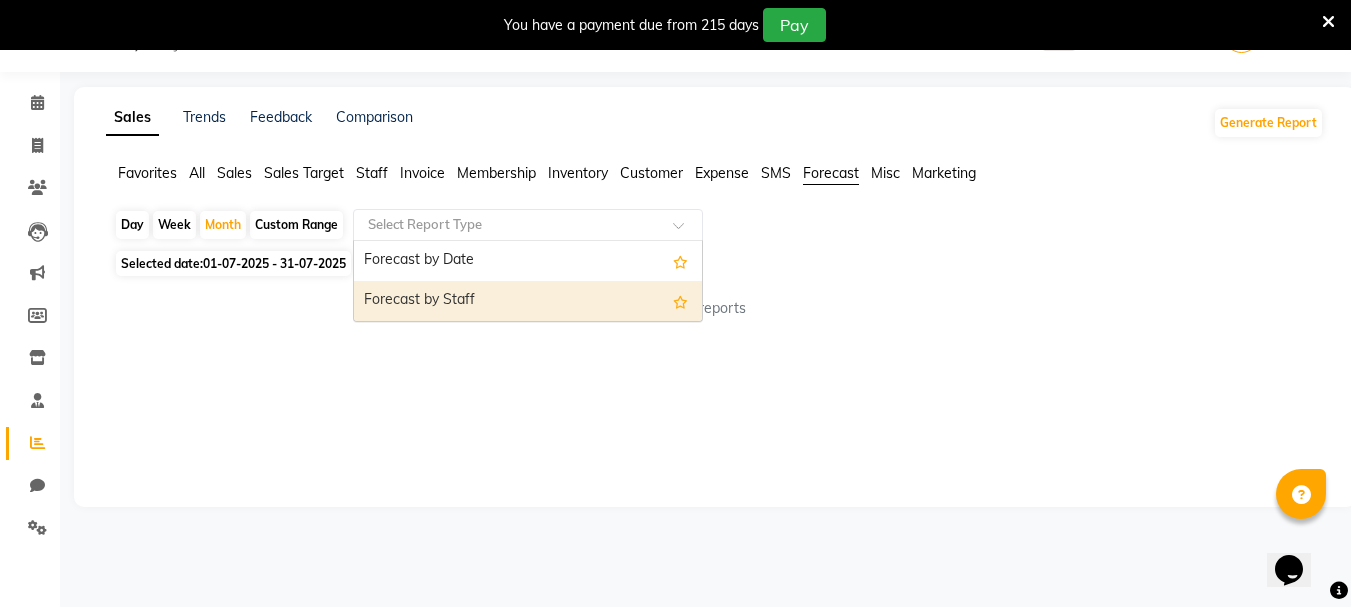 click on "Forecast by Staff" at bounding box center (528, 301) 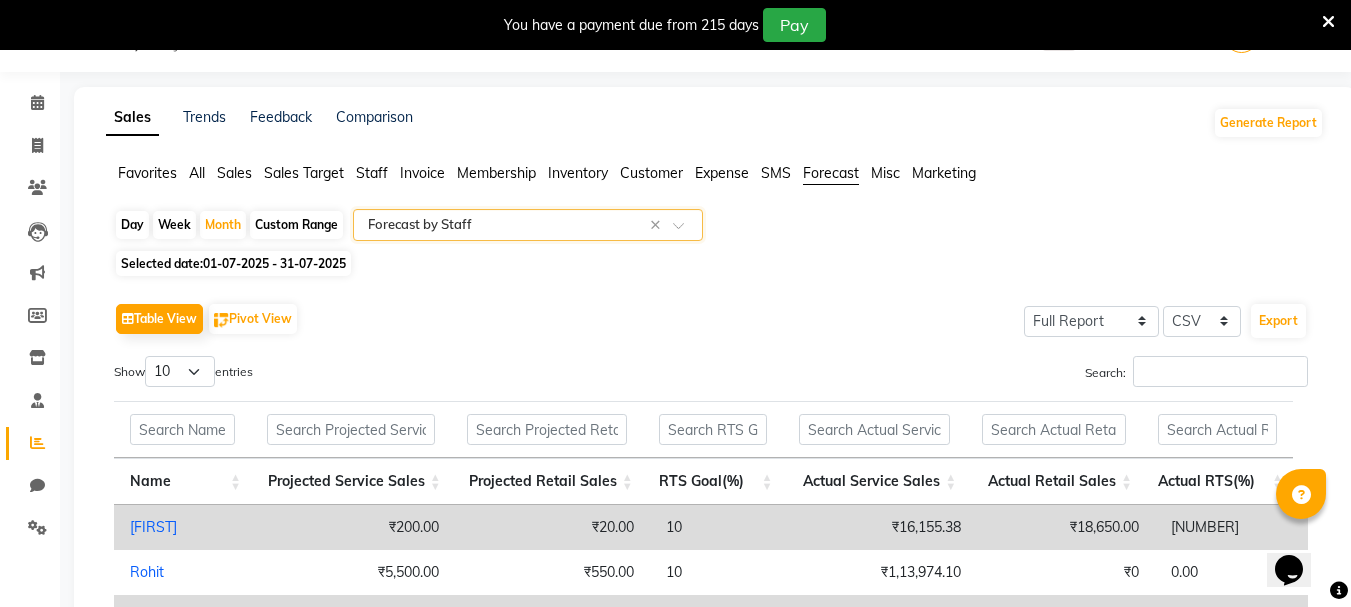 click on "Customer" 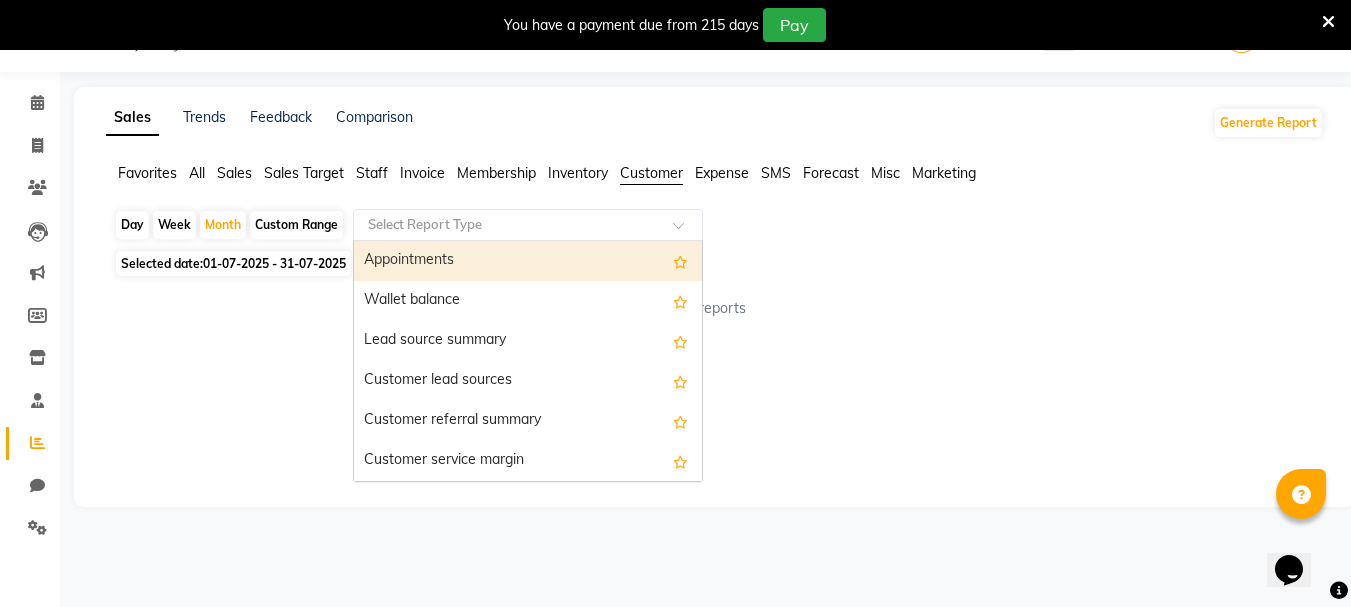 click 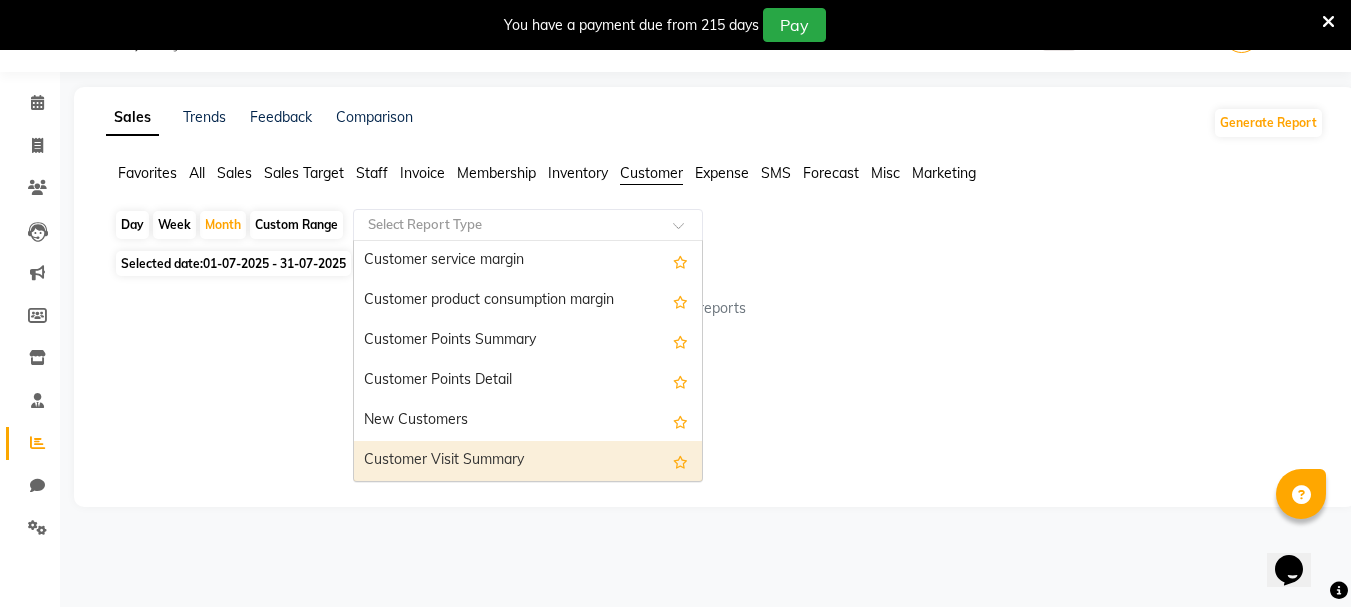 click on "Customer Visit Summary" at bounding box center (528, 461) 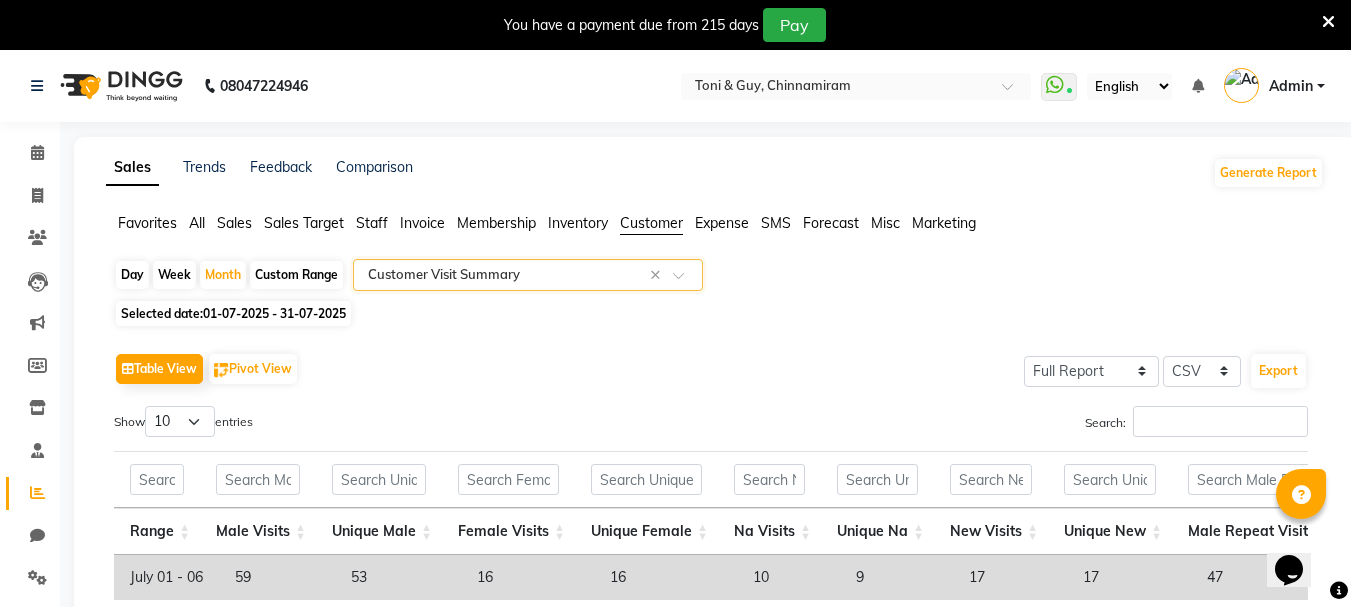 click 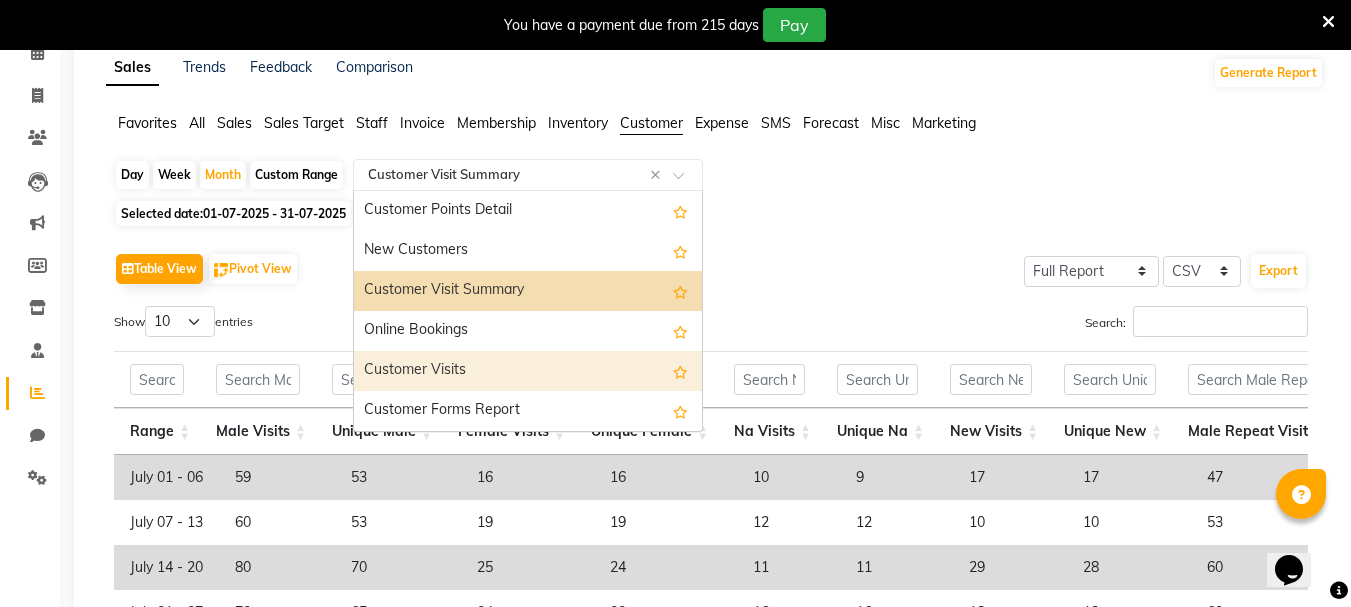 click on "Customer Visits" at bounding box center [528, 371] 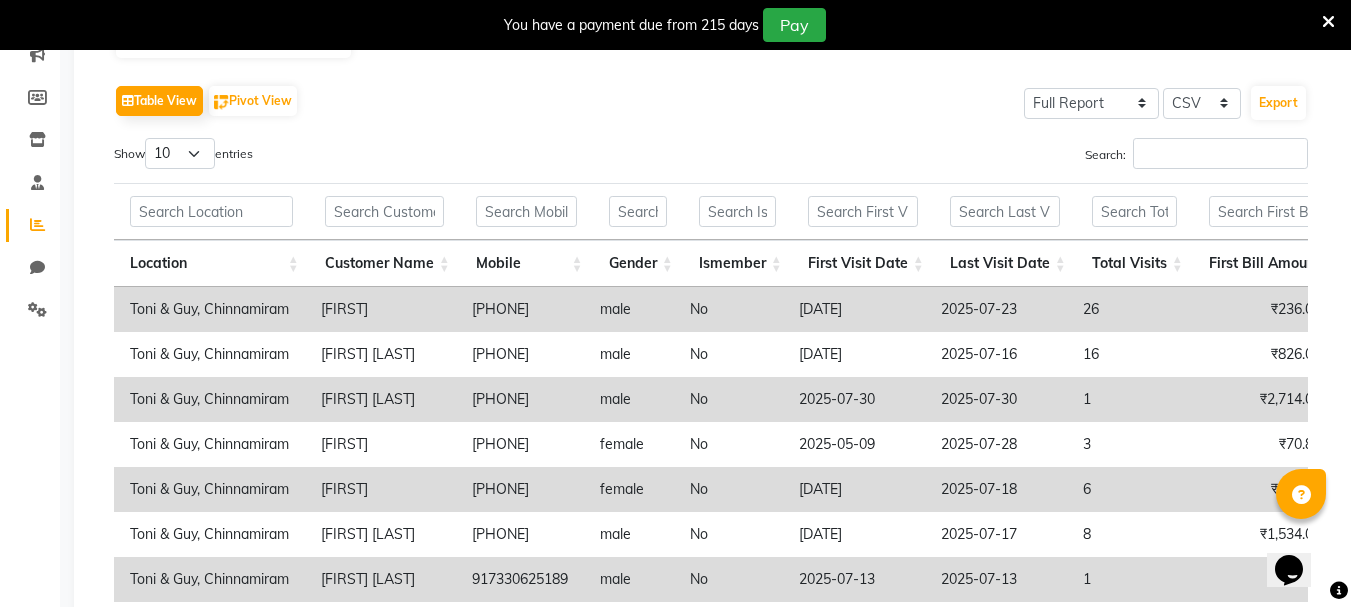 scroll, scrollTop: 300, scrollLeft: 0, axis: vertical 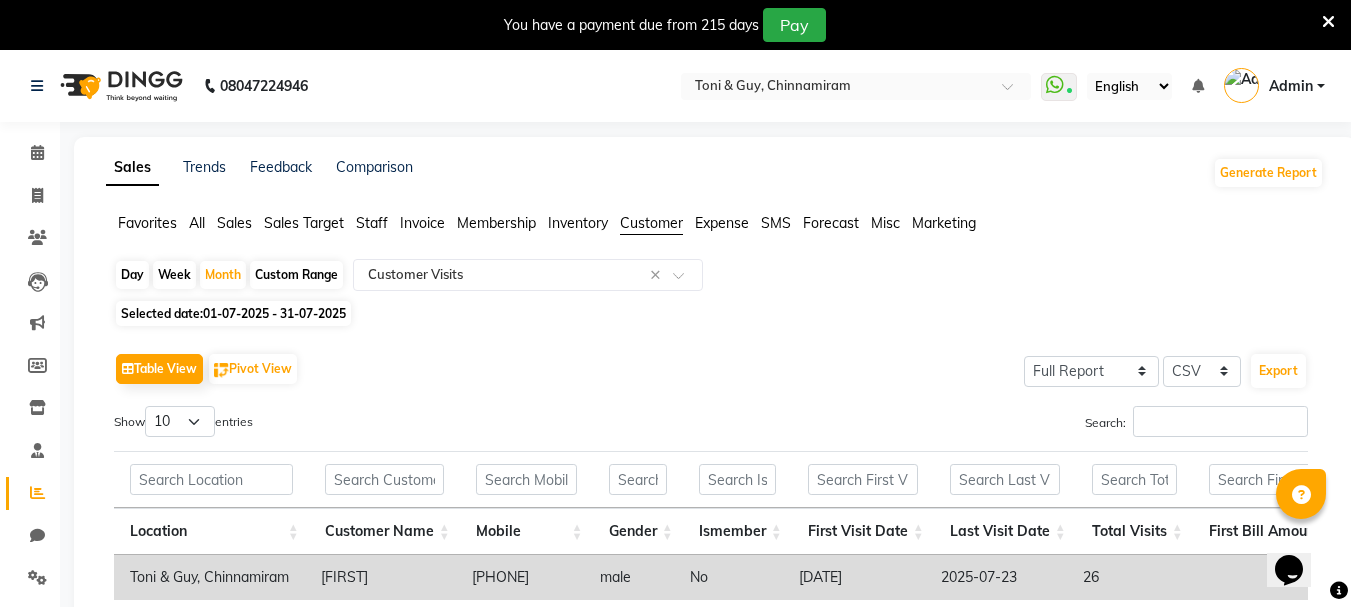 click on "All" 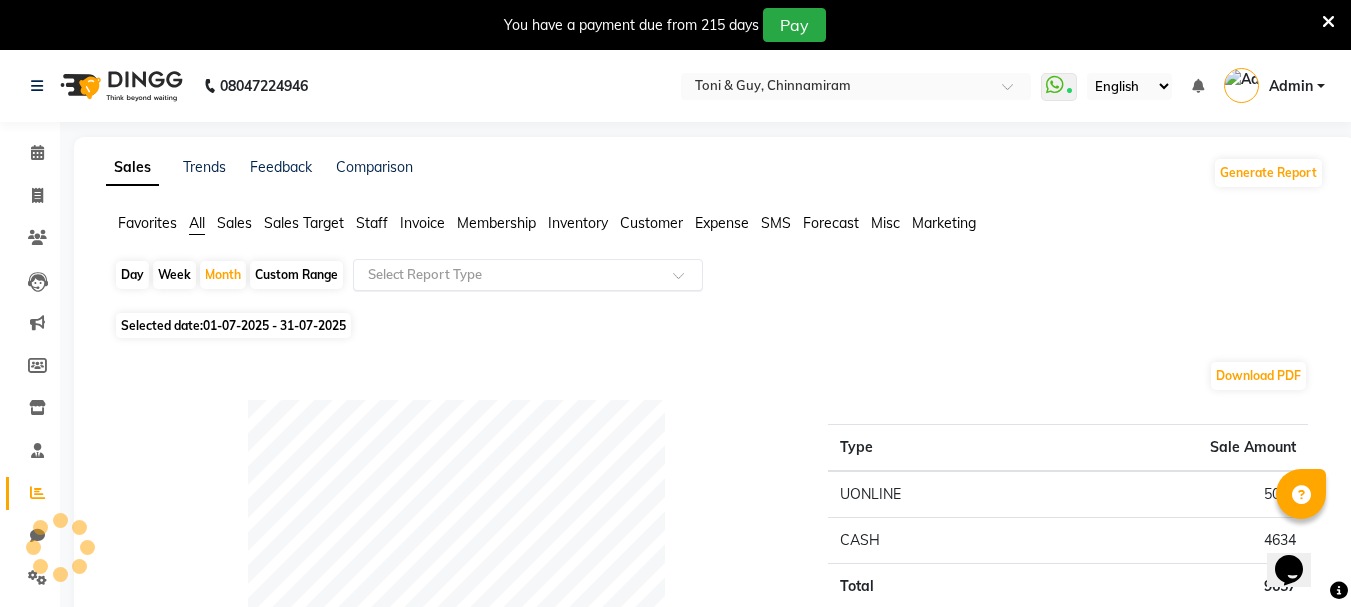click 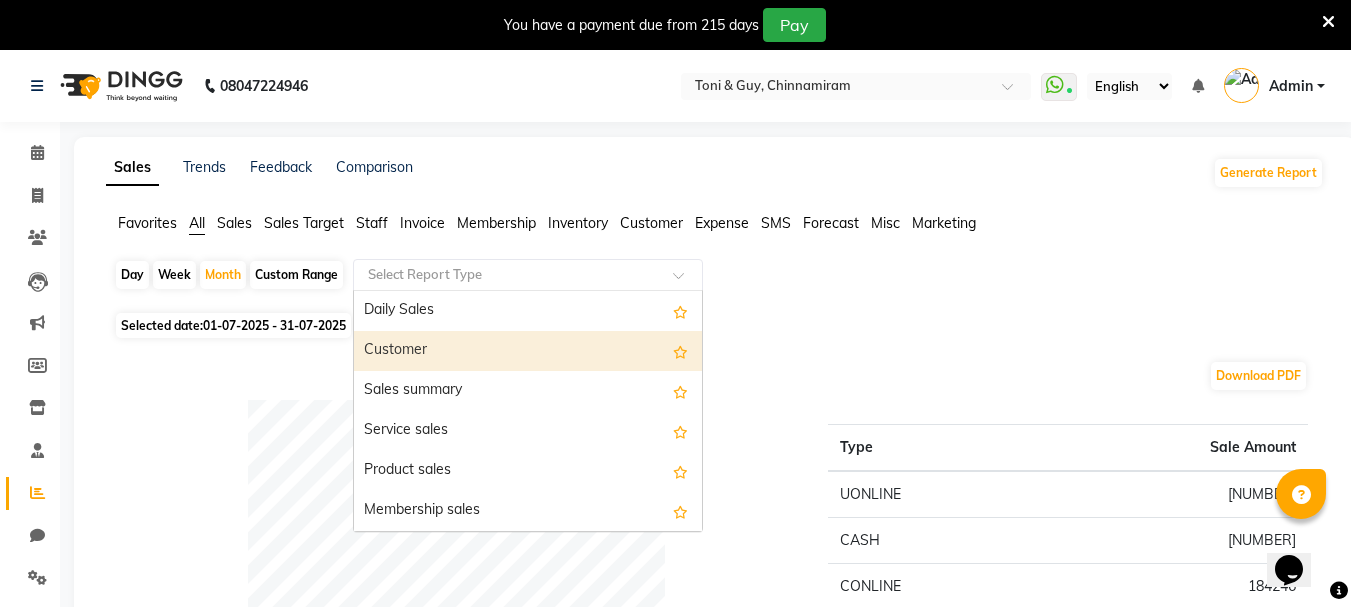 click on "Customer" at bounding box center (528, 351) 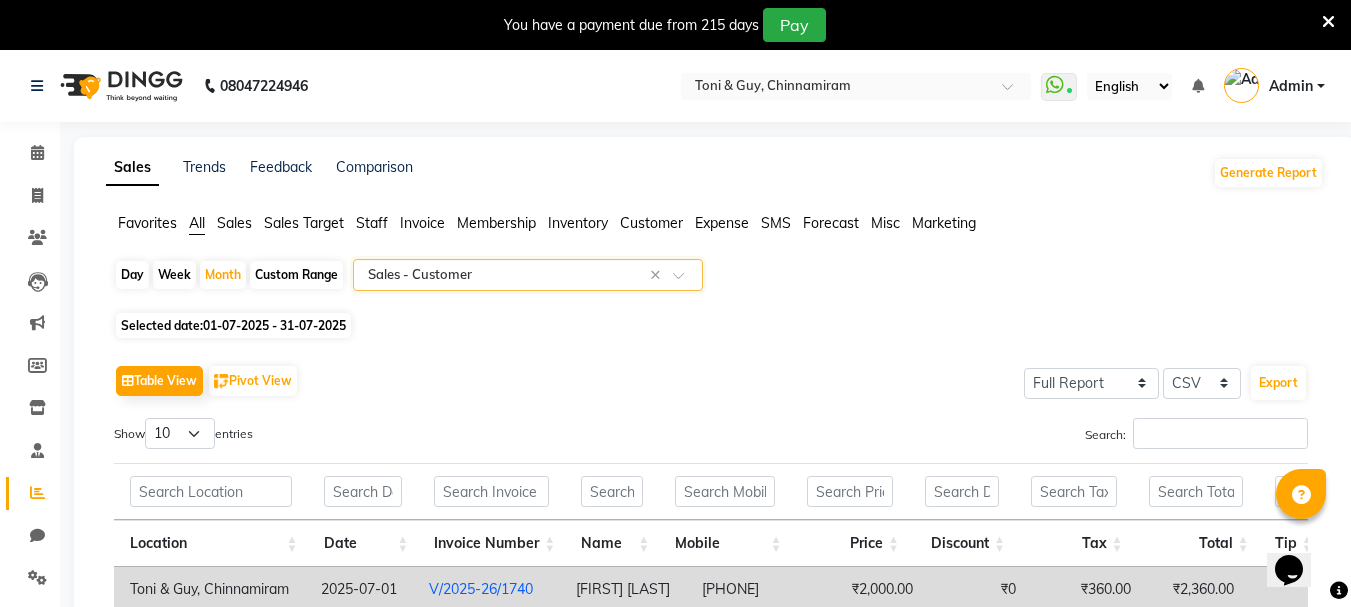 click 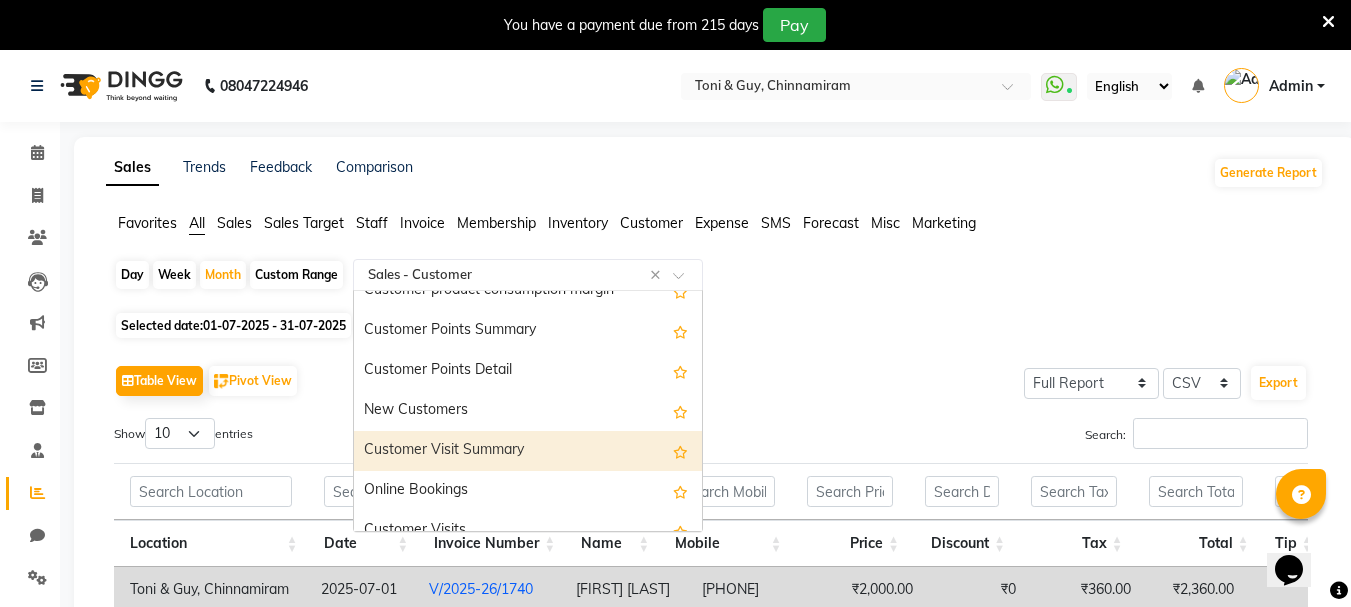 scroll, scrollTop: 3800, scrollLeft: 0, axis: vertical 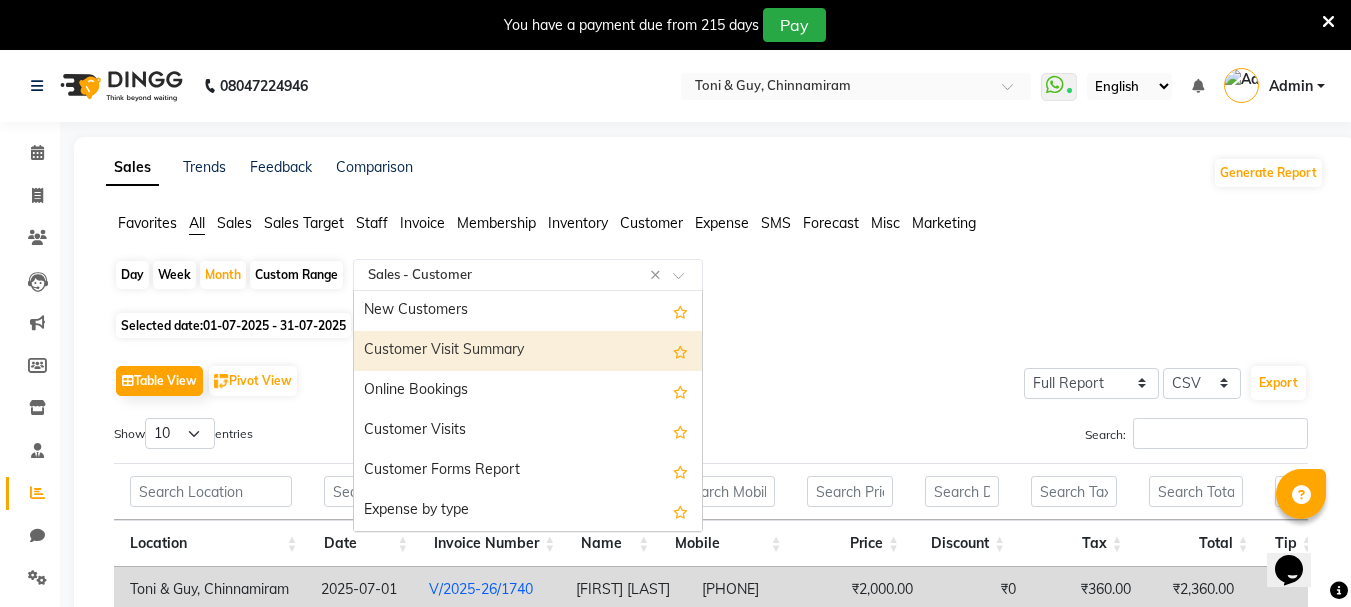 click on "Customer Visit Summary" at bounding box center [528, 351] 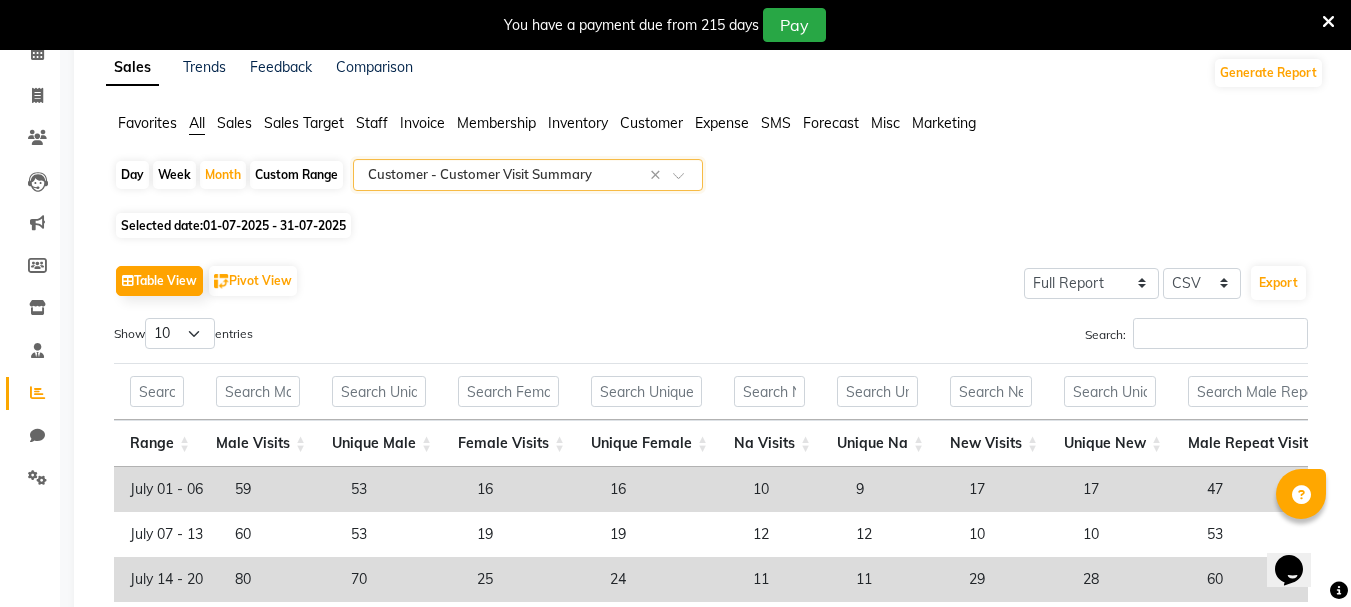 scroll, scrollTop: 0, scrollLeft: 0, axis: both 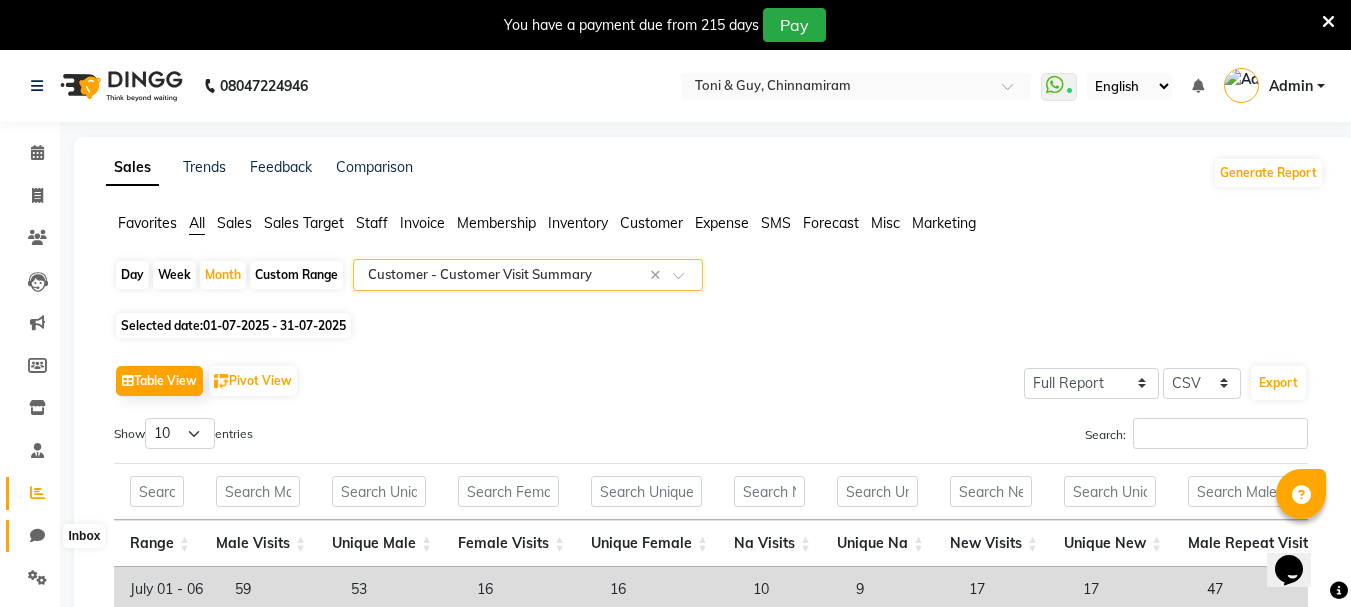 click 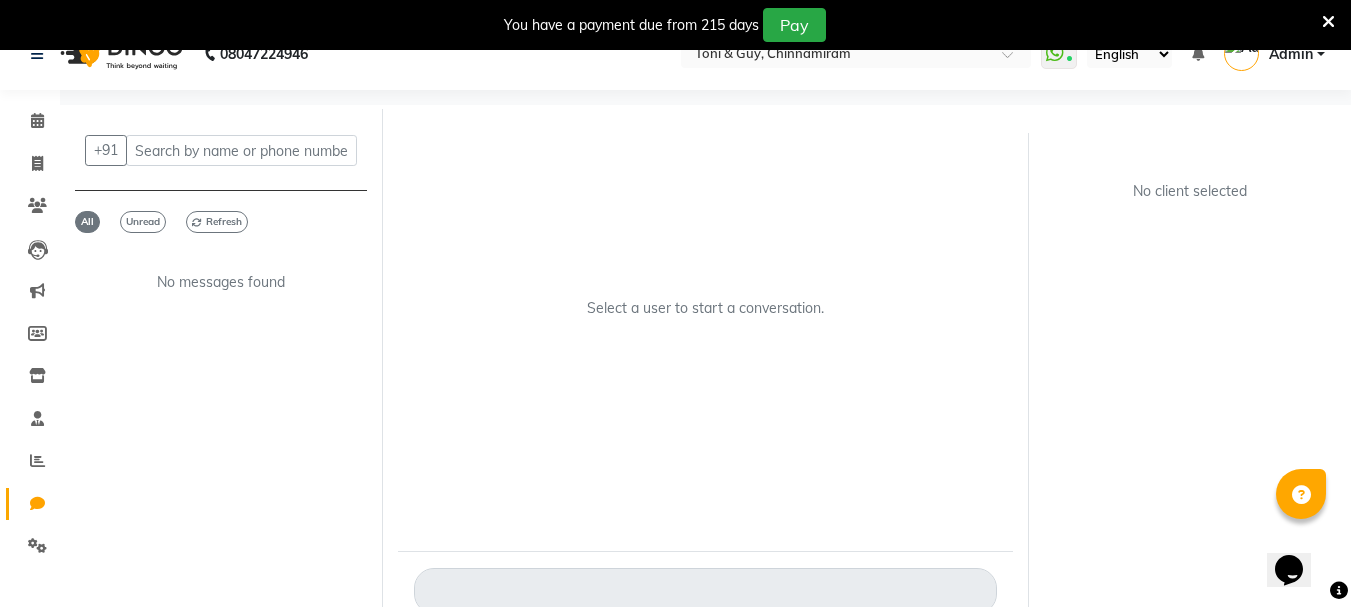 scroll, scrollTop: 0, scrollLeft: 0, axis: both 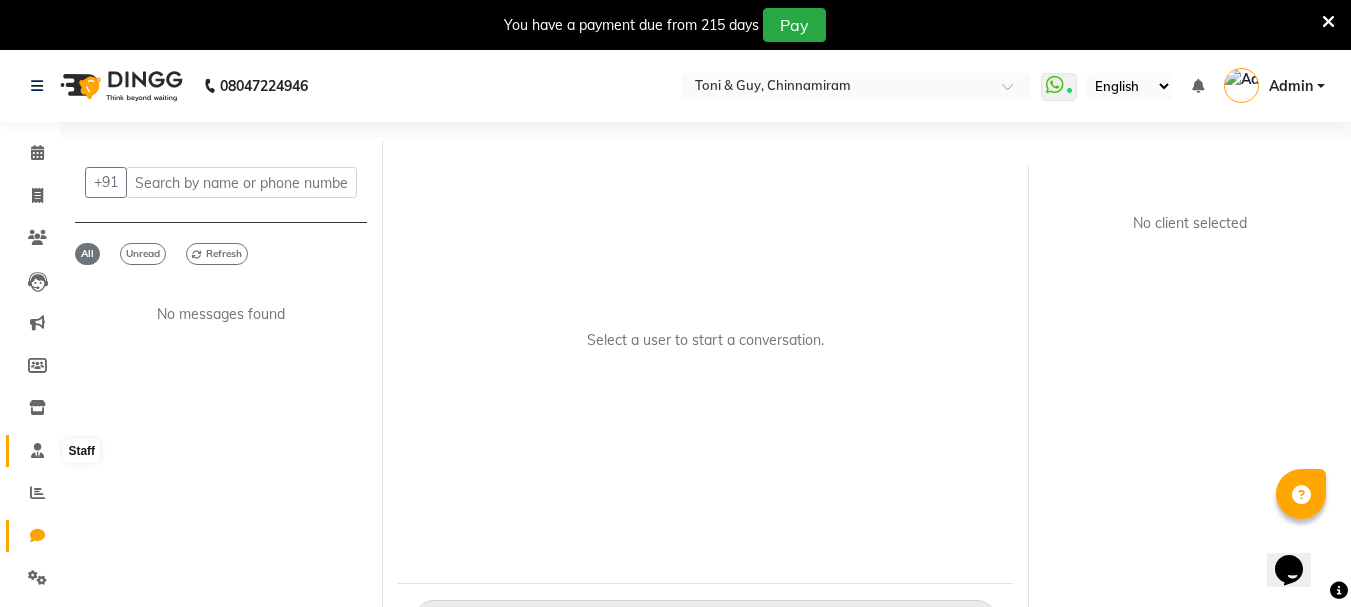 click 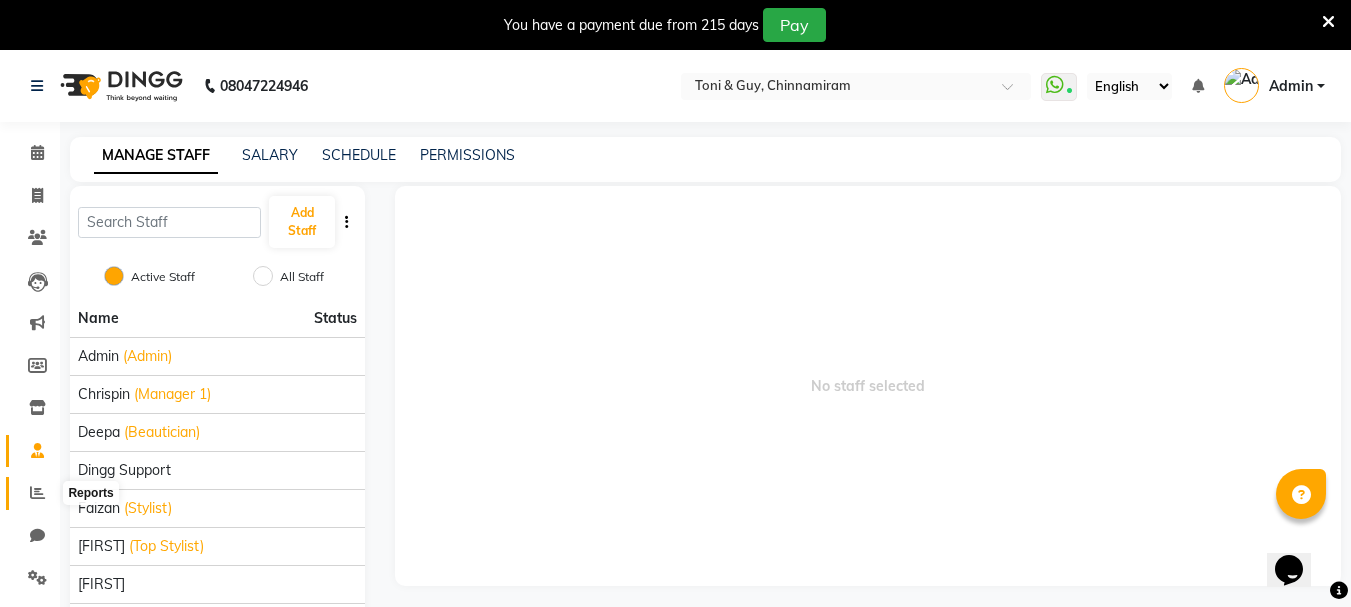 click 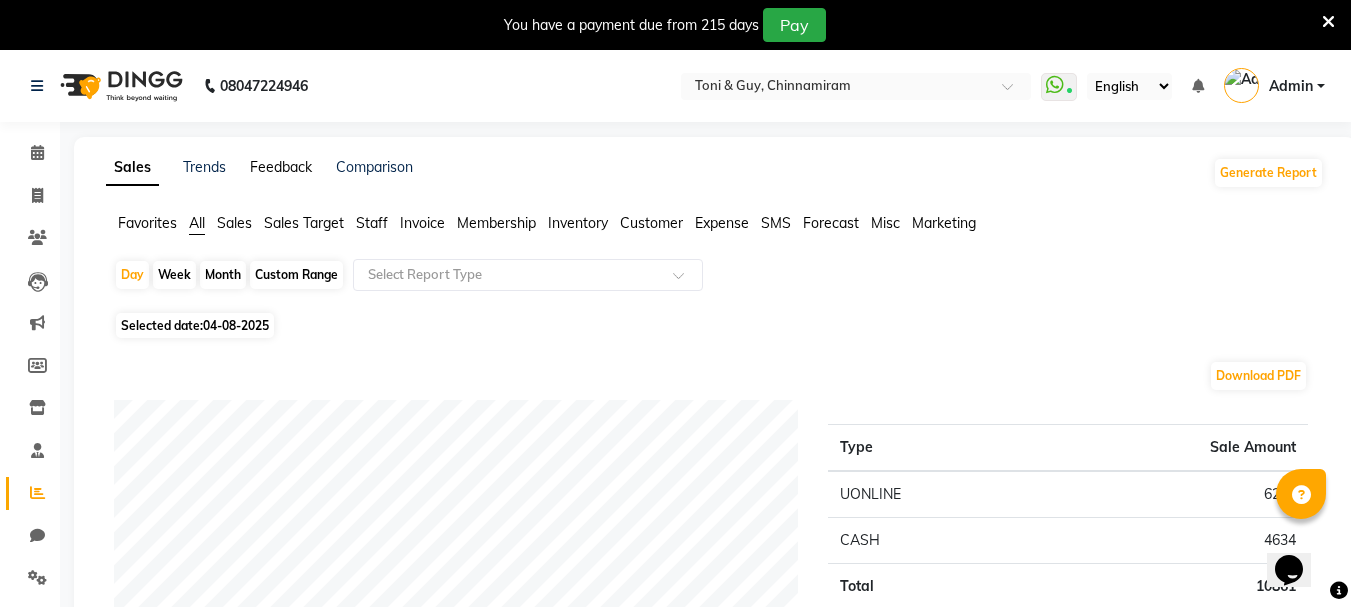 click on "Feedback" 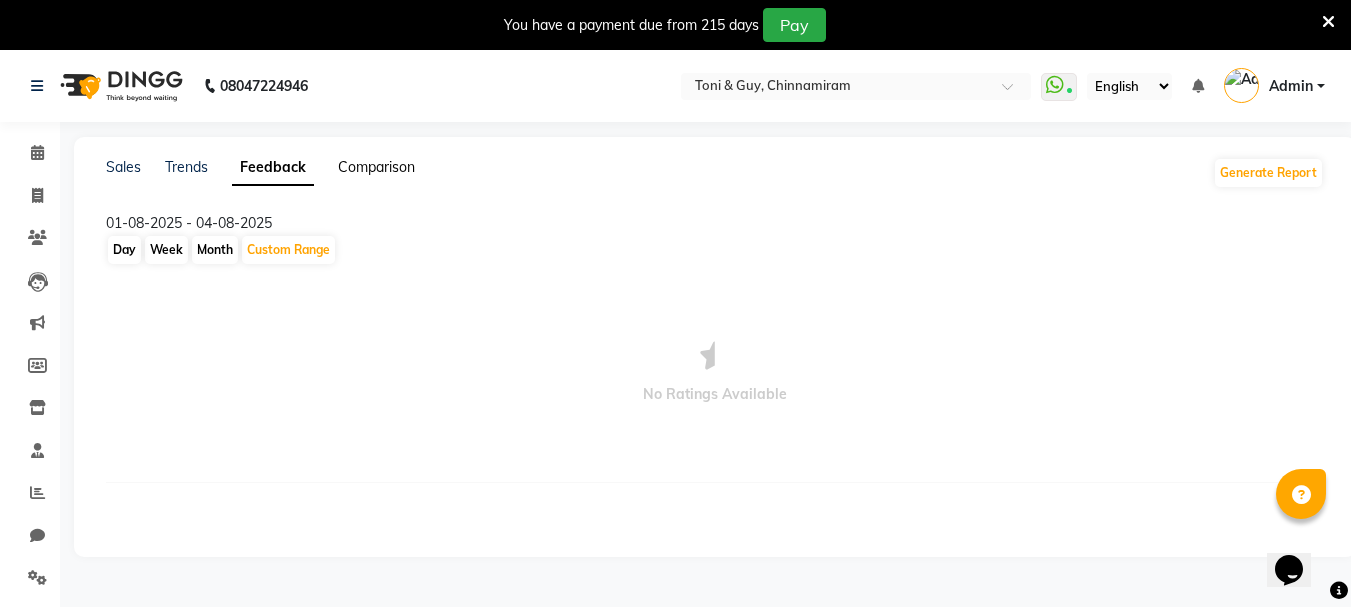 click on "Comparison" 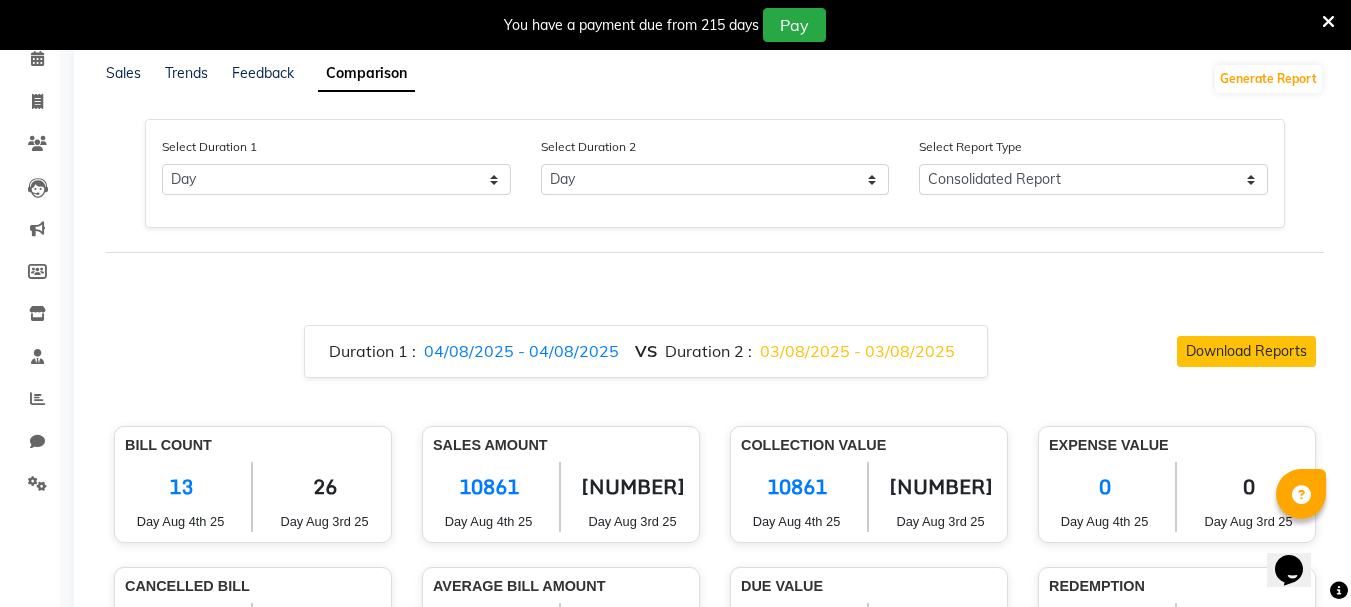 scroll, scrollTop: 0, scrollLeft: 0, axis: both 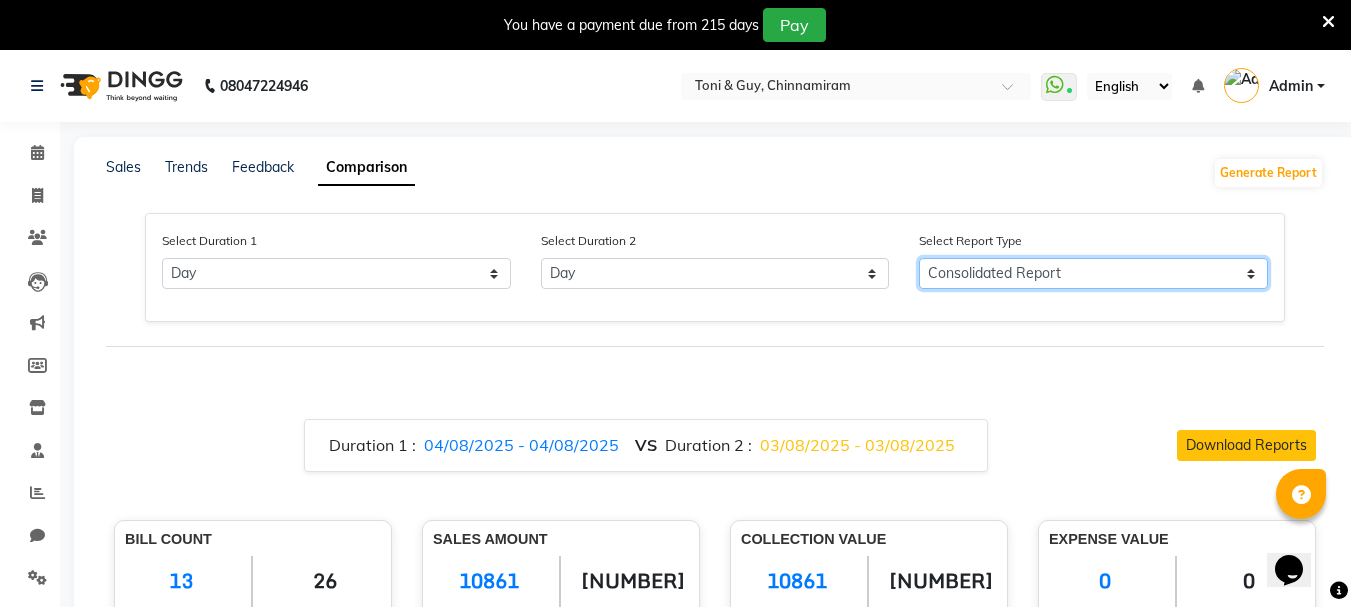 click on "Consolidated Report Business Level Retention Report Staff Level Retention Report" at bounding box center (1093, 273) 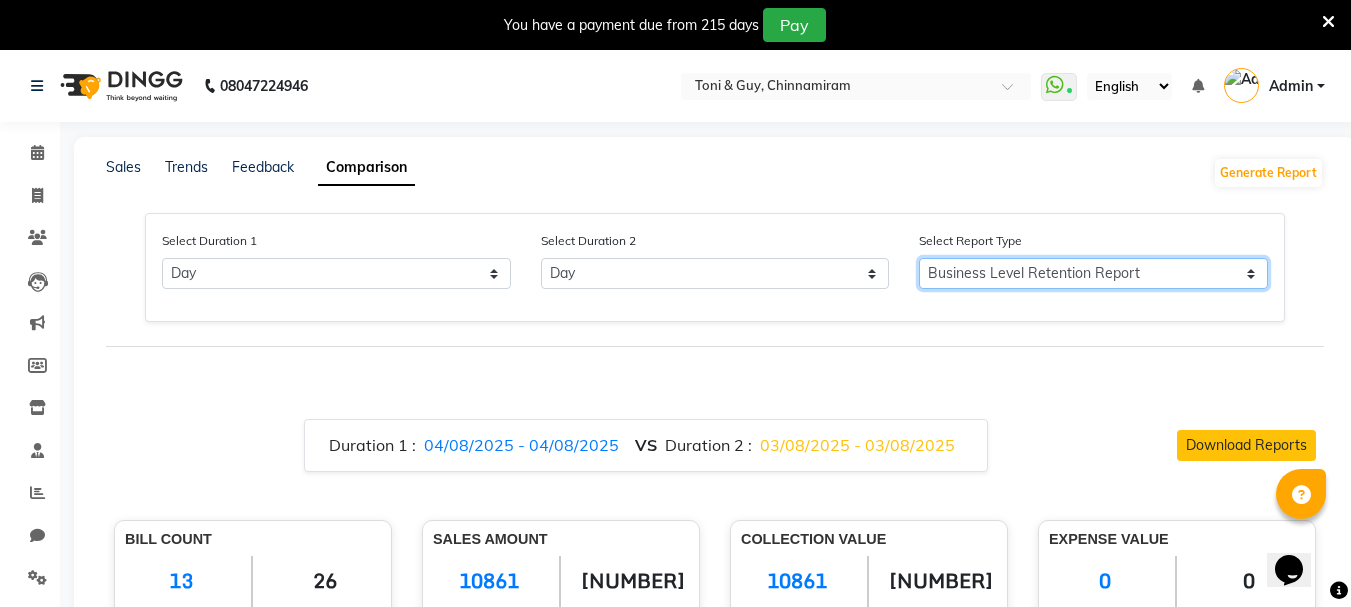 click on "Consolidated Report Business Level Retention Report Staff Level Retention Report" at bounding box center (1093, 273) 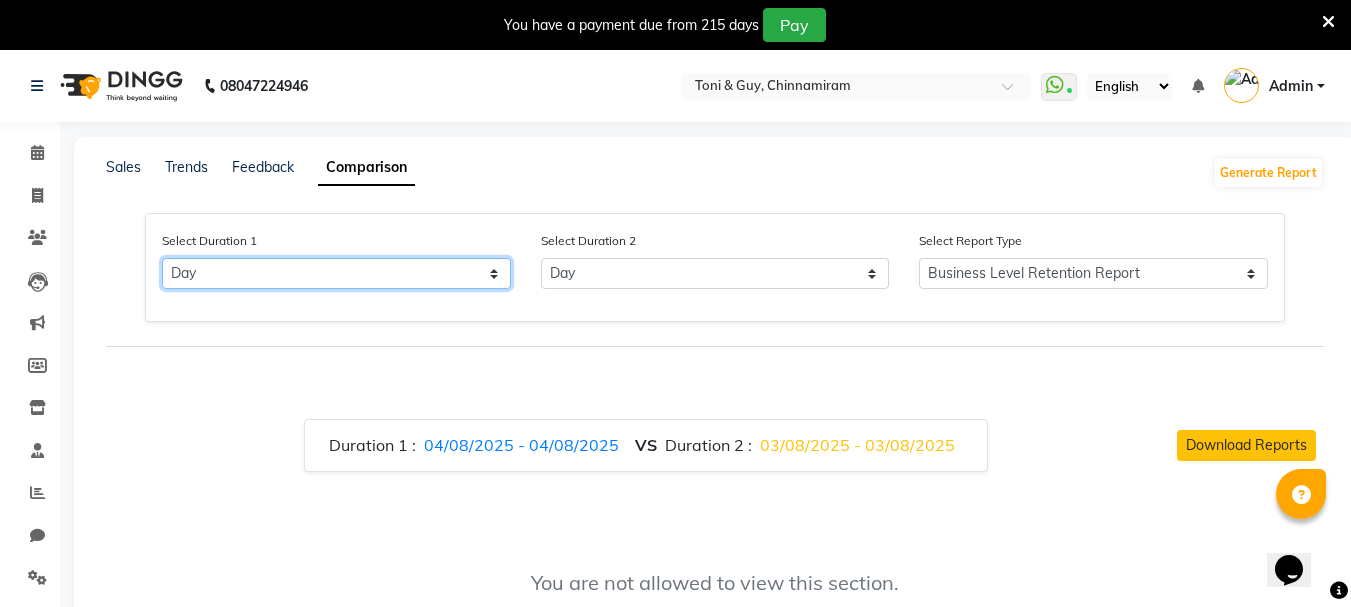 click on "Select Day Month Week Custom" 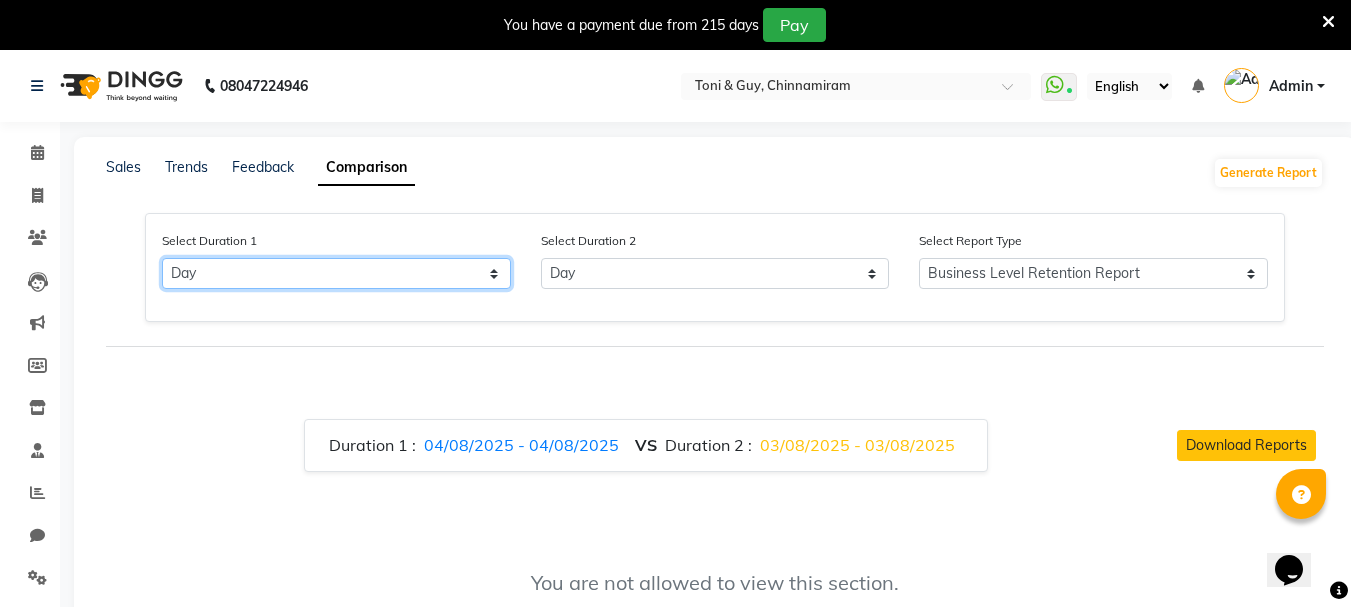 select on "month" 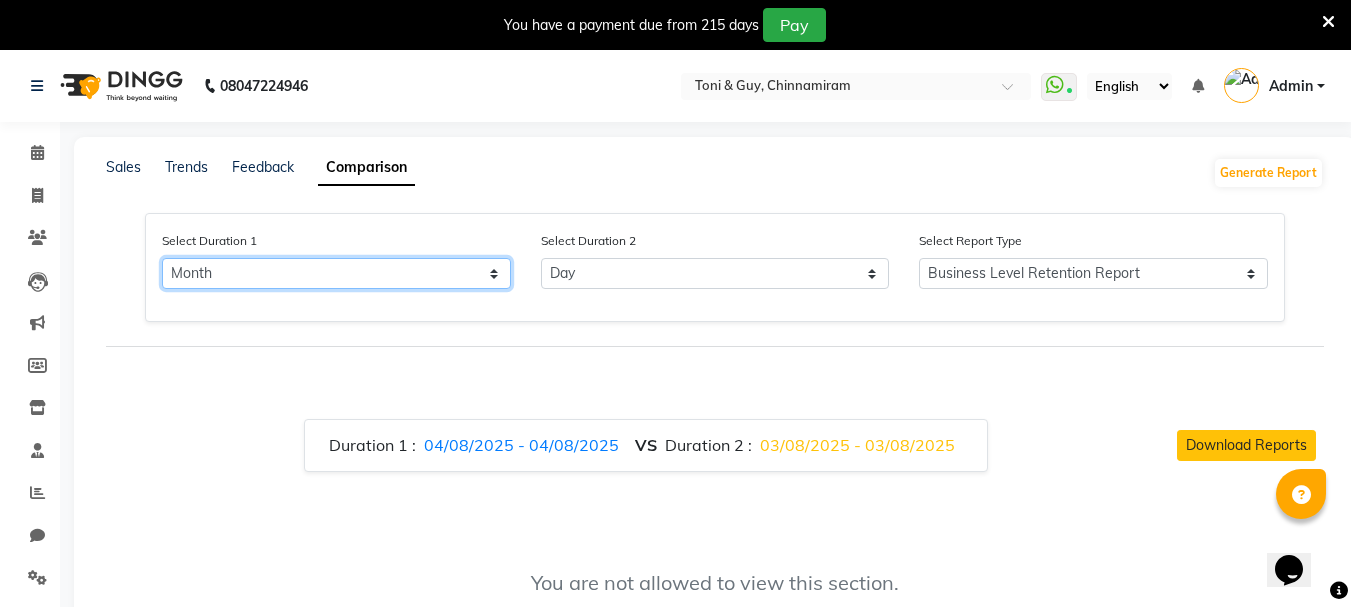 click on "Select Day Month Week Custom" 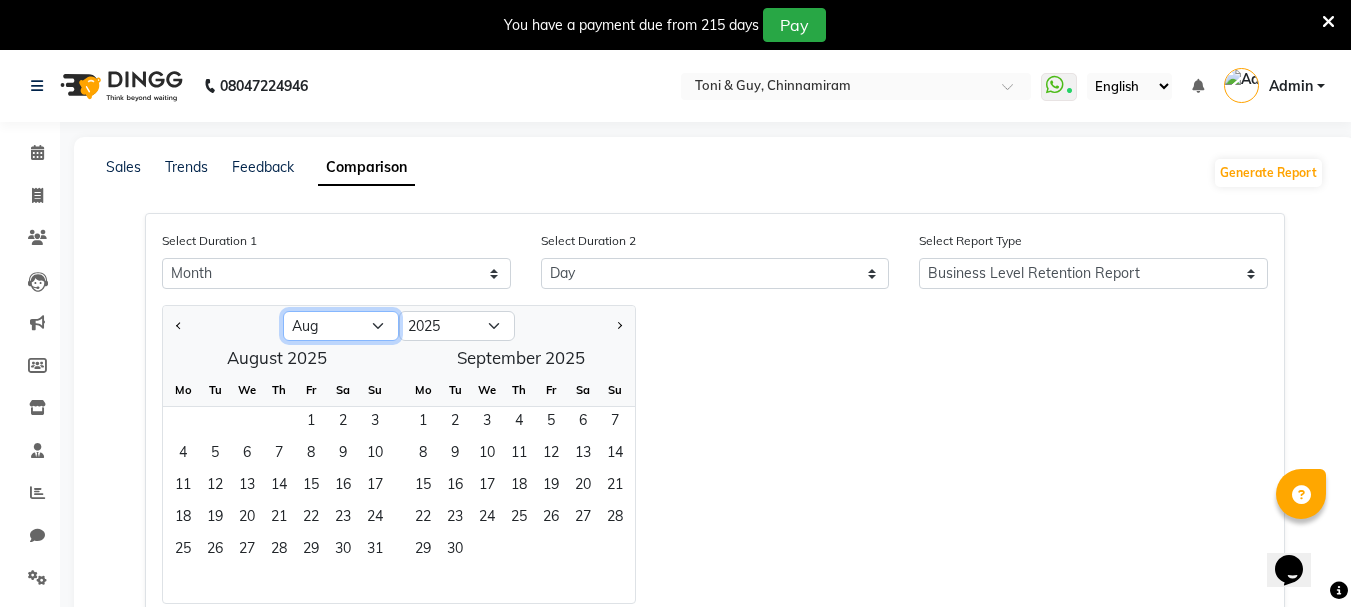 click on "Jan Feb Mar Apr May Jun Jul Aug Sep Oct Nov Dec" 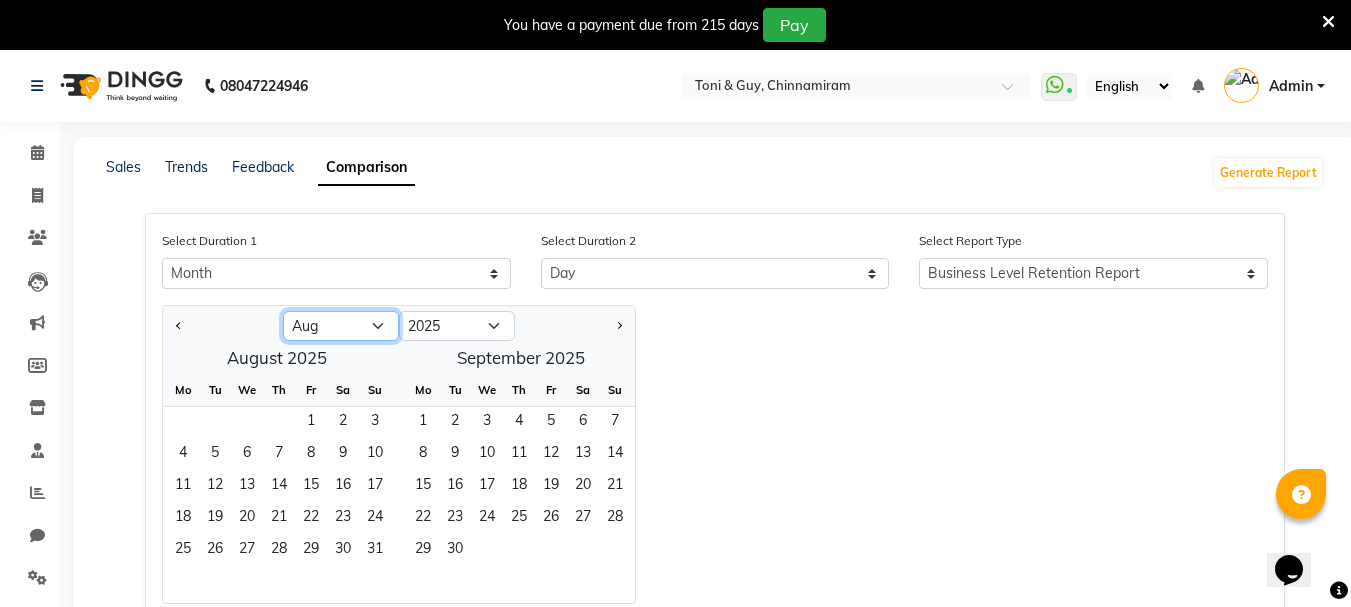 select on "1" 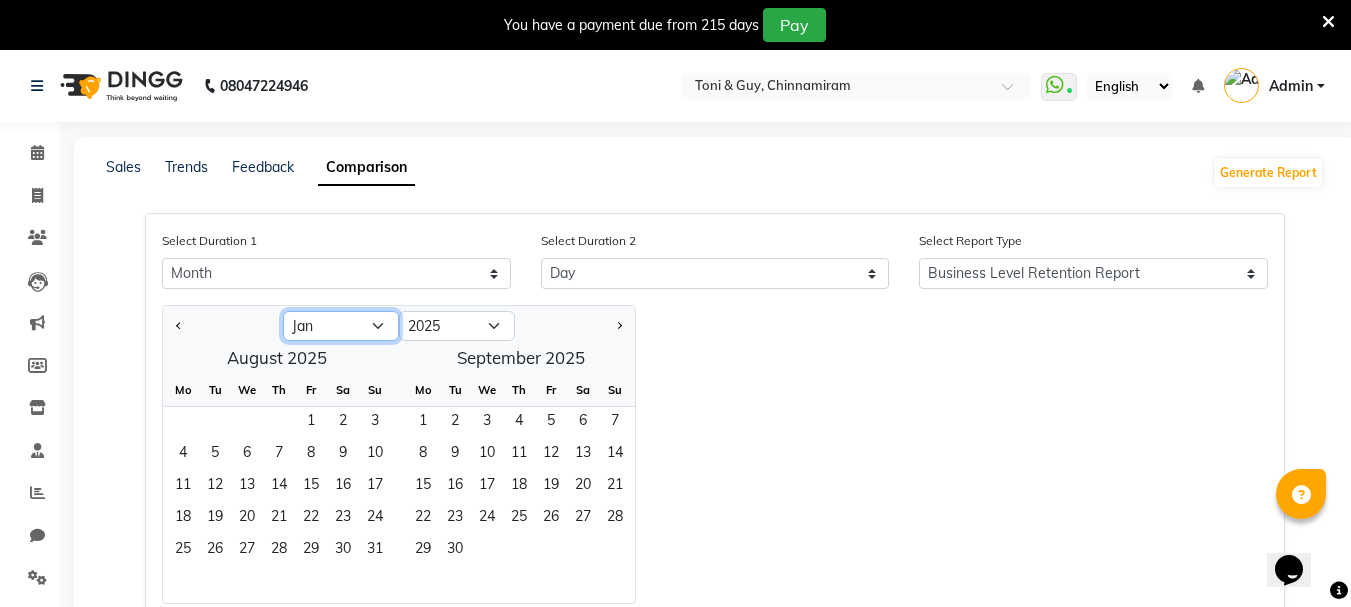 click on "Jan Feb Mar Apr May Jun Jul Aug Sep Oct Nov Dec" 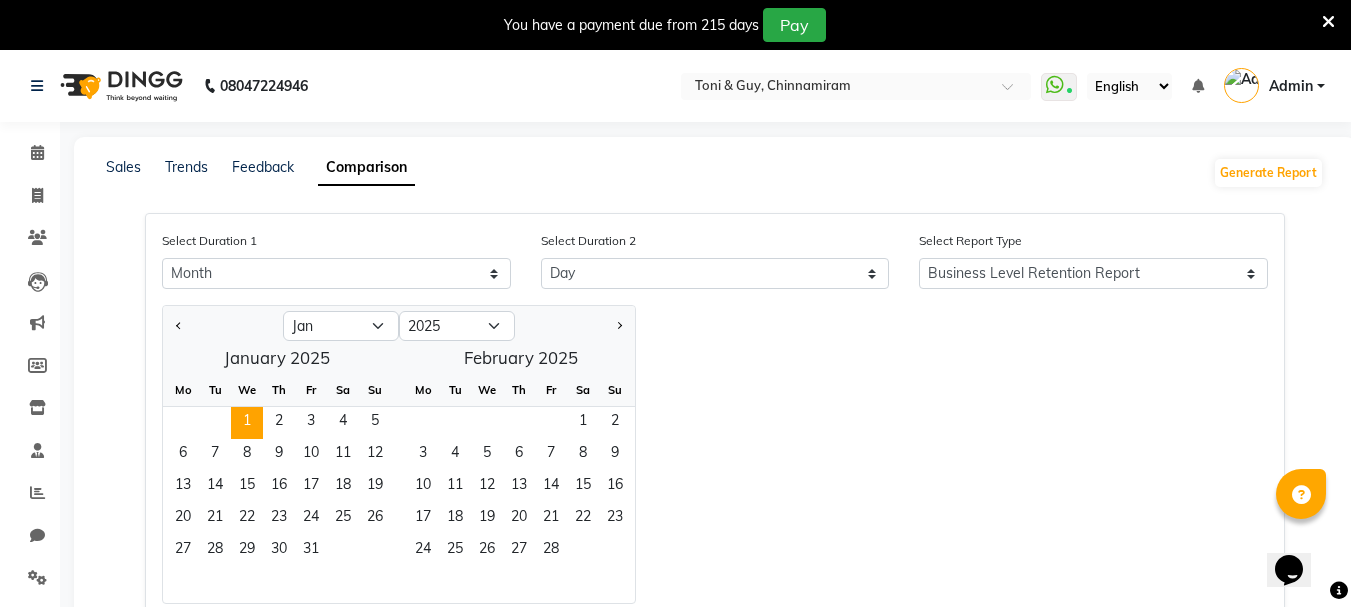 click on "1" 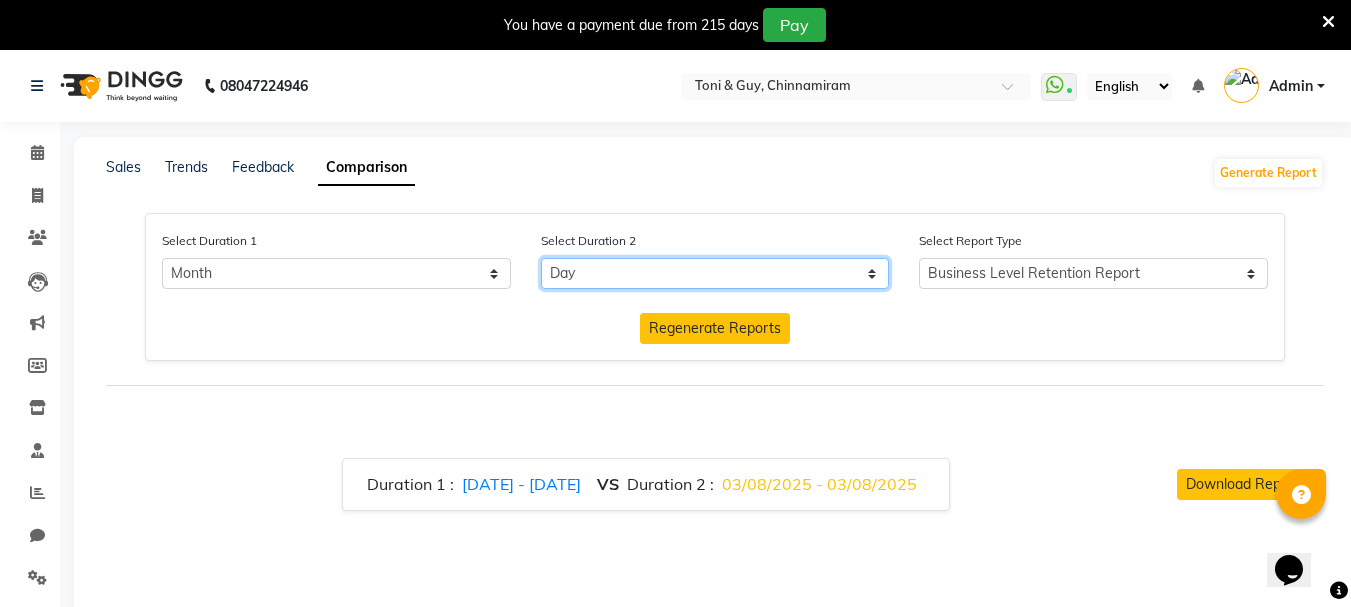click on "Select Day Month Week Custom" 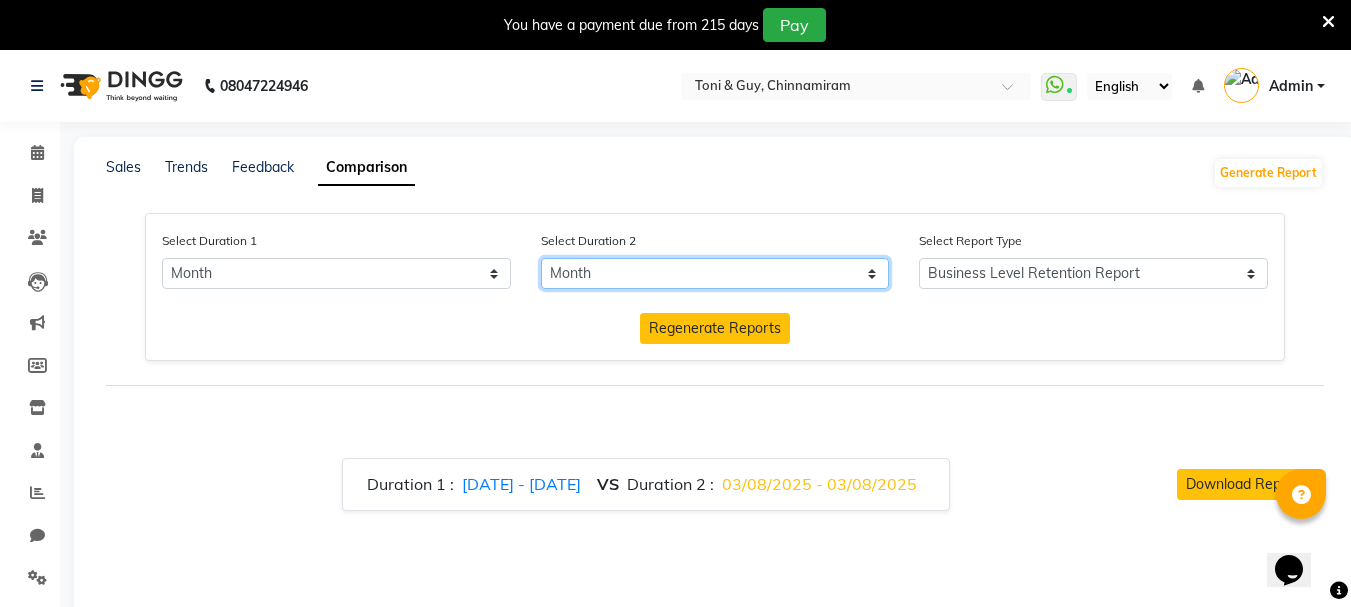 click on "Select Day Month Week Custom" 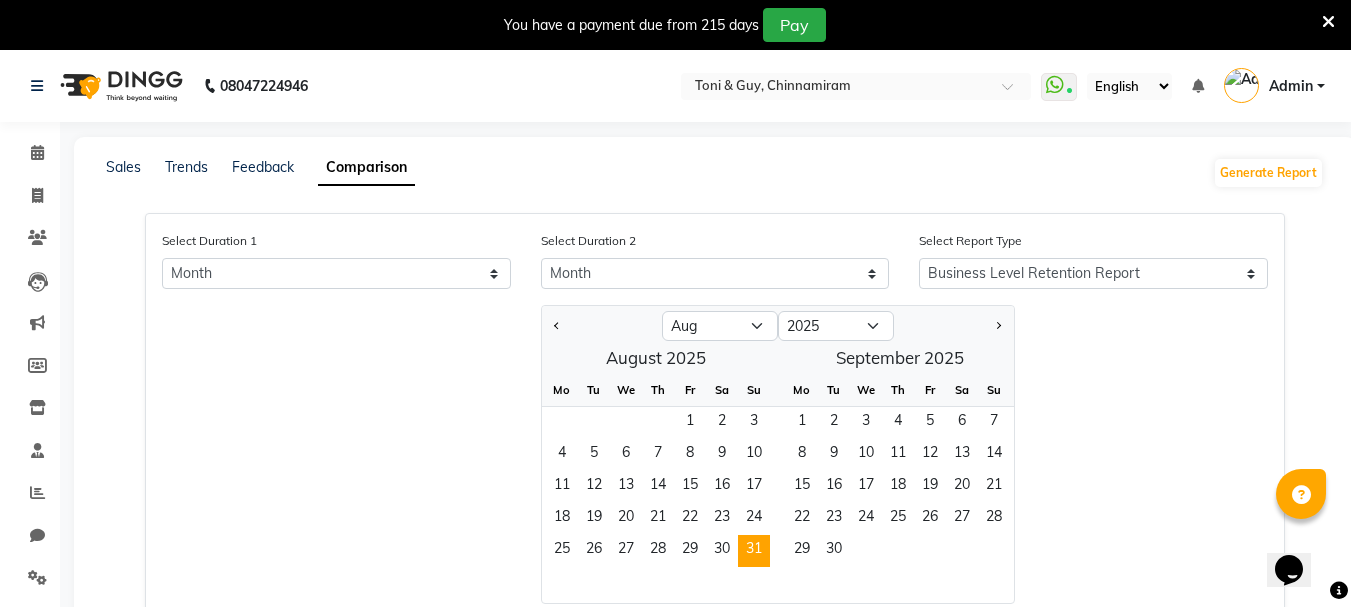 click on "31" 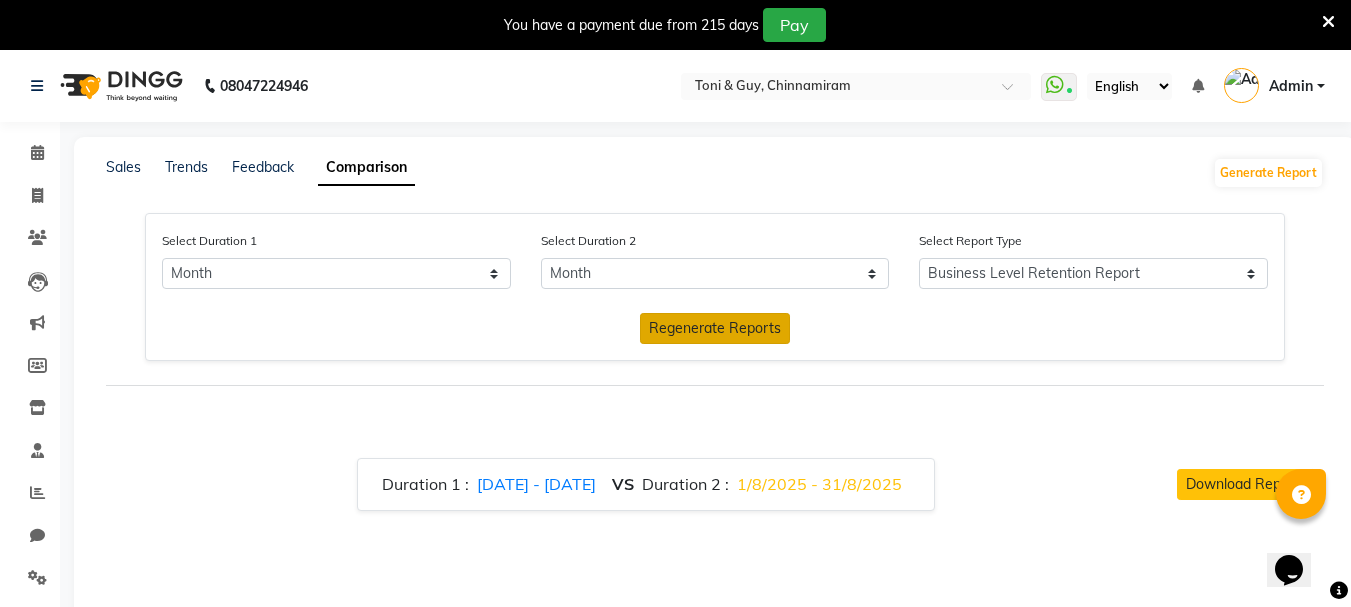 click on "Regenerate Reports" 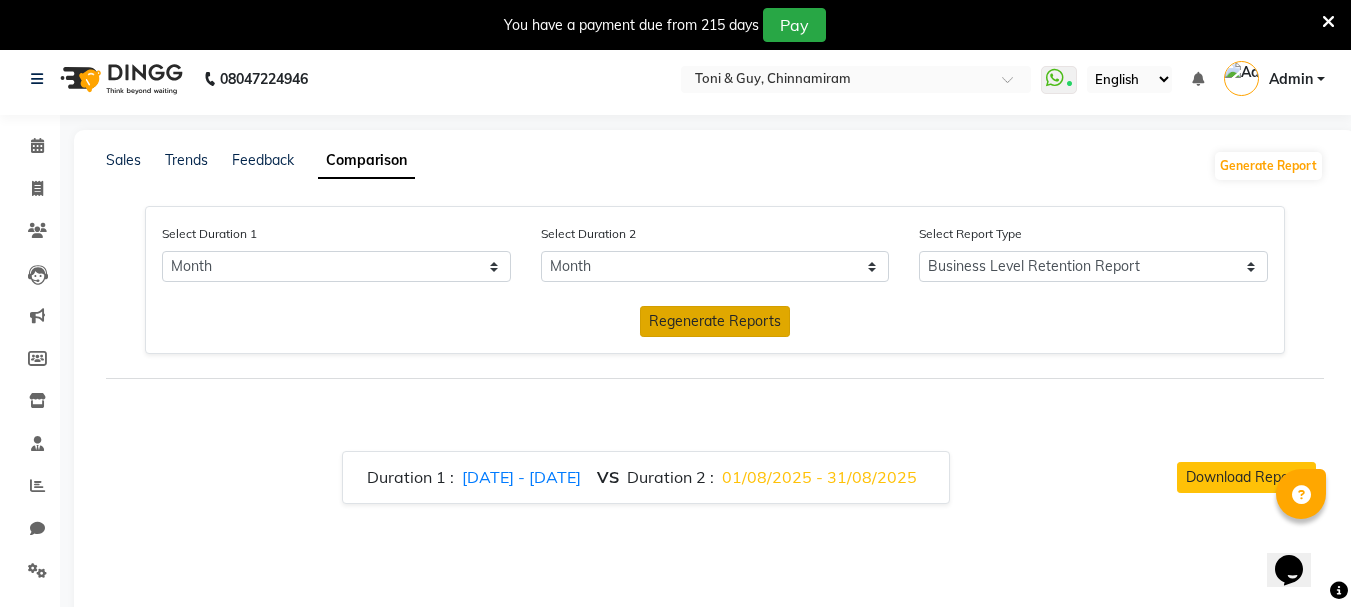 scroll, scrollTop: 0, scrollLeft: 0, axis: both 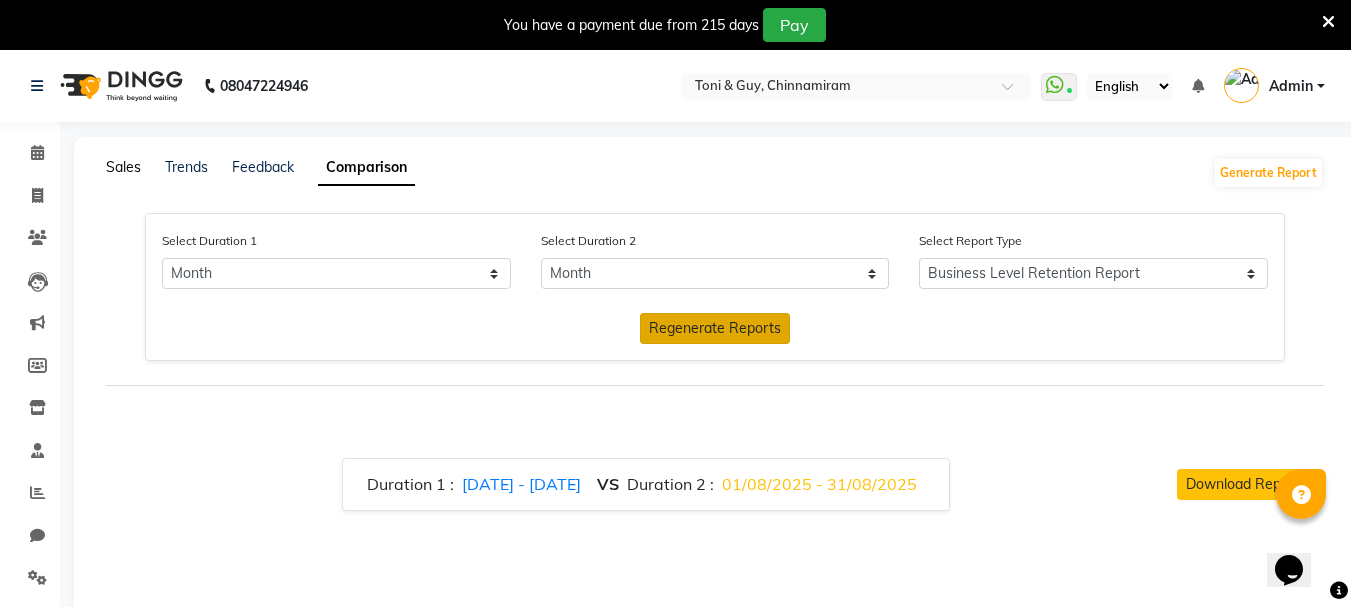 click on "Sales" 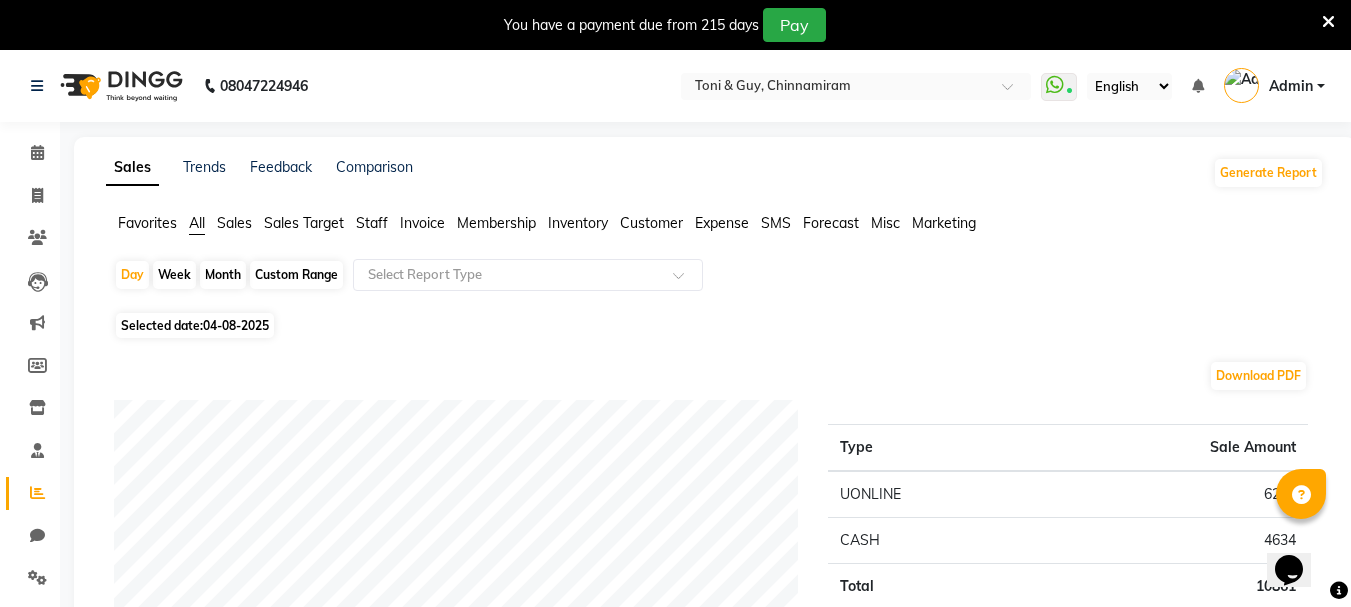 click on "Inventory" 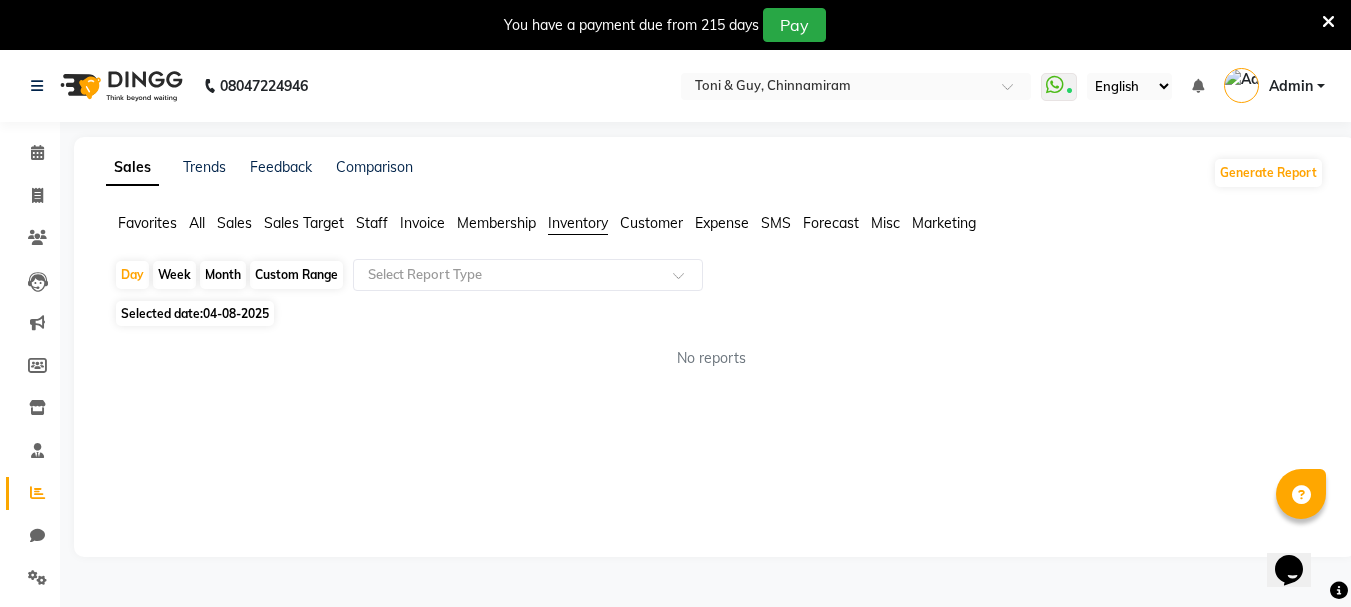 click on "Customer" 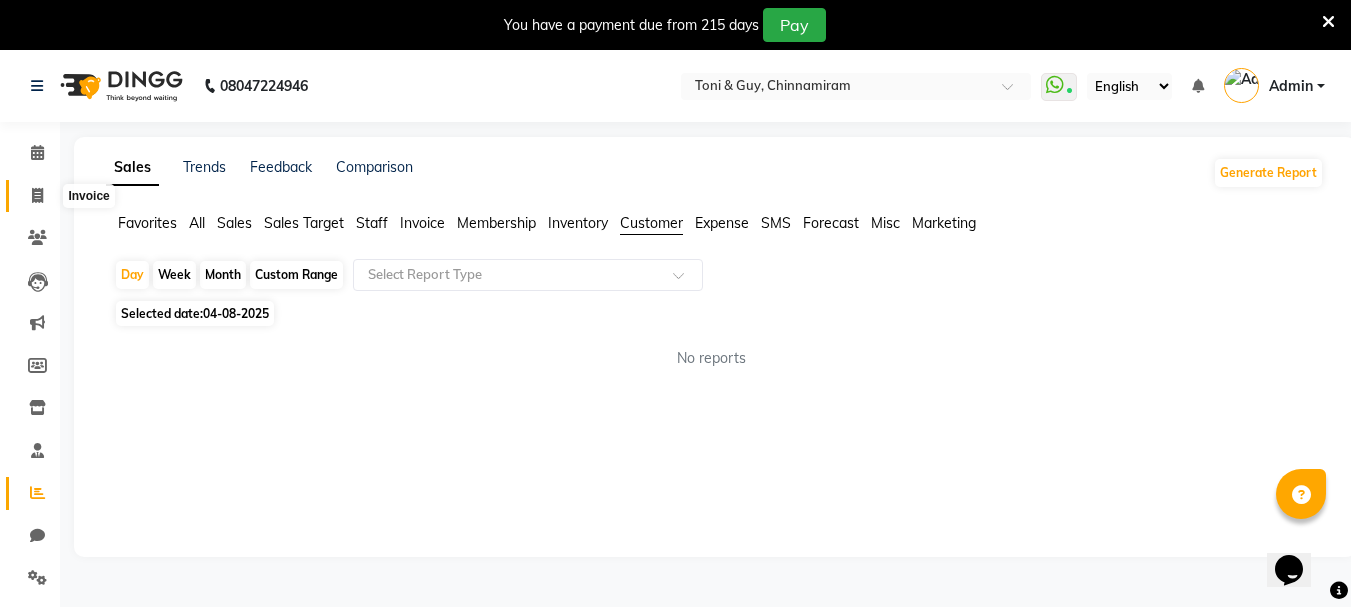 click 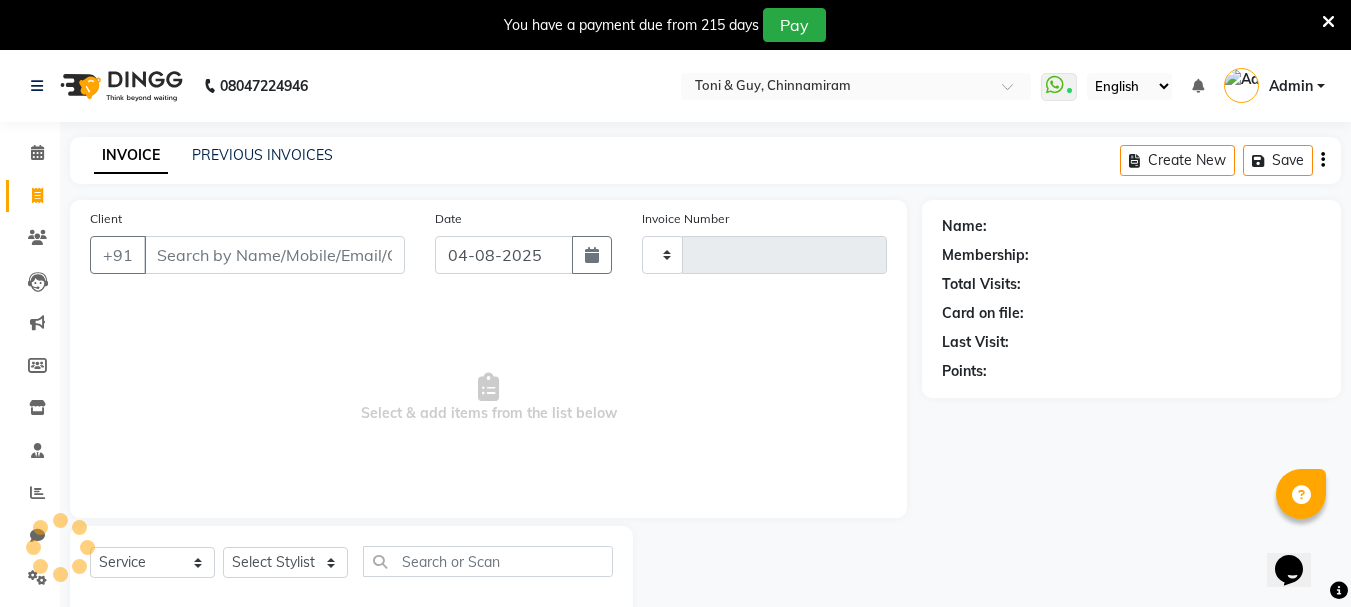 scroll, scrollTop: 50, scrollLeft: 0, axis: vertical 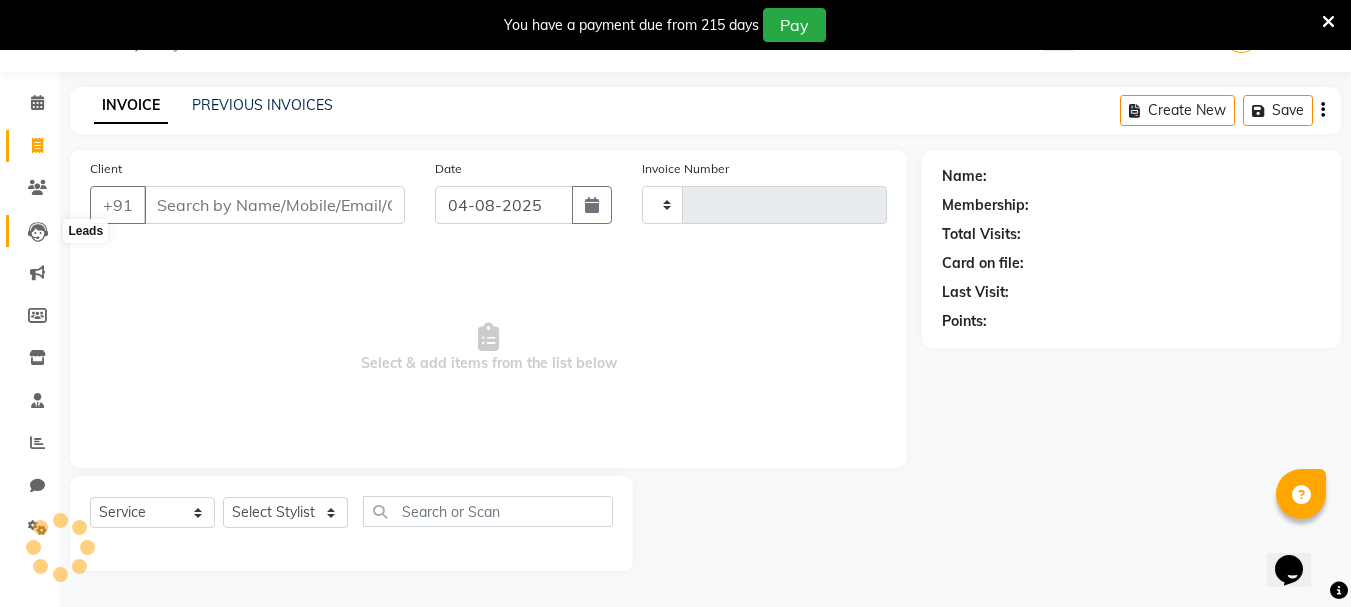 click 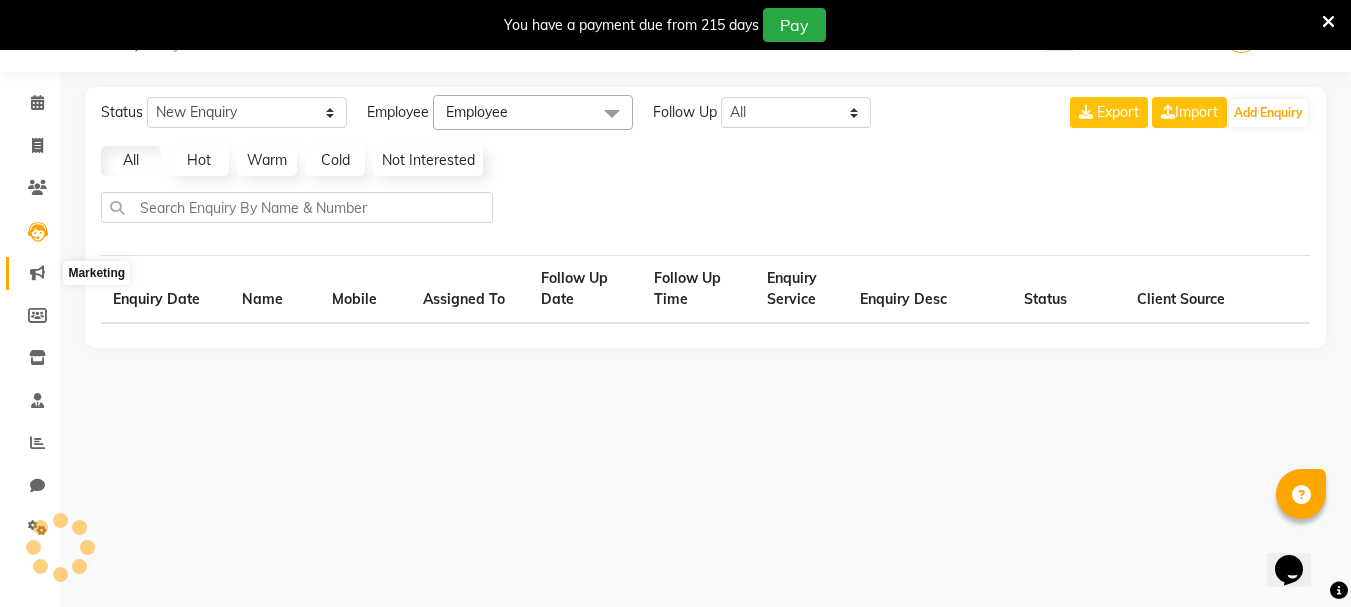 click 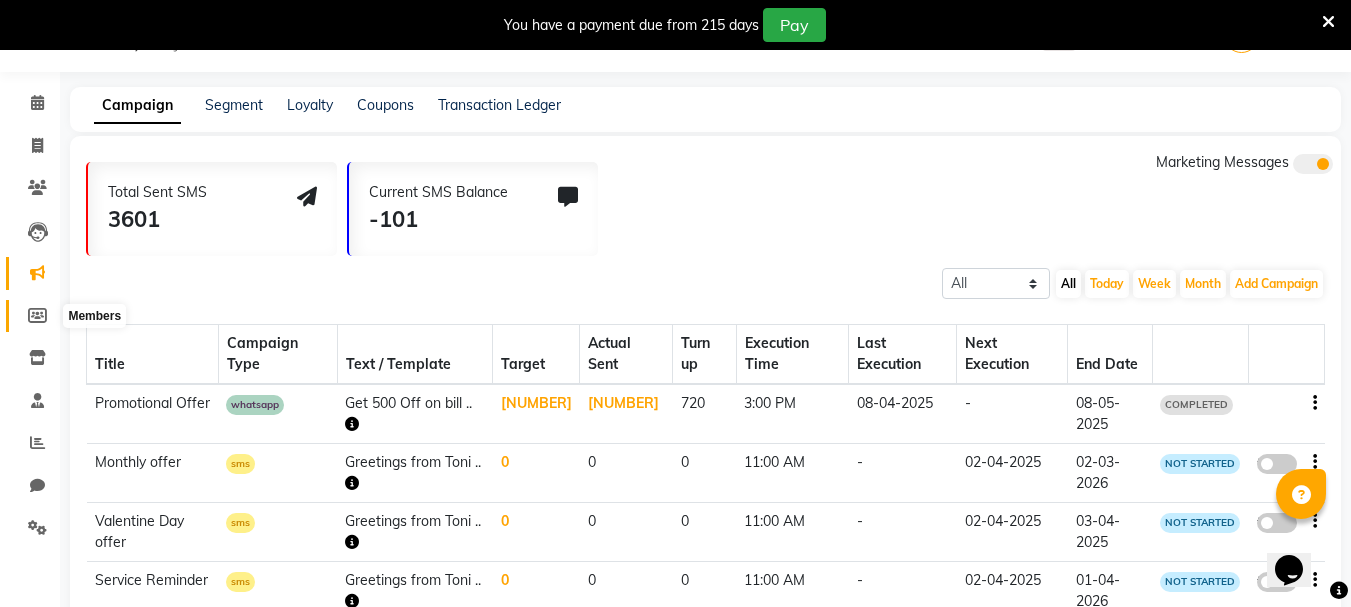 click 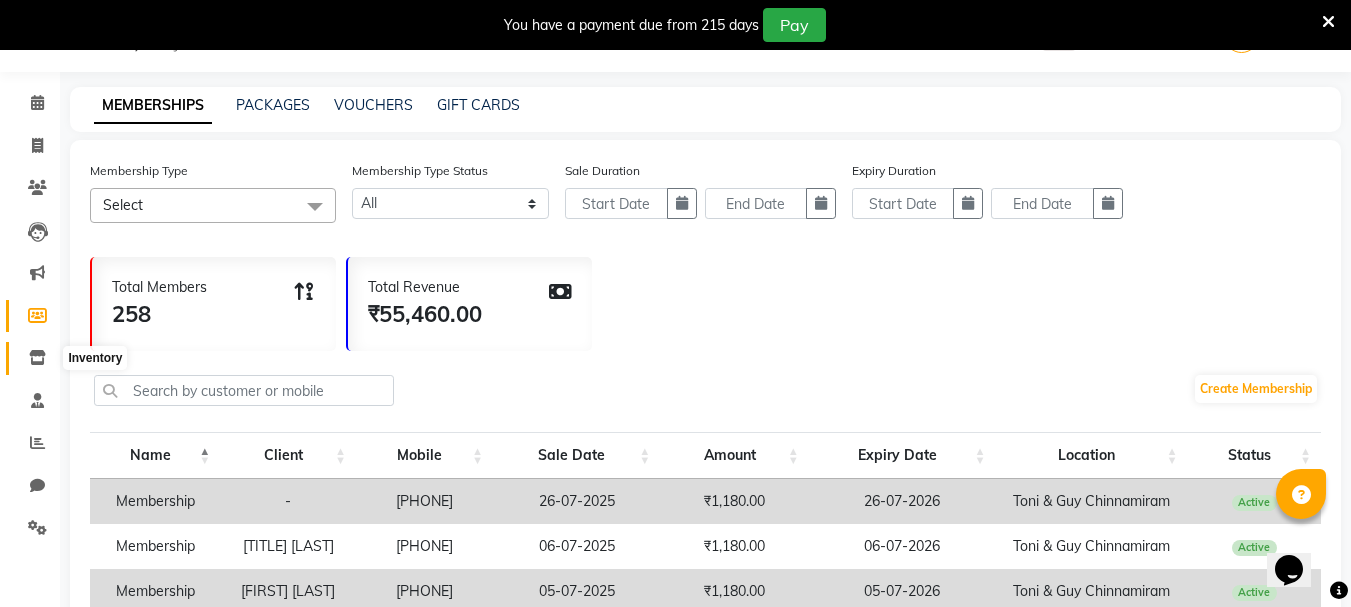 click 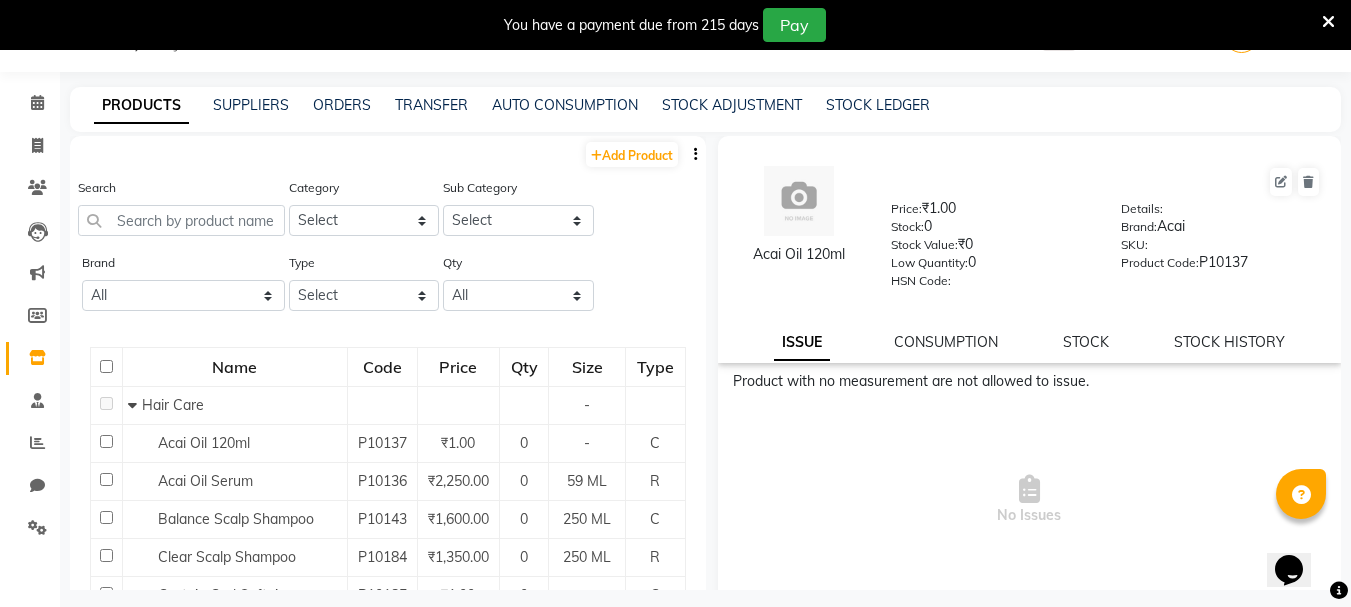 scroll, scrollTop: 100, scrollLeft: 0, axis: vertical 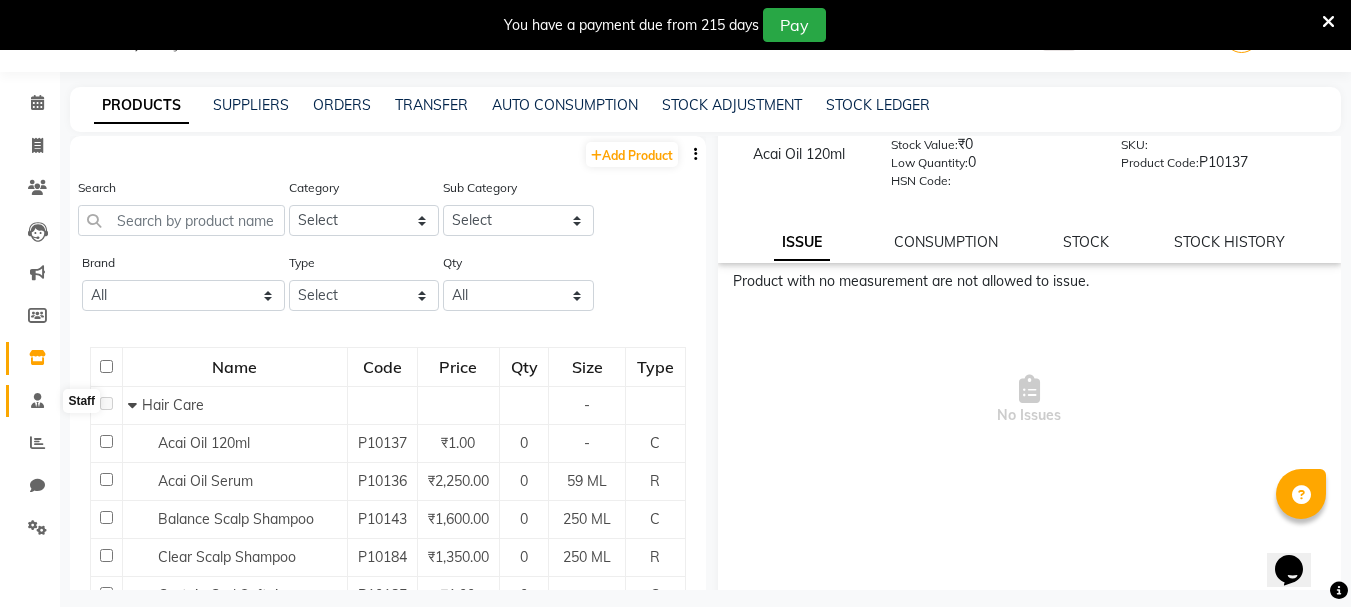 click 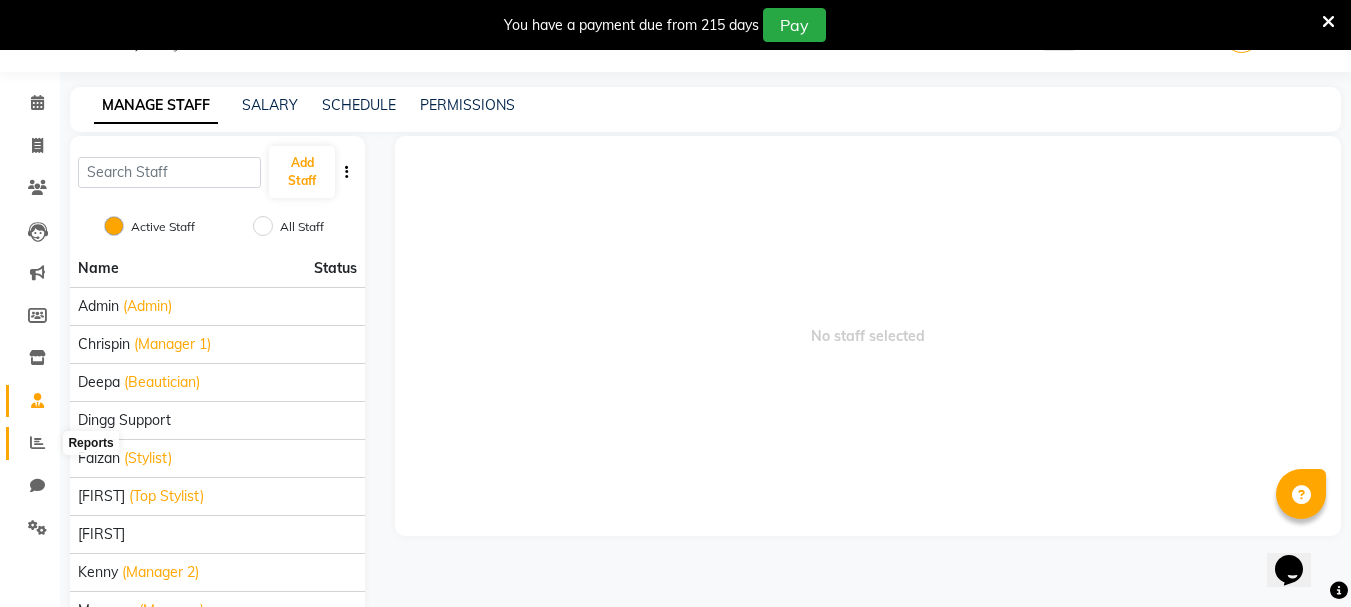 click 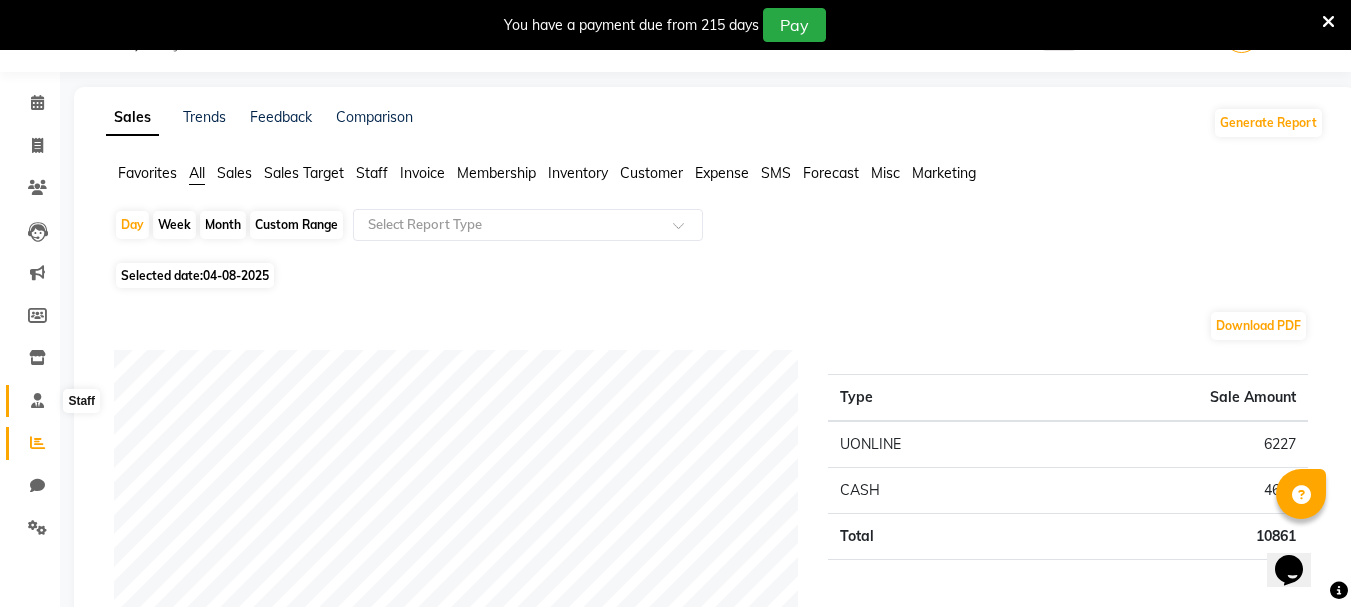 click 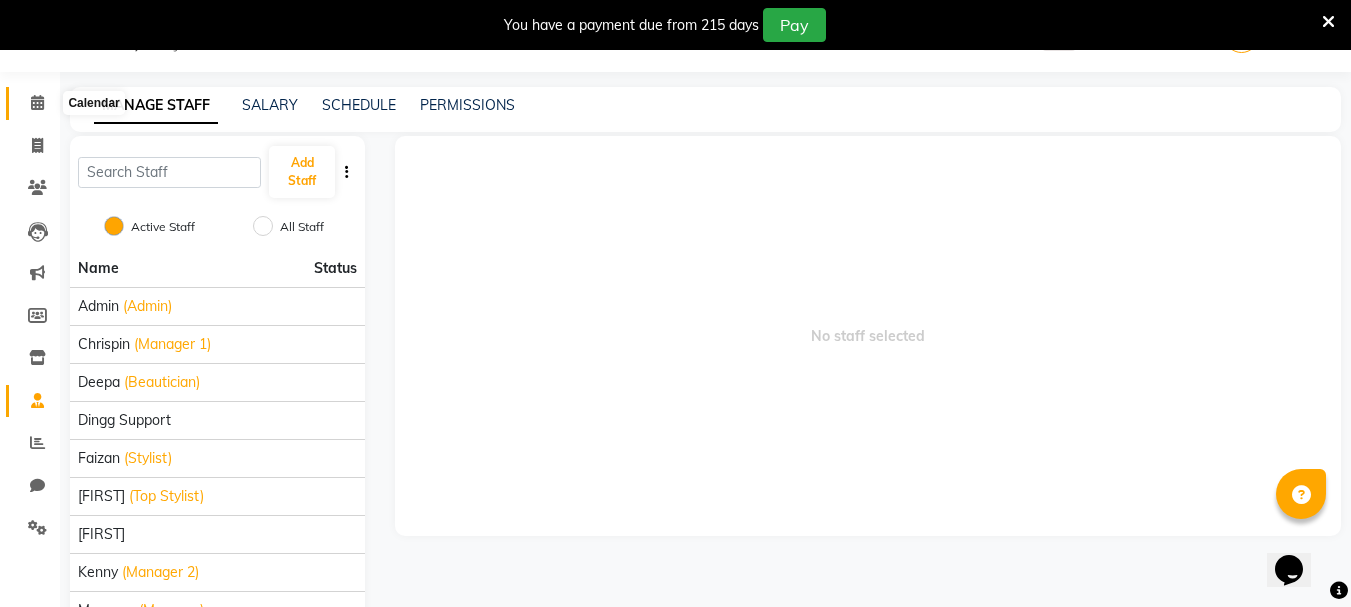 click 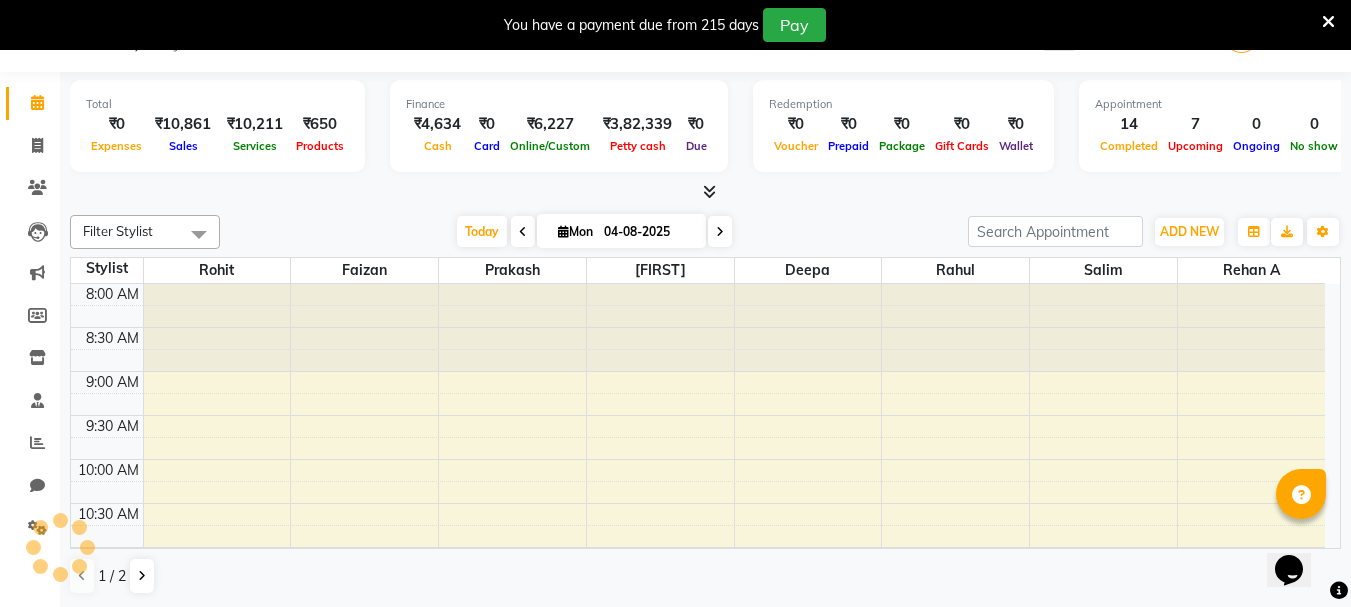 scroll, scrollTop: 0, scrollLeft: 0, axis: both 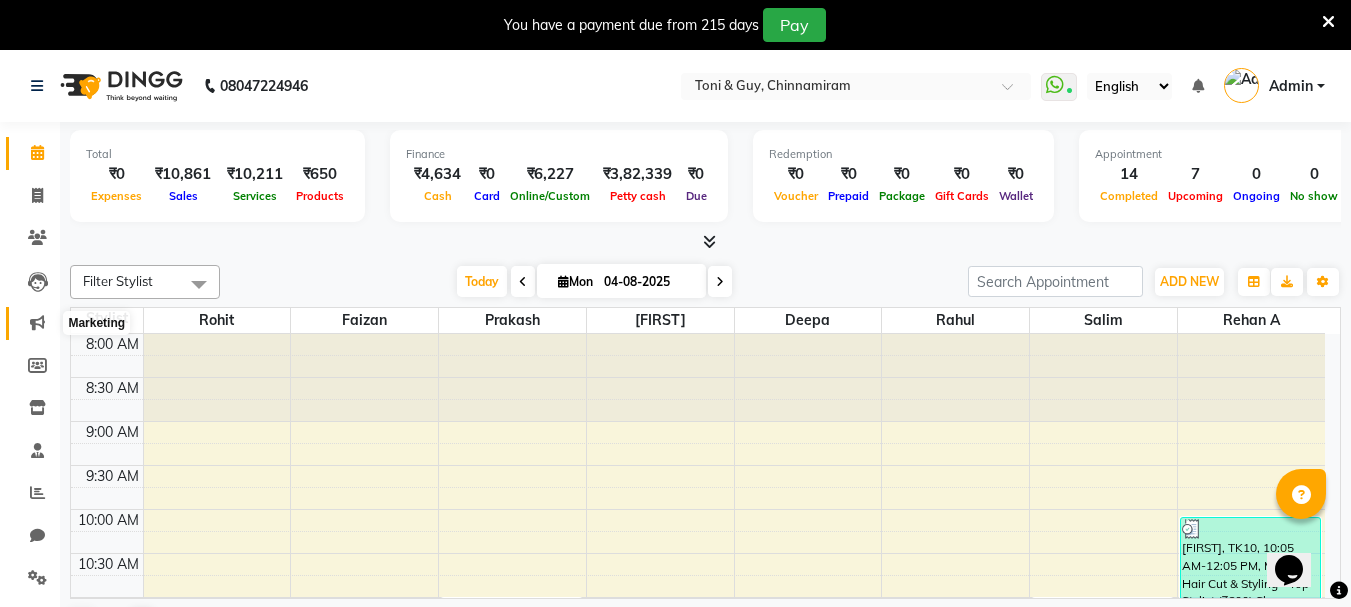 click 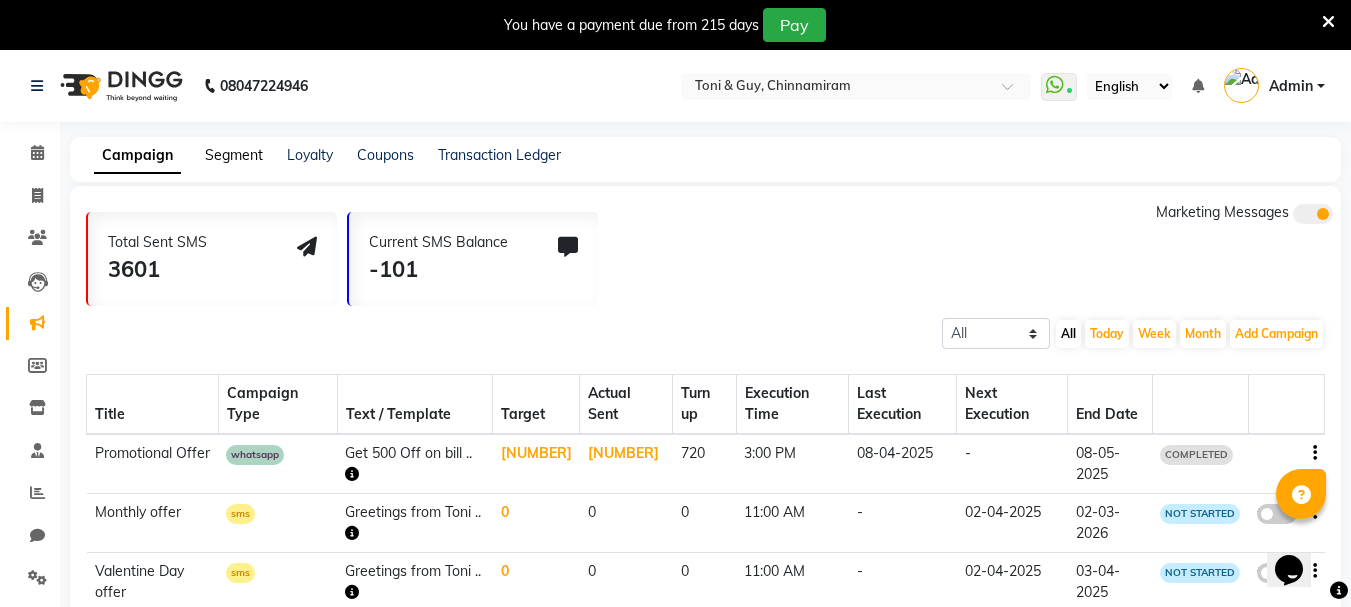 click on "Segment" 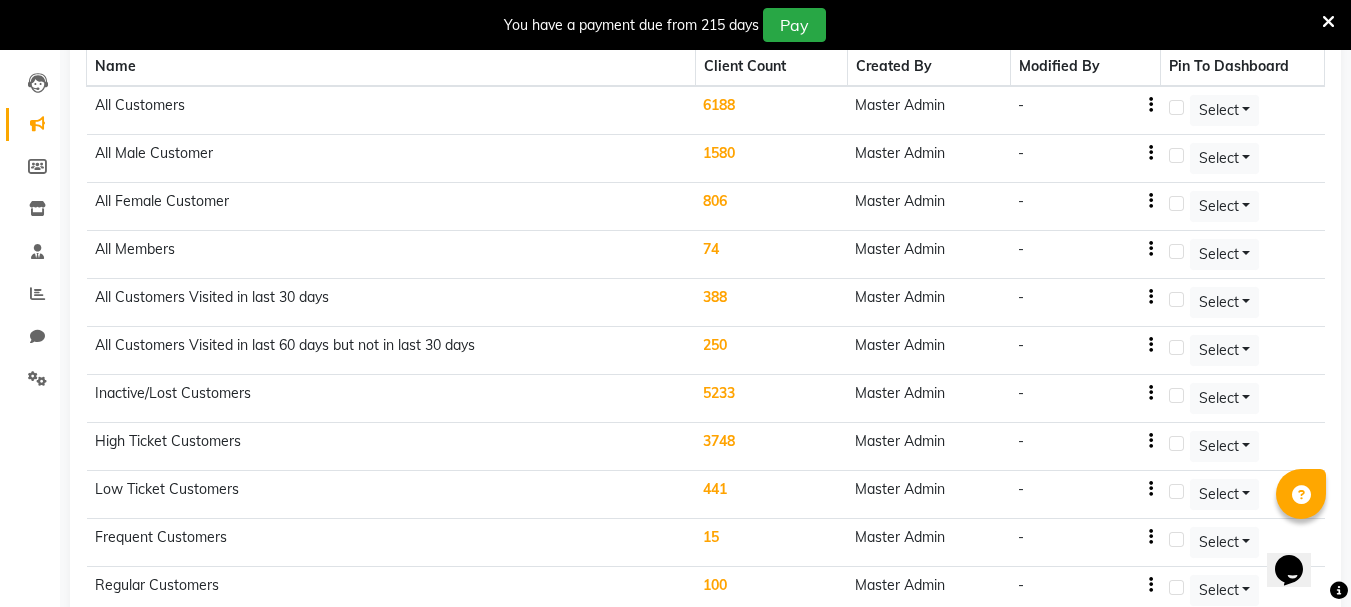 scroll, scrollTop: 200, scrollLeft: 0, axis: vertical 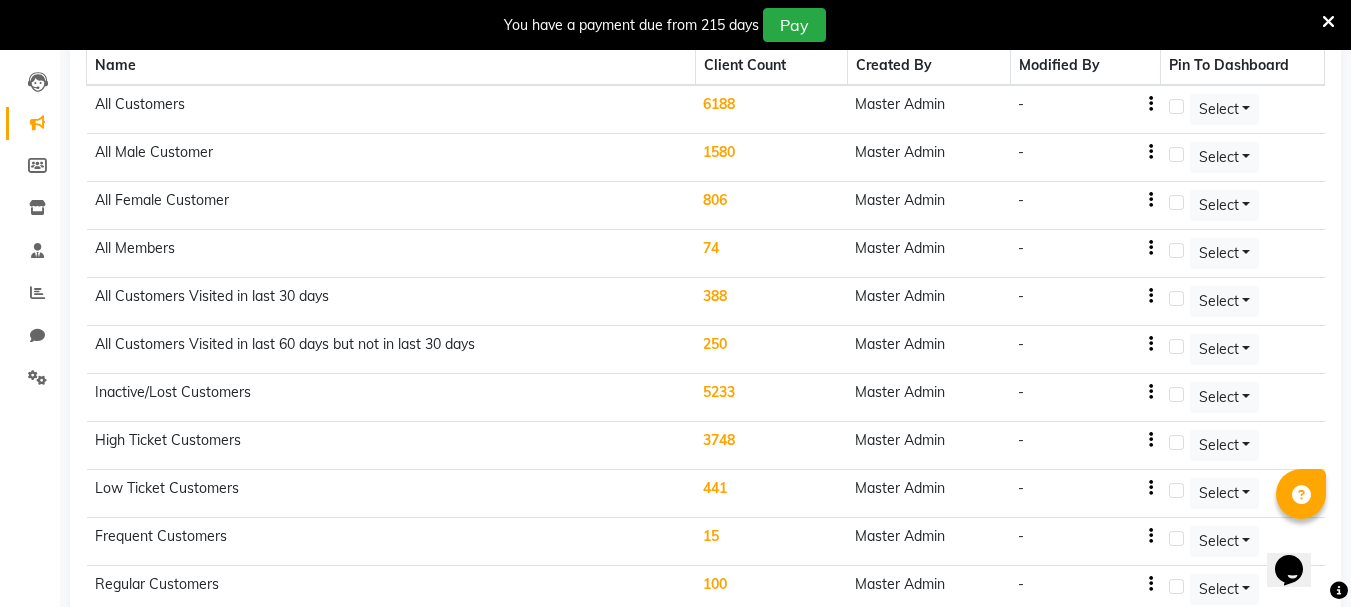 click on "5233" 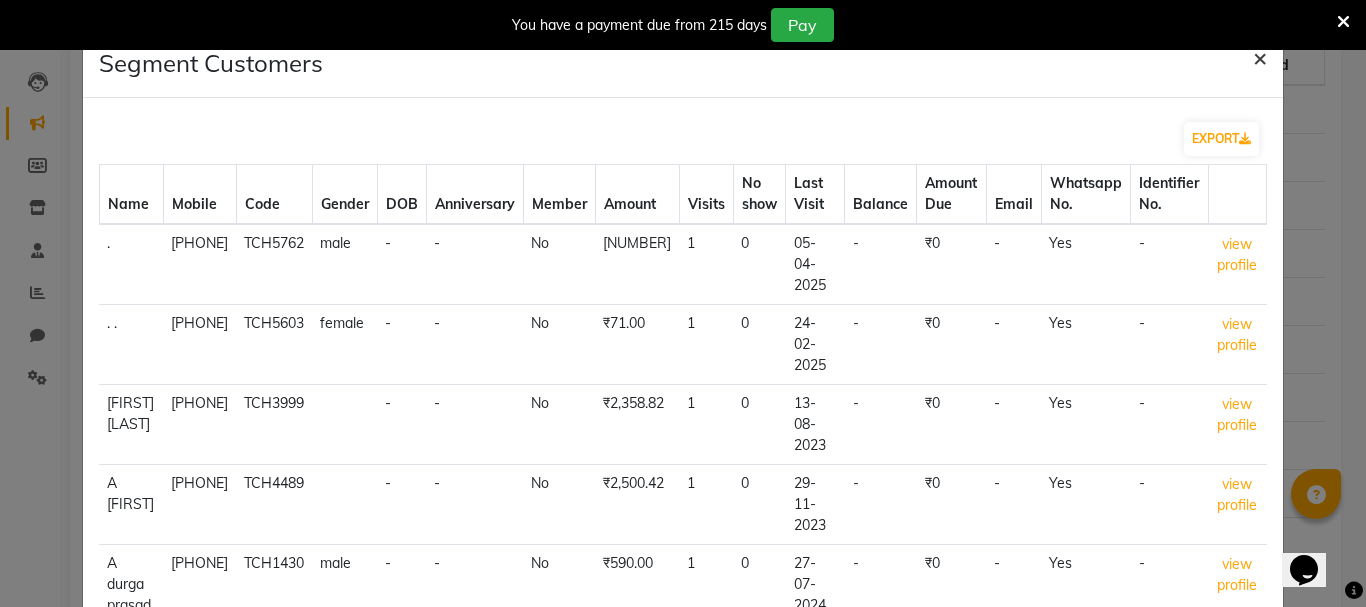 click on "×" 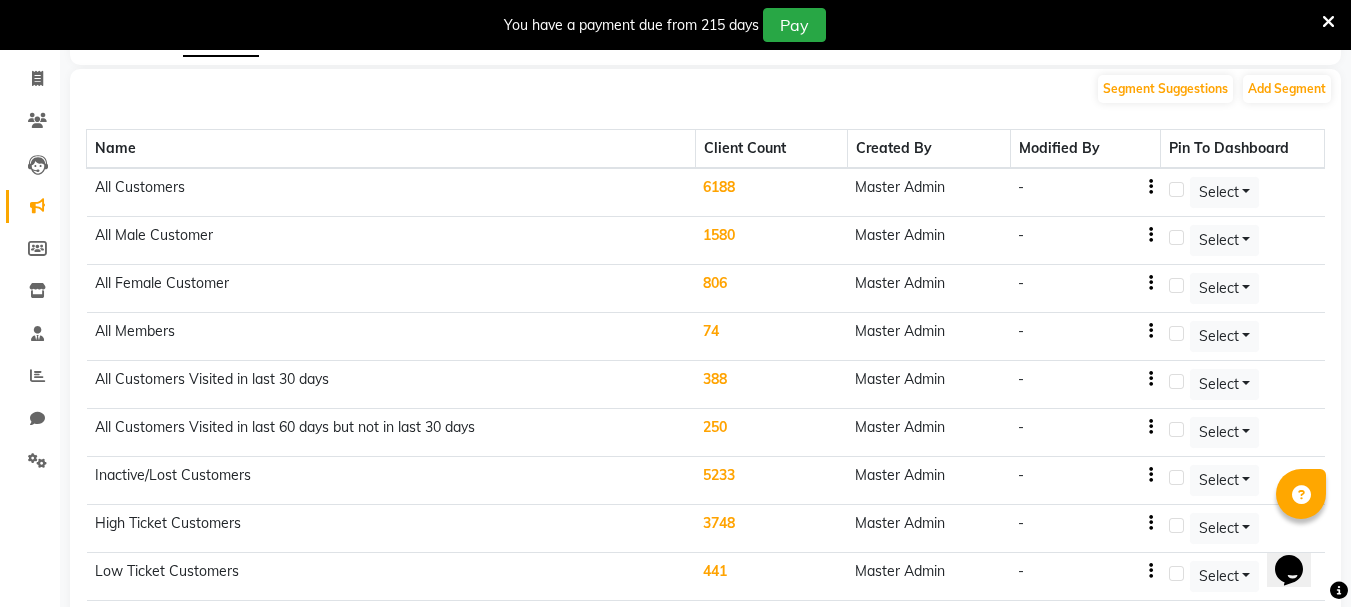 scroll, scrollTop: 100, scrollLeft: 0, axis: vertical 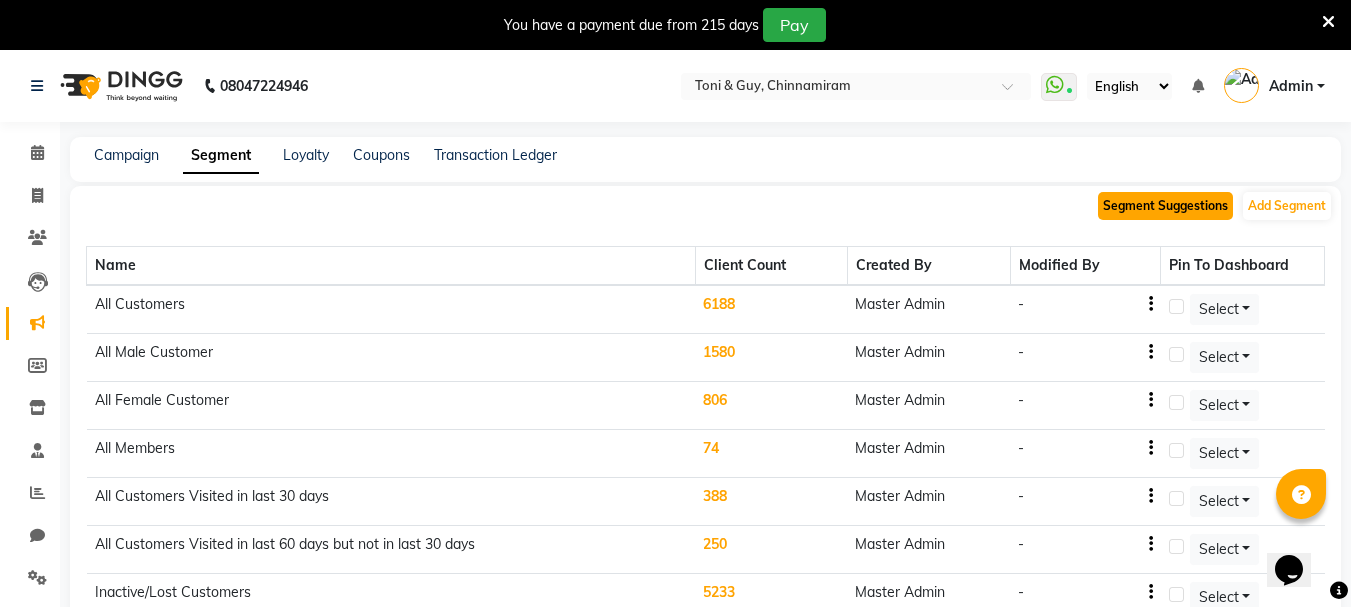 click on "Segment Suggestions" 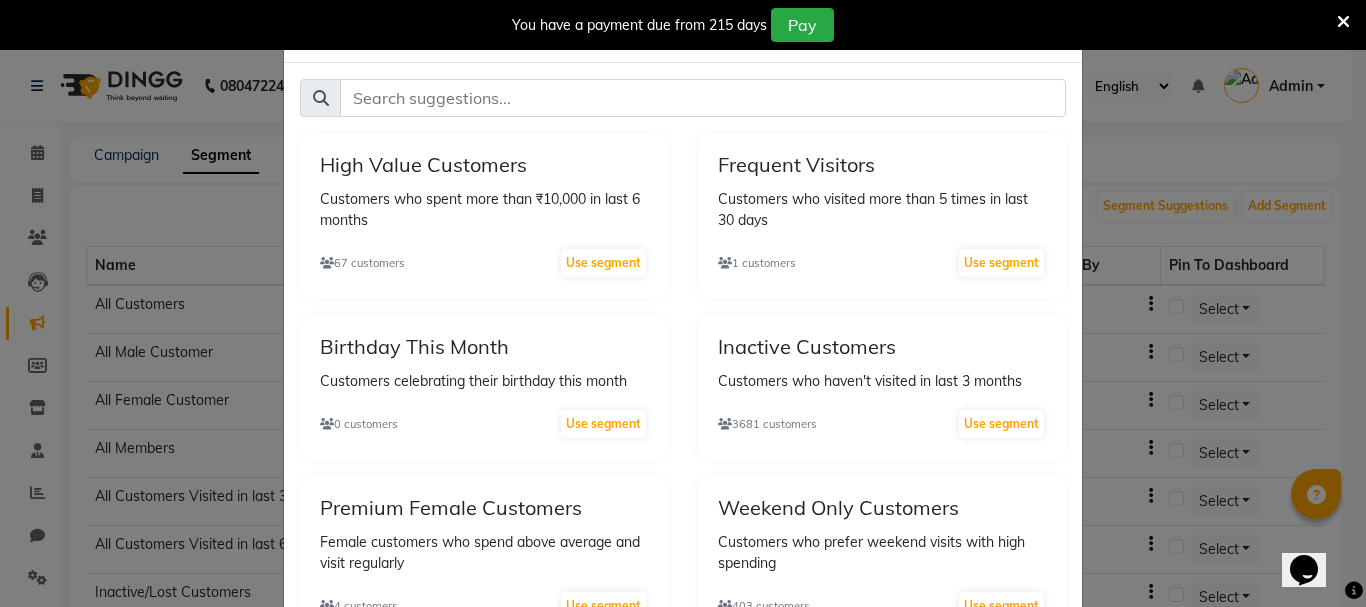 scroll, scrollTop: 0, scrollLeft: 0, axis: both 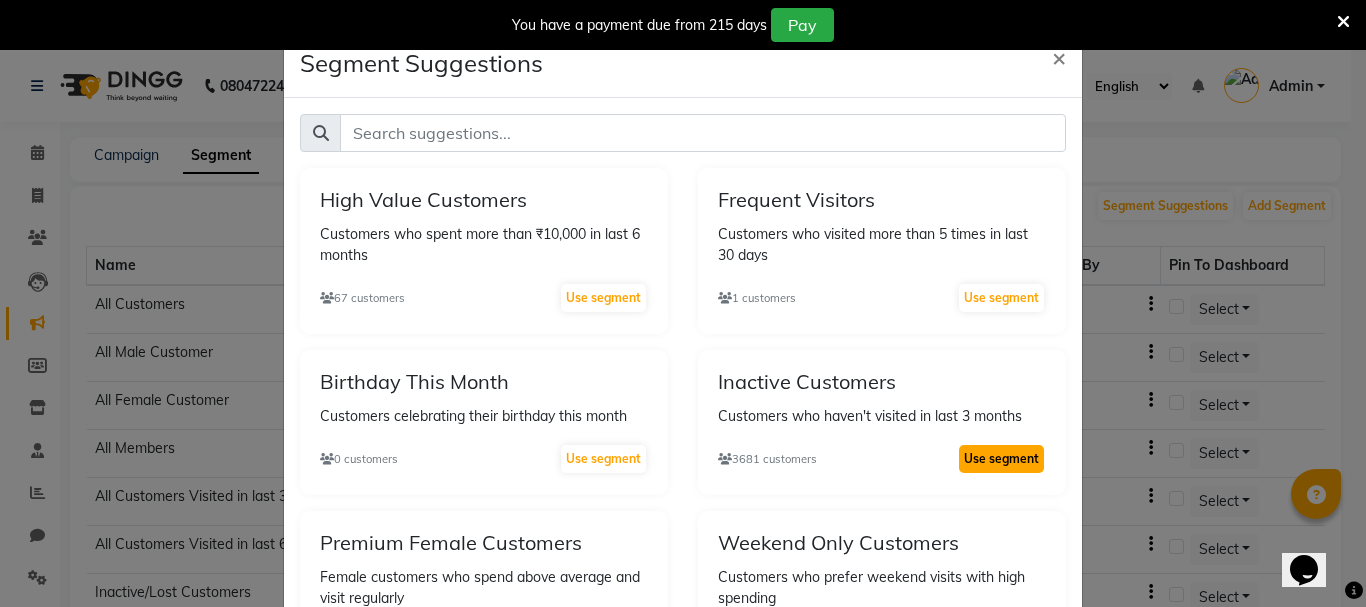 click on "Use segment" 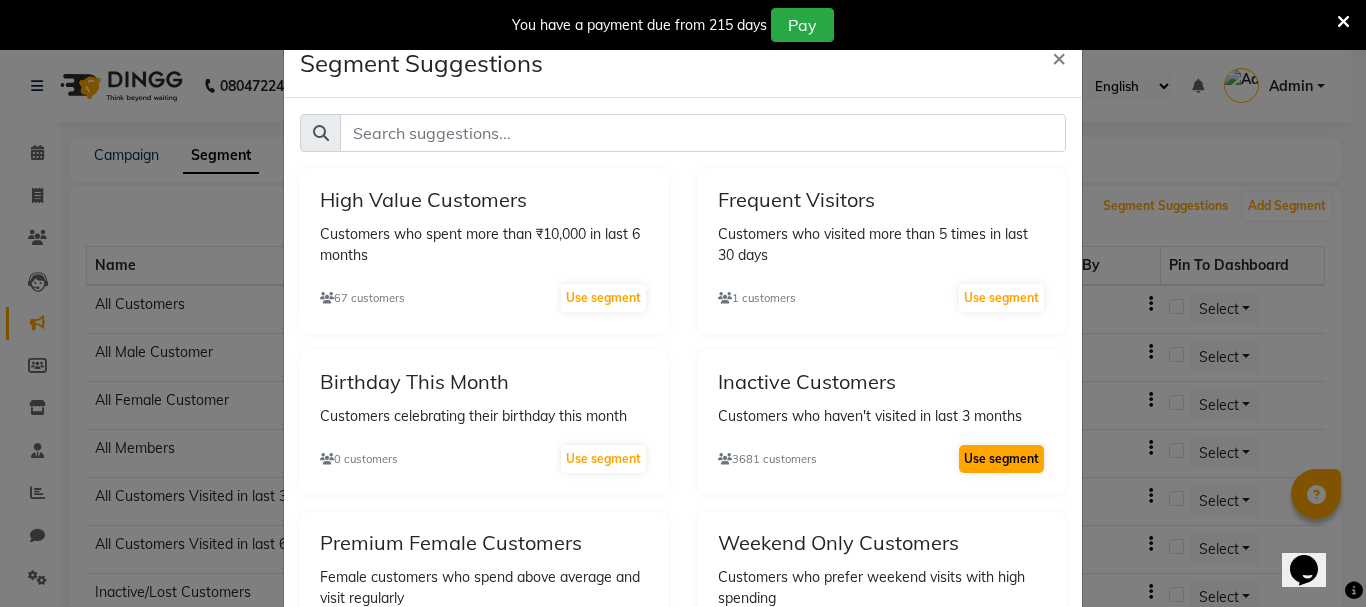 select on ">" 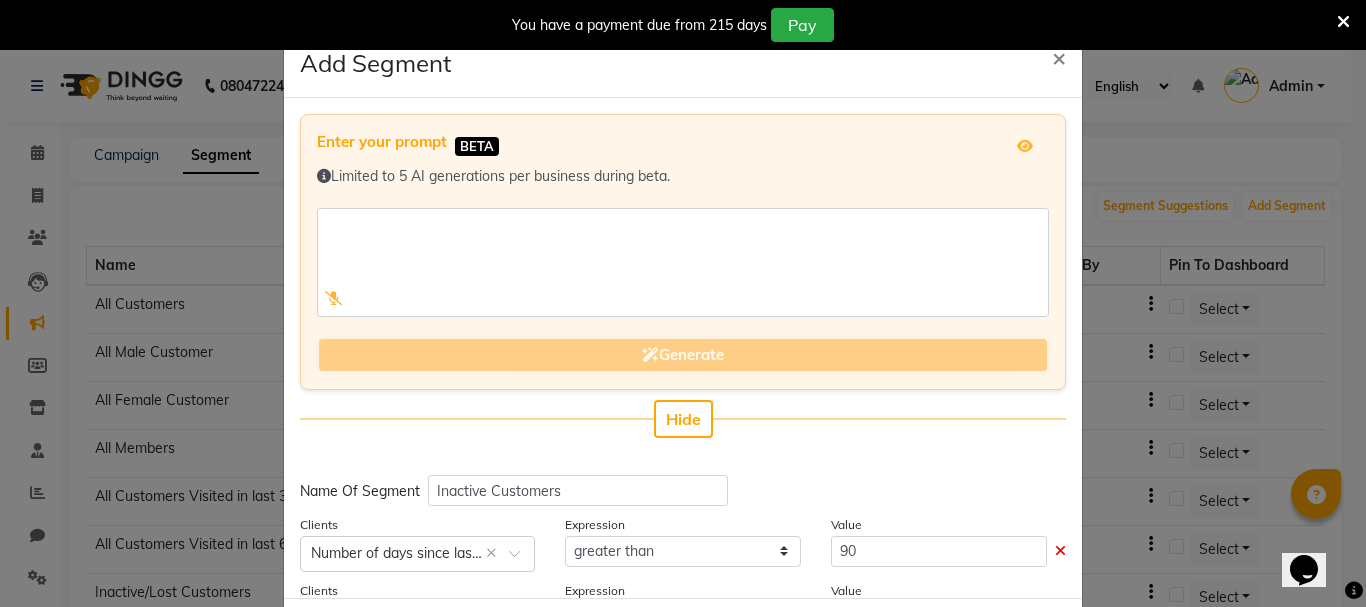 click on "Generate" 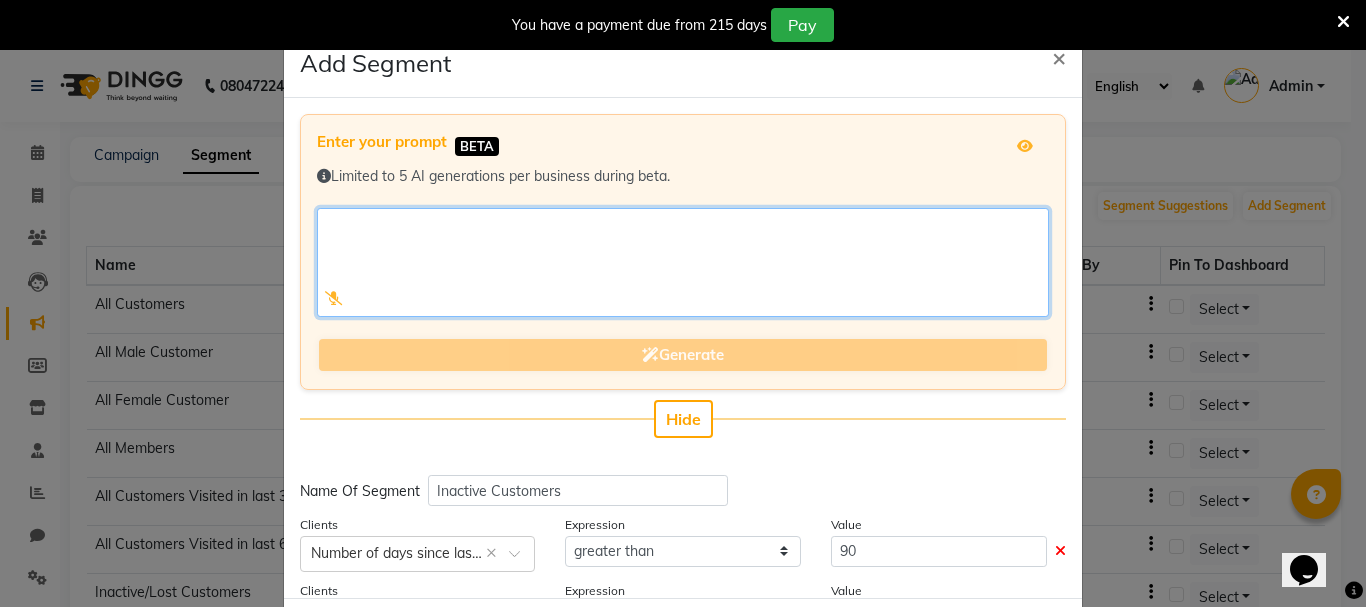 click 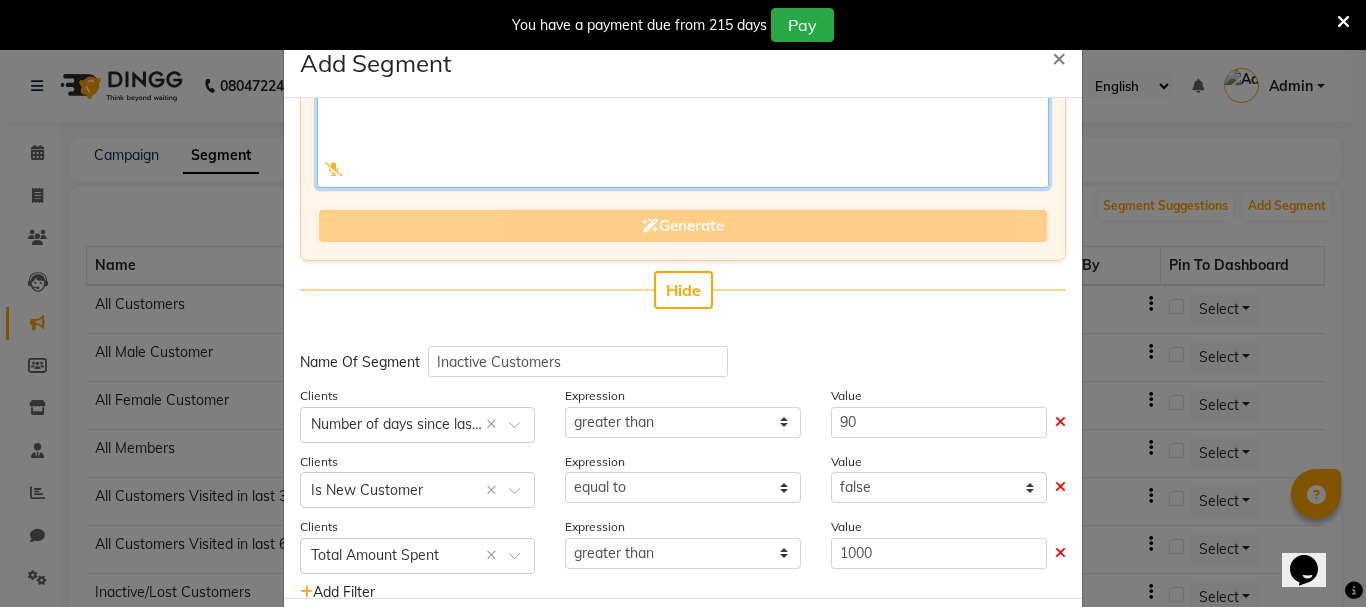 scroll, scrollTop: 182, scrollLeft: 0, axis: vertical 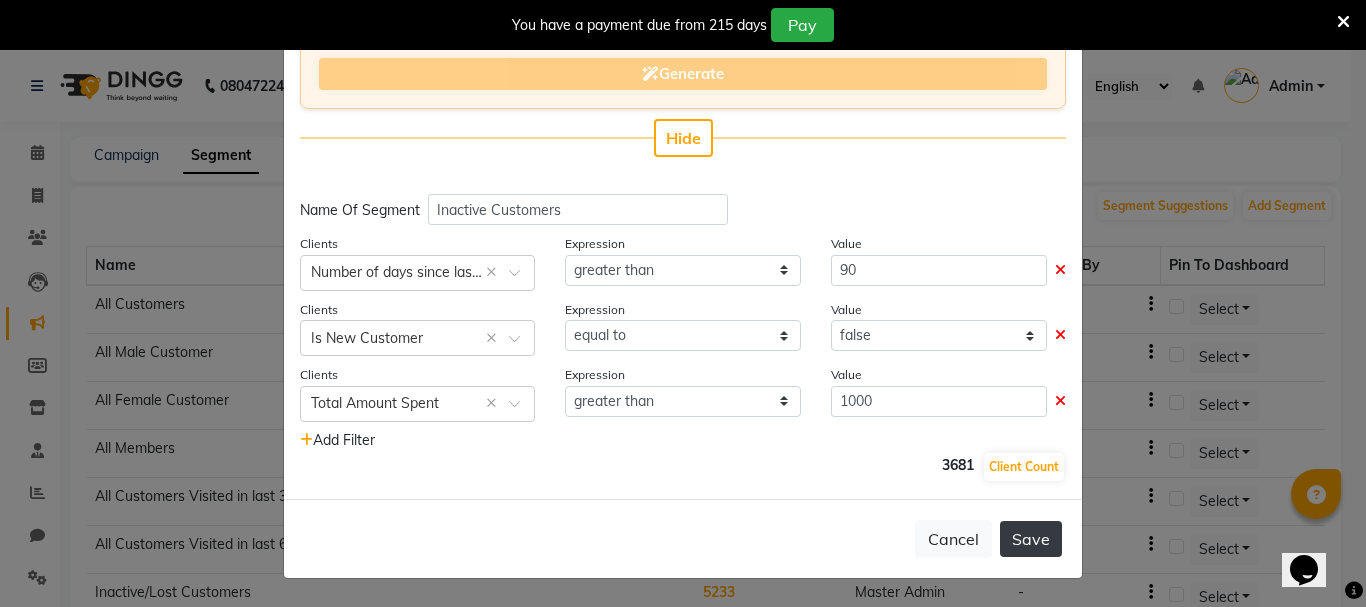 click on "Save" 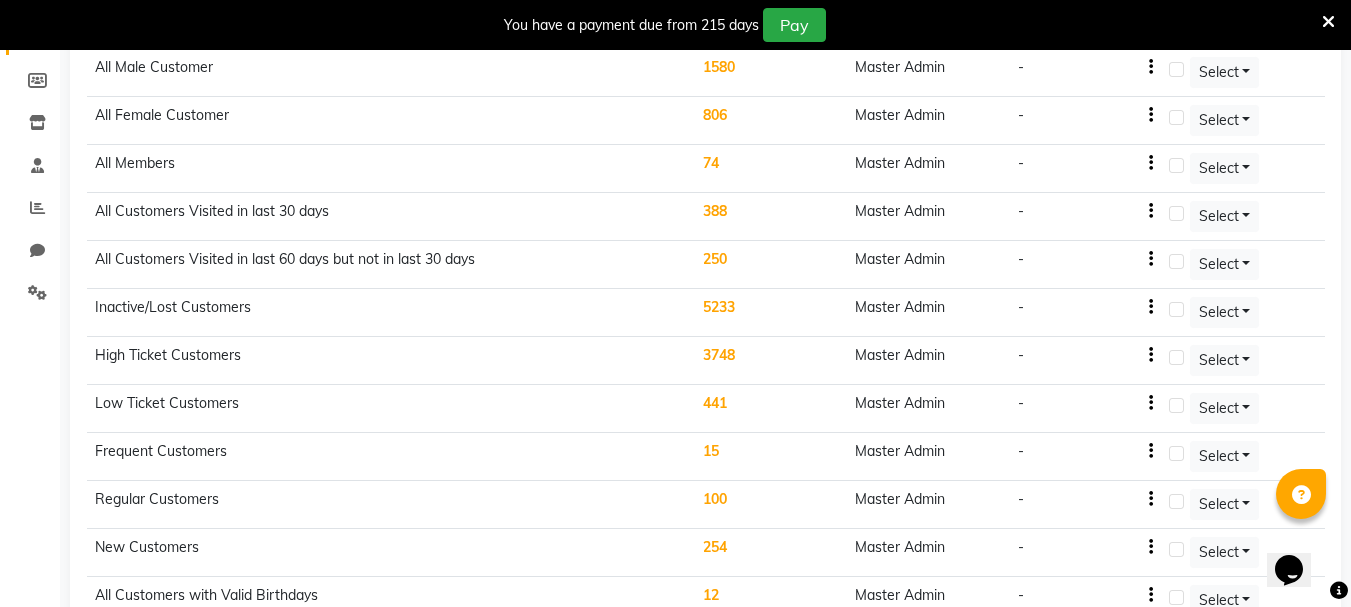scroll, scrollTop: 0, scrollLeft: 0, axis: both 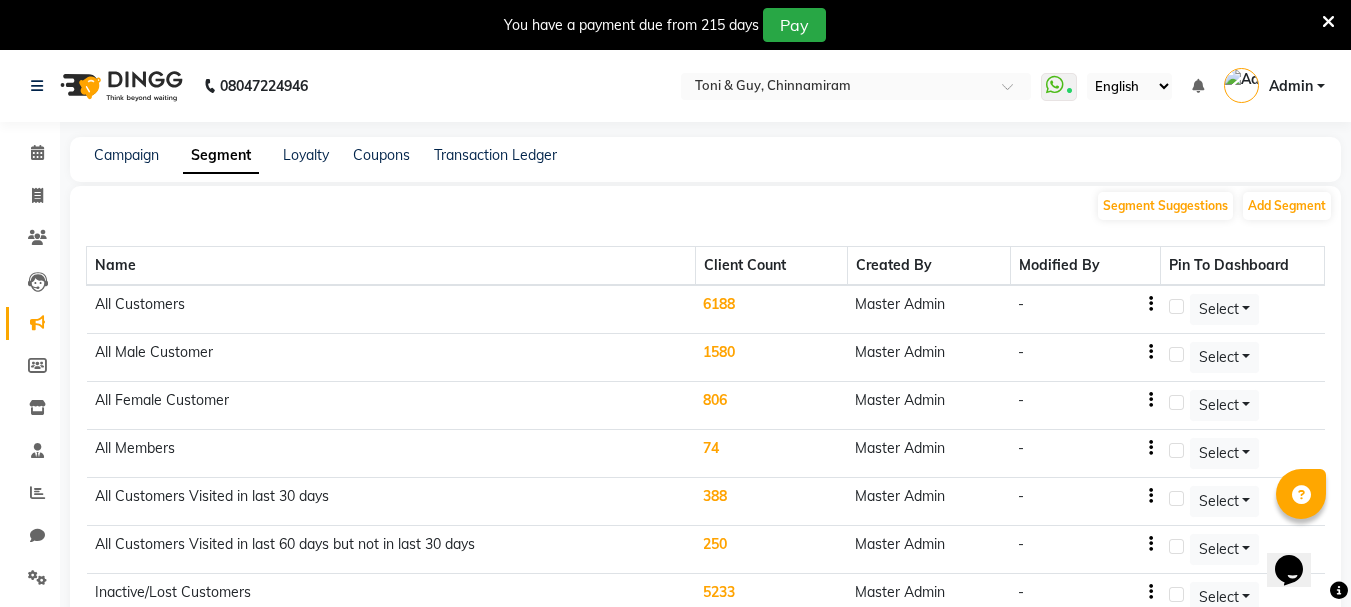 click on "Campaign Segment Loyalty Coupons Transaction Ledger" 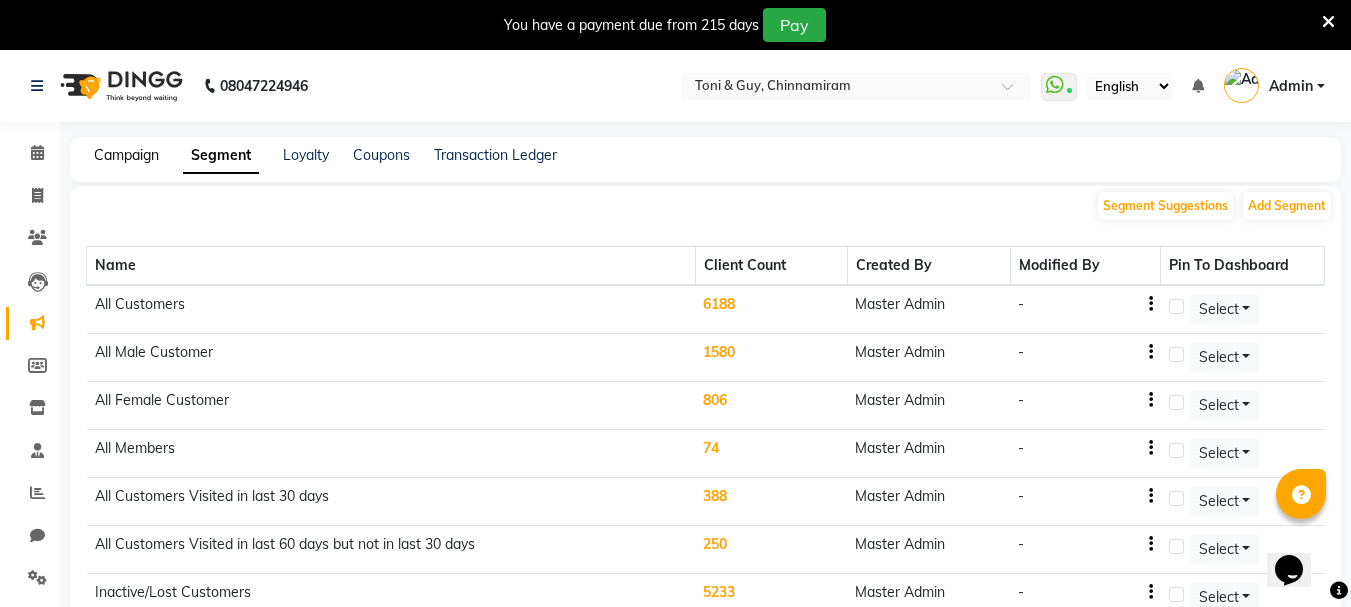 click on "Campaign" 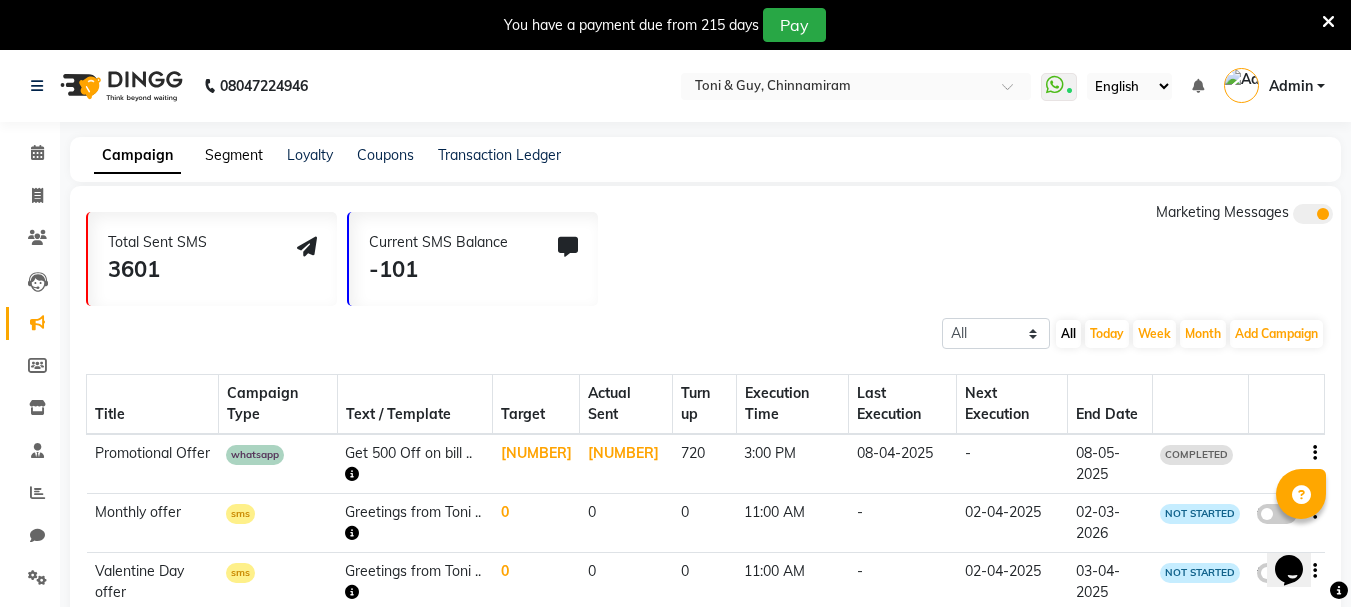 click on "Segment" 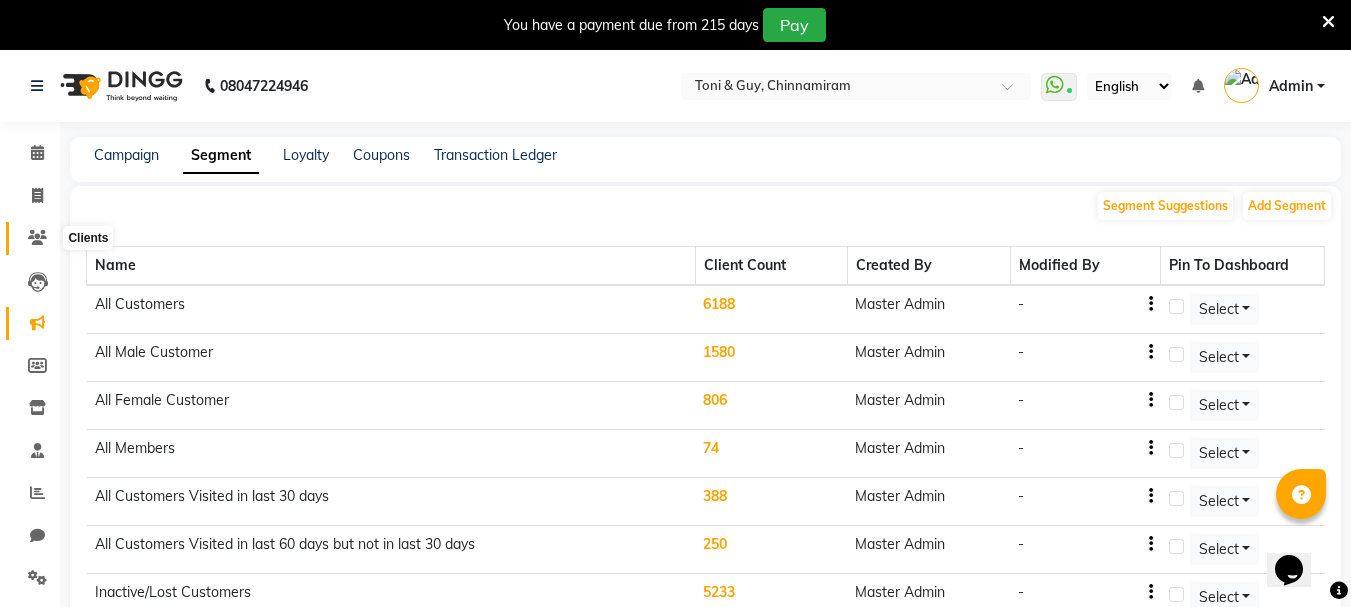 click 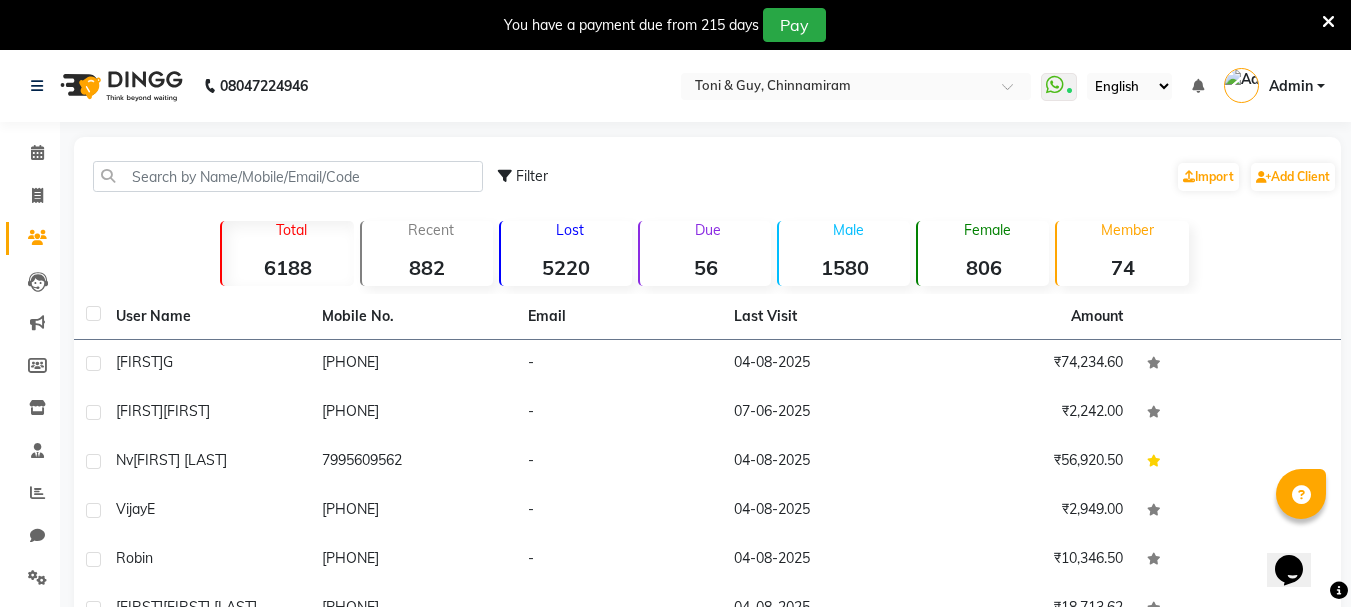 click on "Lost [NUMBER]" 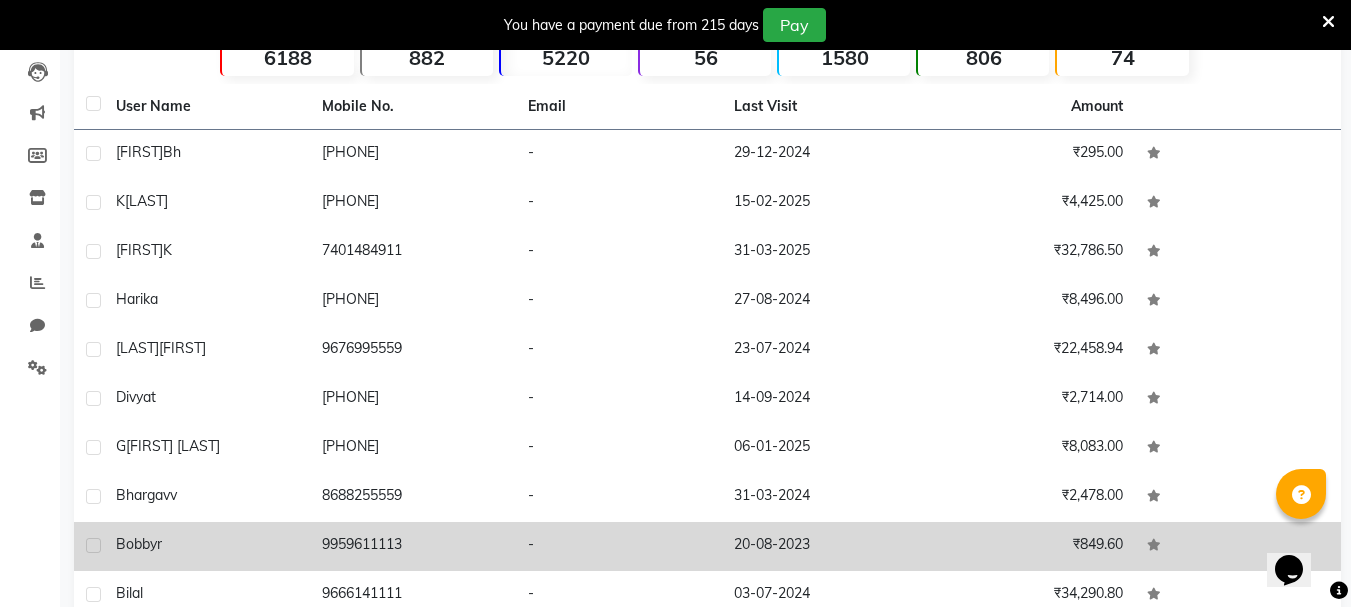 scroll, scrollTop: 309, scrollLeft: 0, axis: vertical 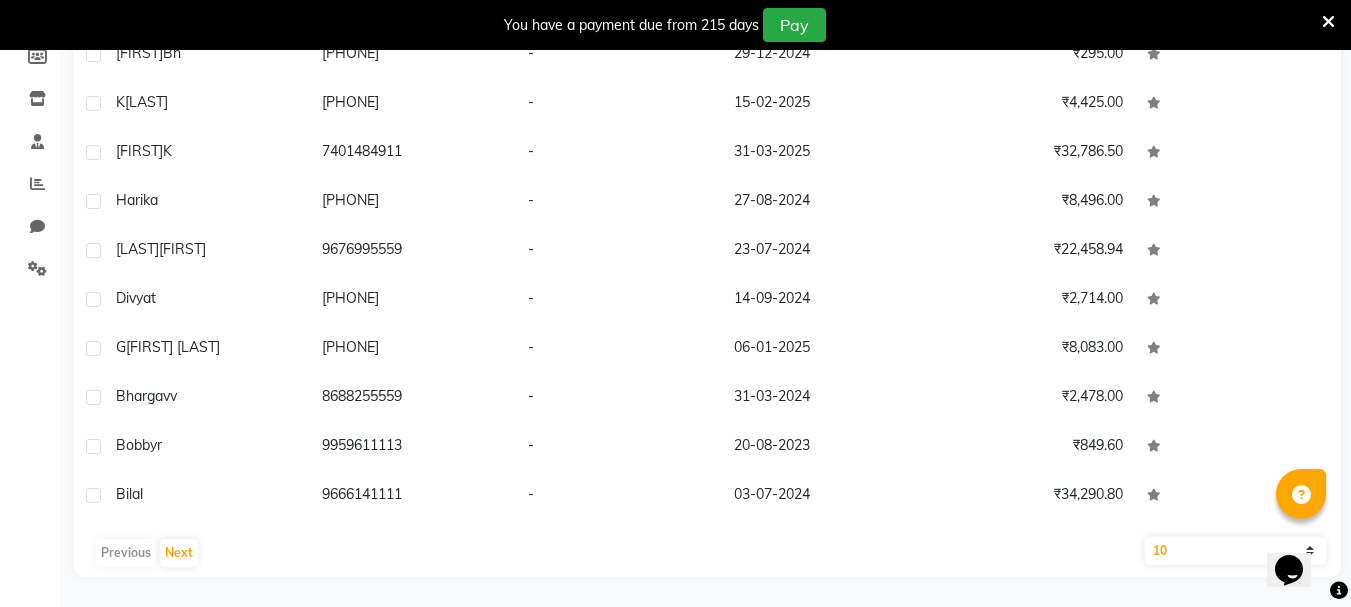 click on "10   50   100" 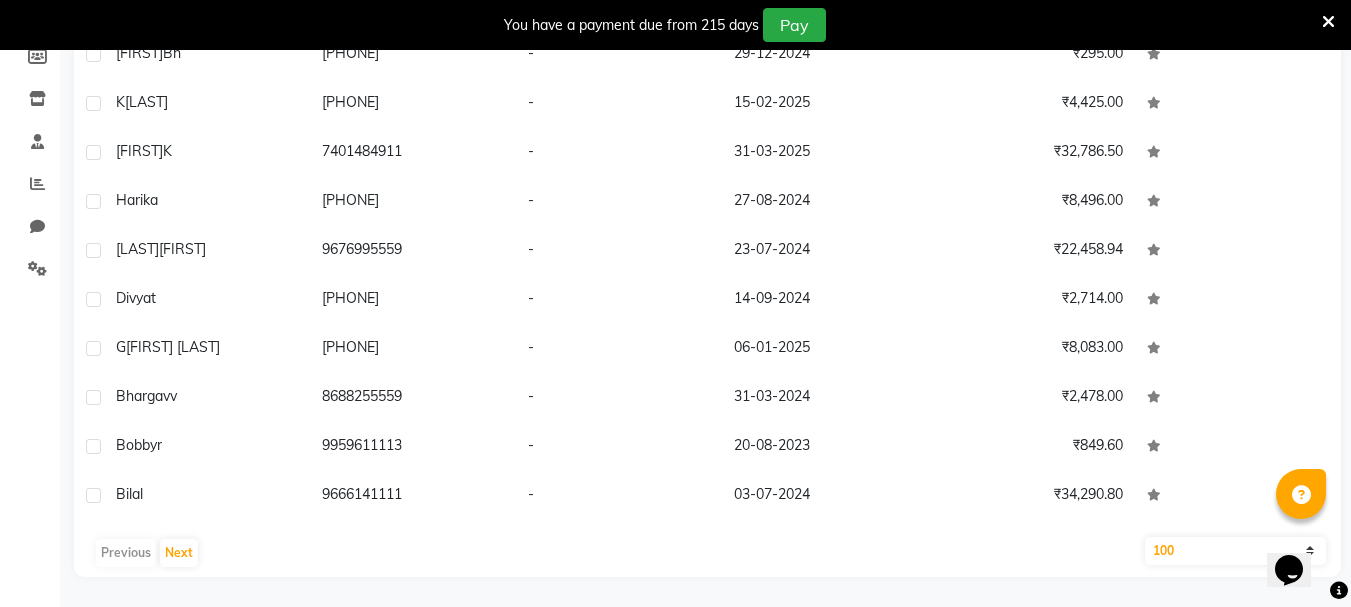 click on "10   50   100" 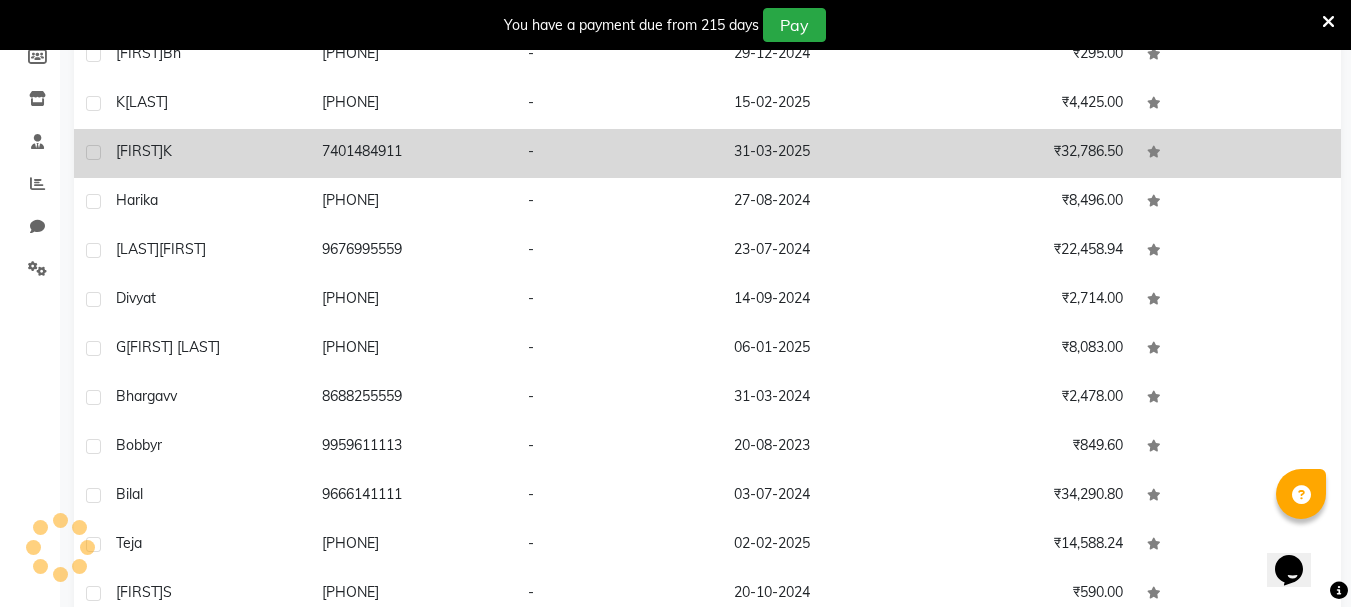 scroll, scrollTop: 9, scrollLeft: 0, axis: vertical 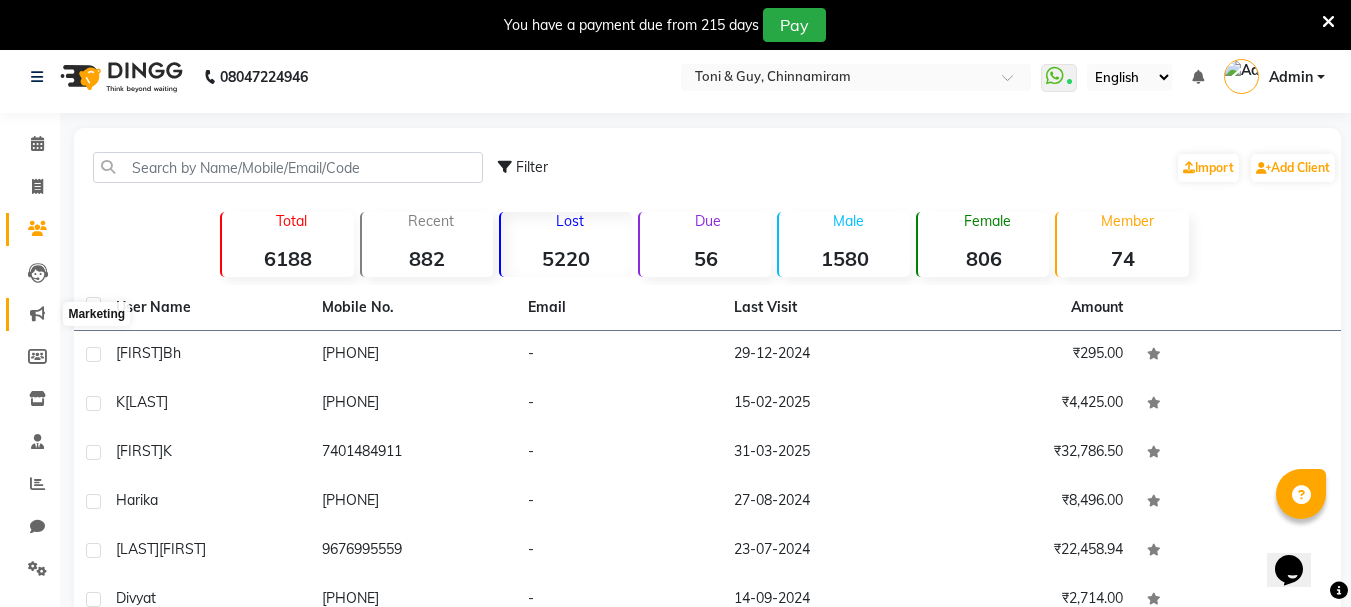click 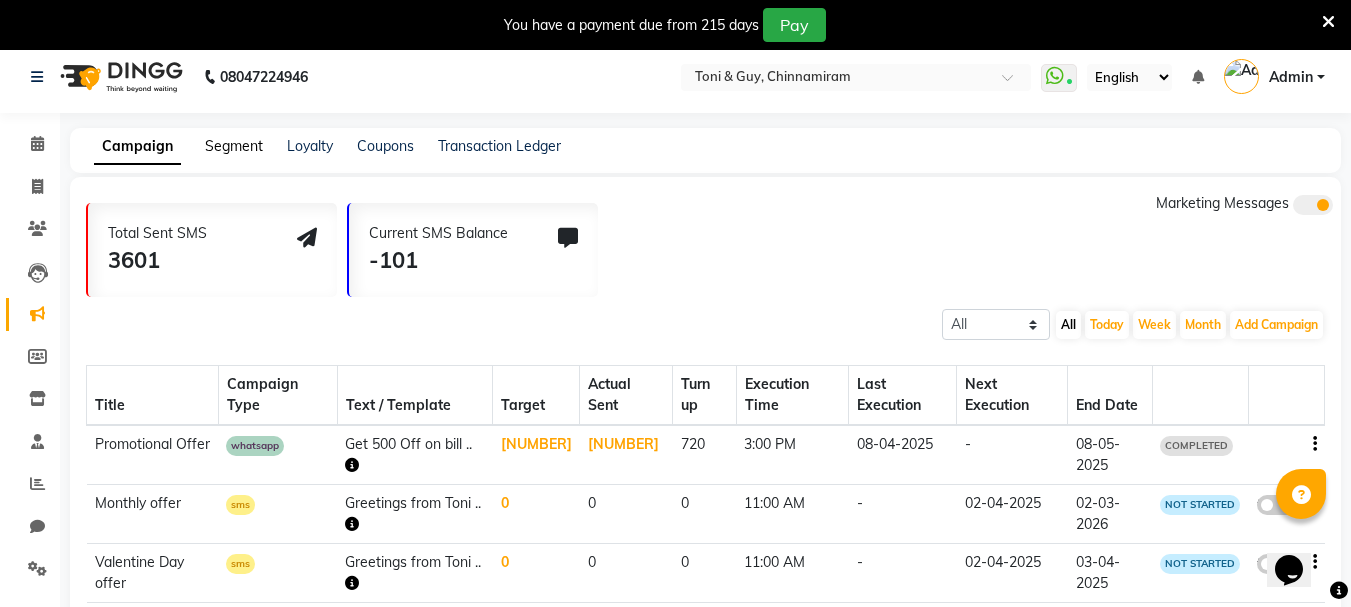 click on "Segment" 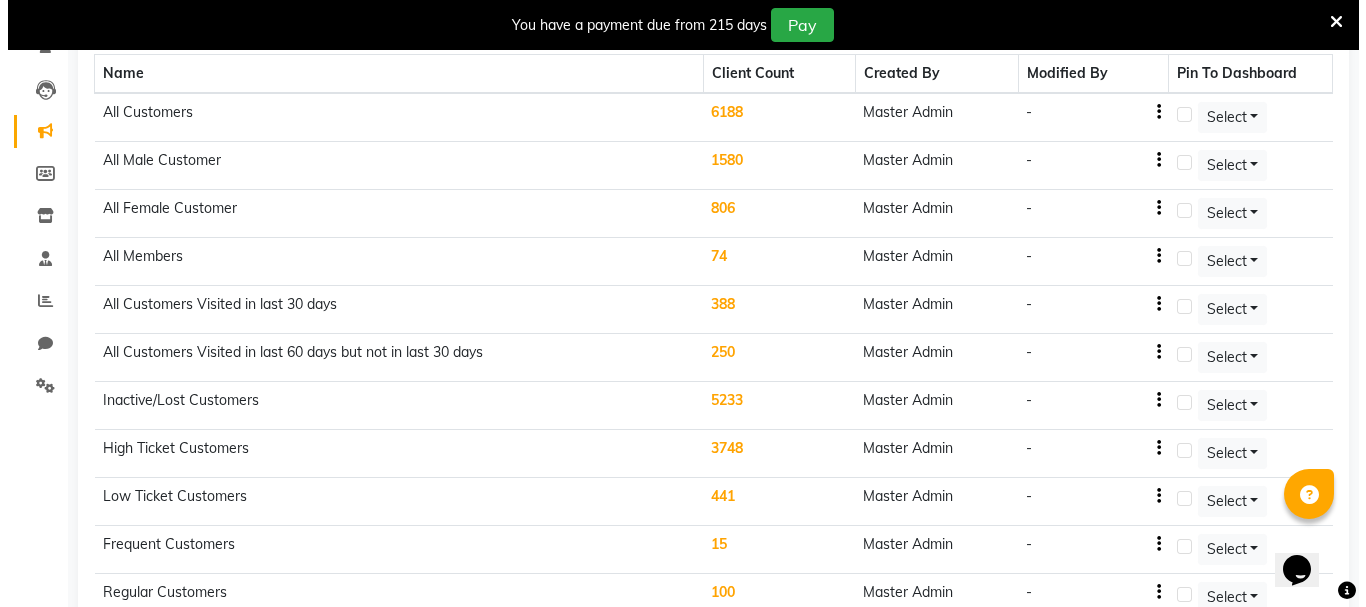 scroll, scrollTop: 209, scrollLeft: 0, axis: vertical 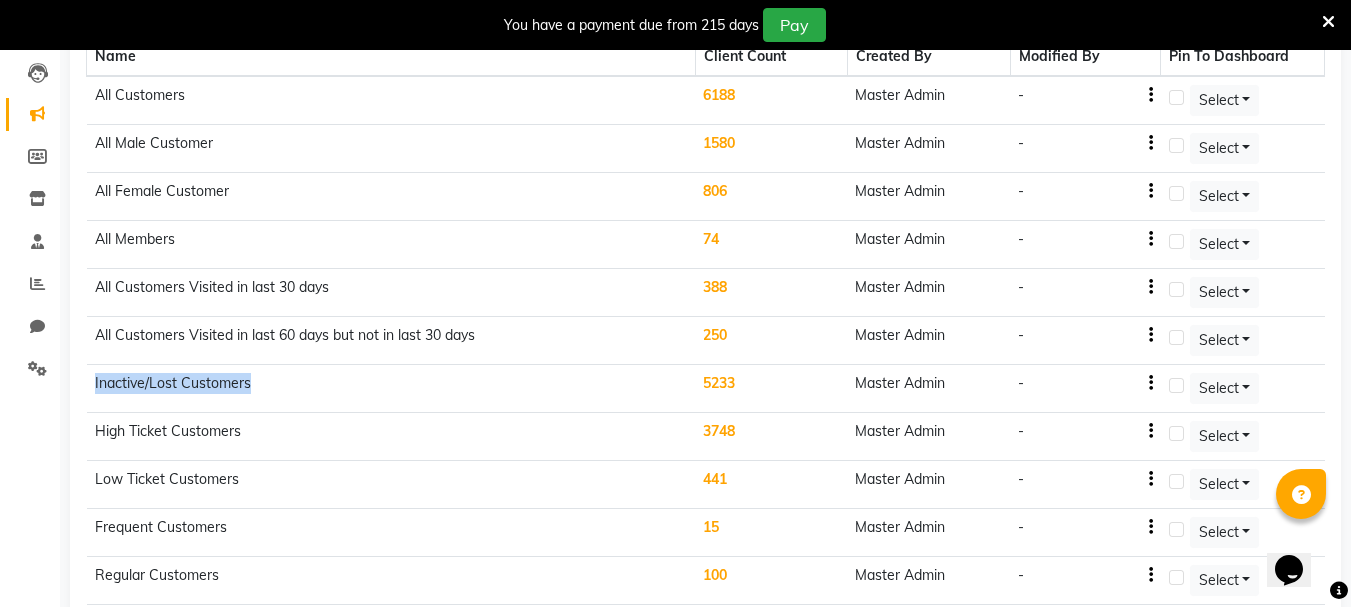 drag, startPoint x: 87, startPoint y: 382, endPoint x: 261, endPoint y: 381, distance: 174.00287 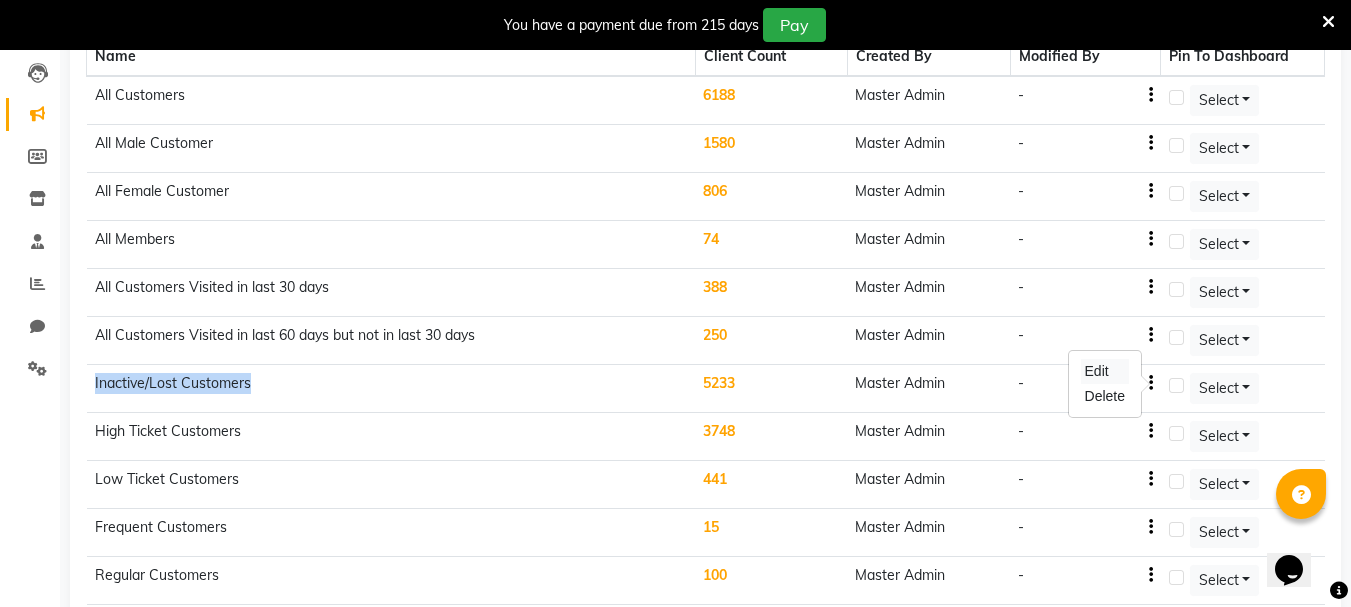 click on "Edit" at bounding box center [1105, 371] 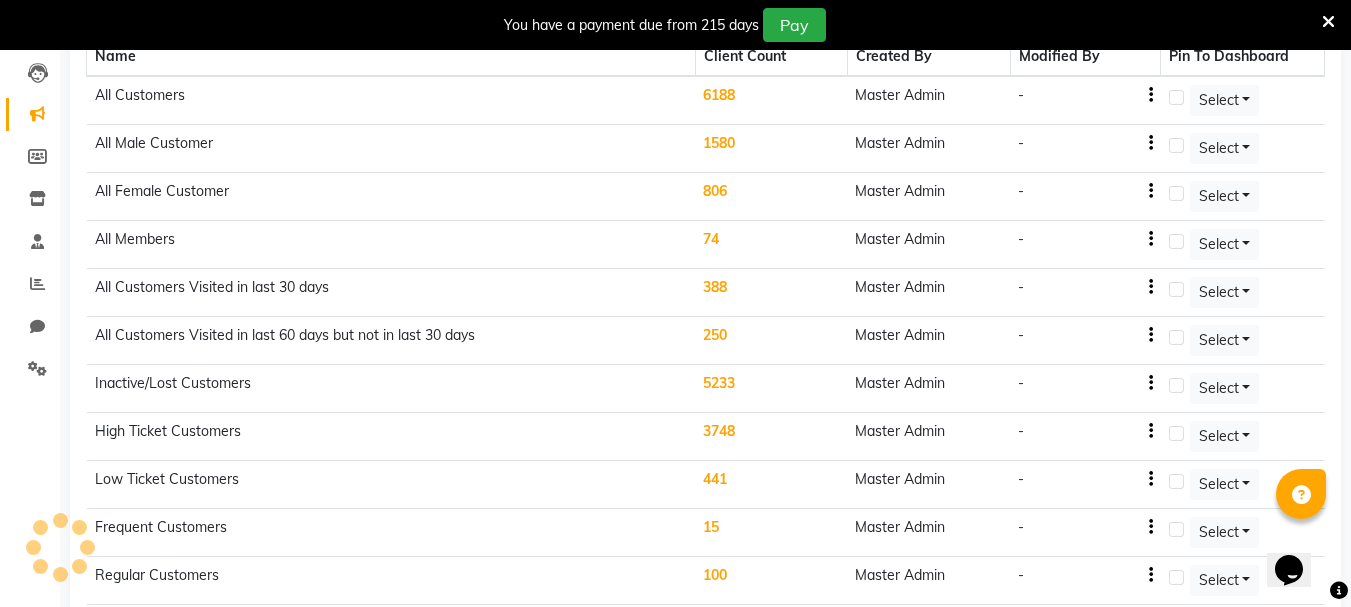 select on ">" 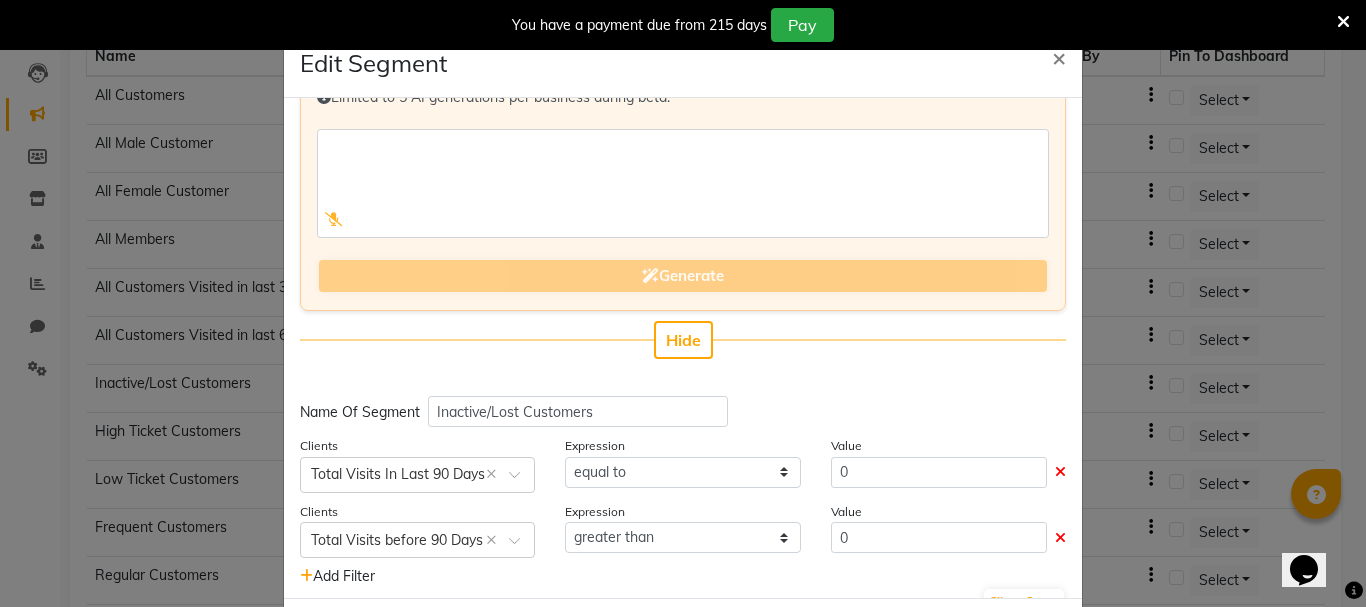 scroll, scrollTop: 116, scrollLeft: 0, axis: vertical 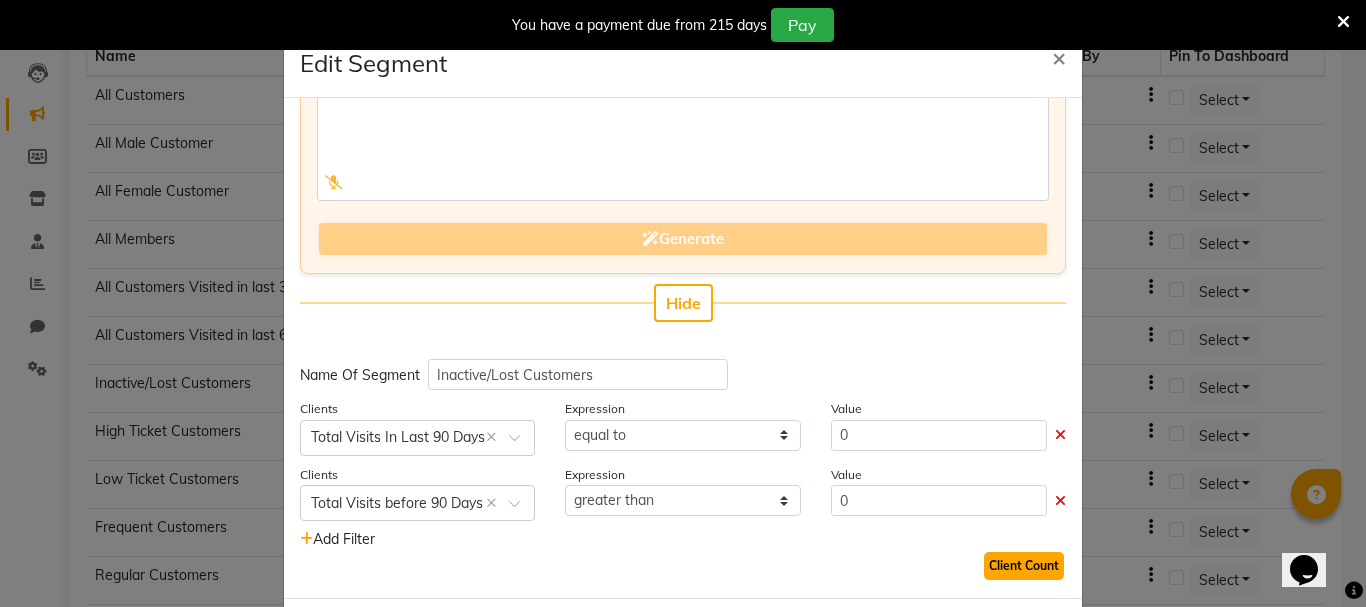 click on "Client Count" 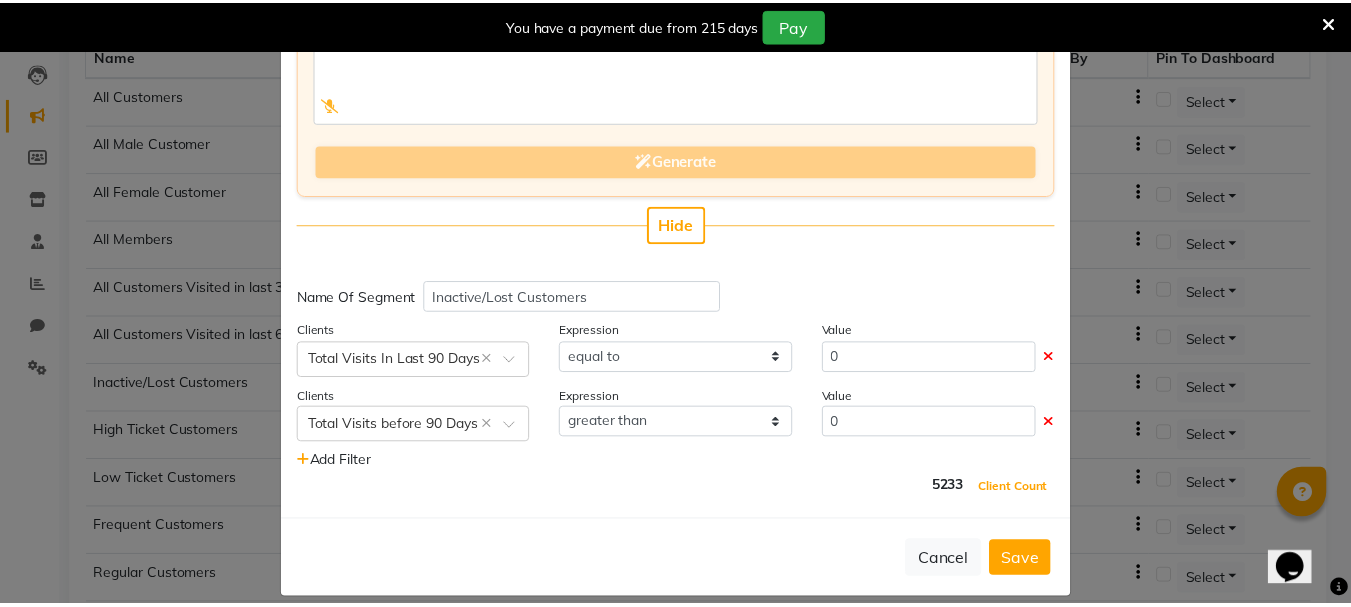 scroll, scrollTop: 99, scrollLeft: 0, axis: vertical 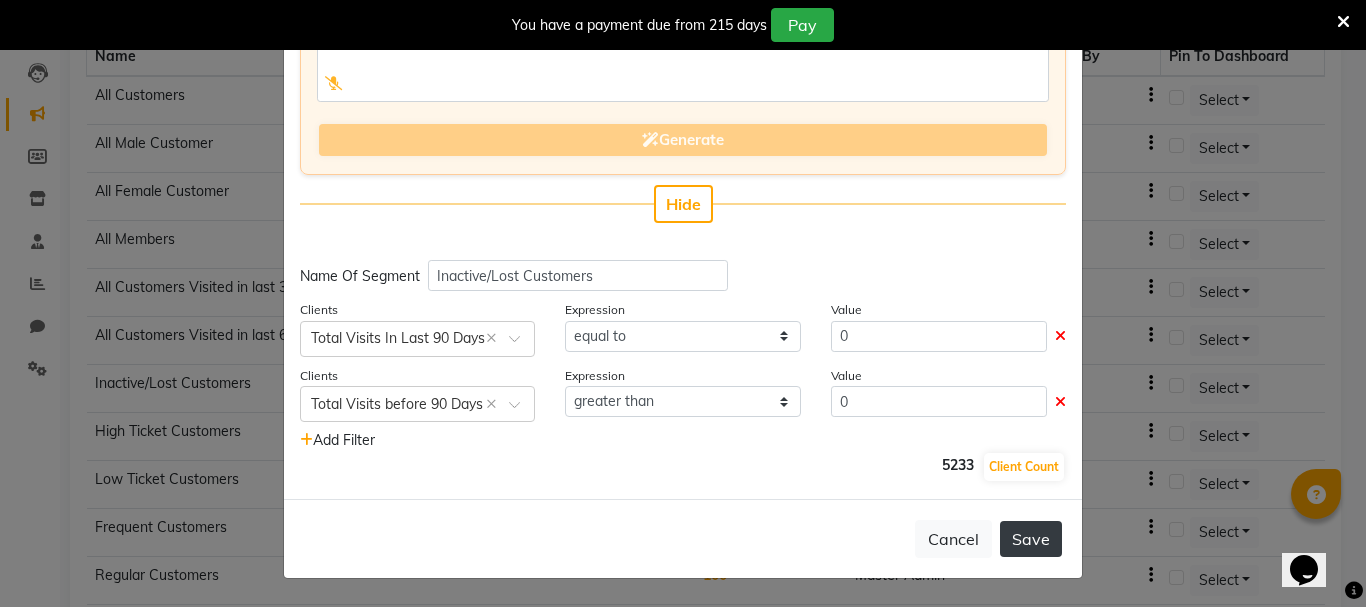 click on "Save" 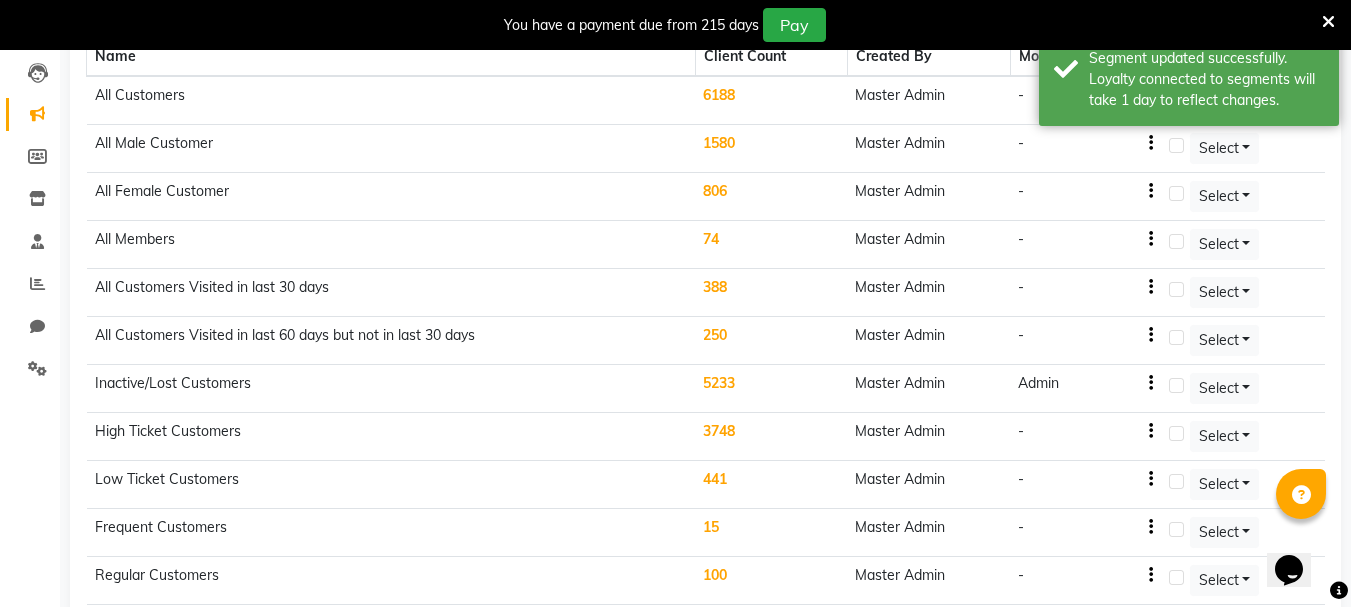 click on "5233" 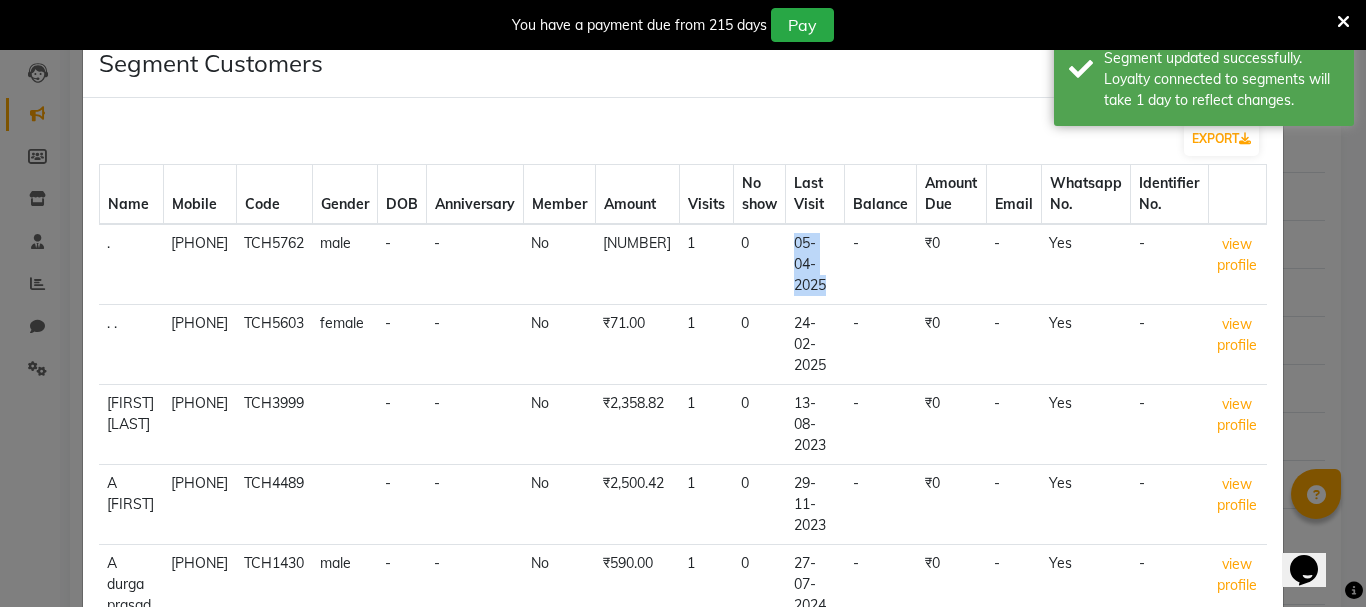 drag, startPoint x: 826, startPoint y: 239, endPoint x: 876, endPoint y: 285, distance: 67.941154 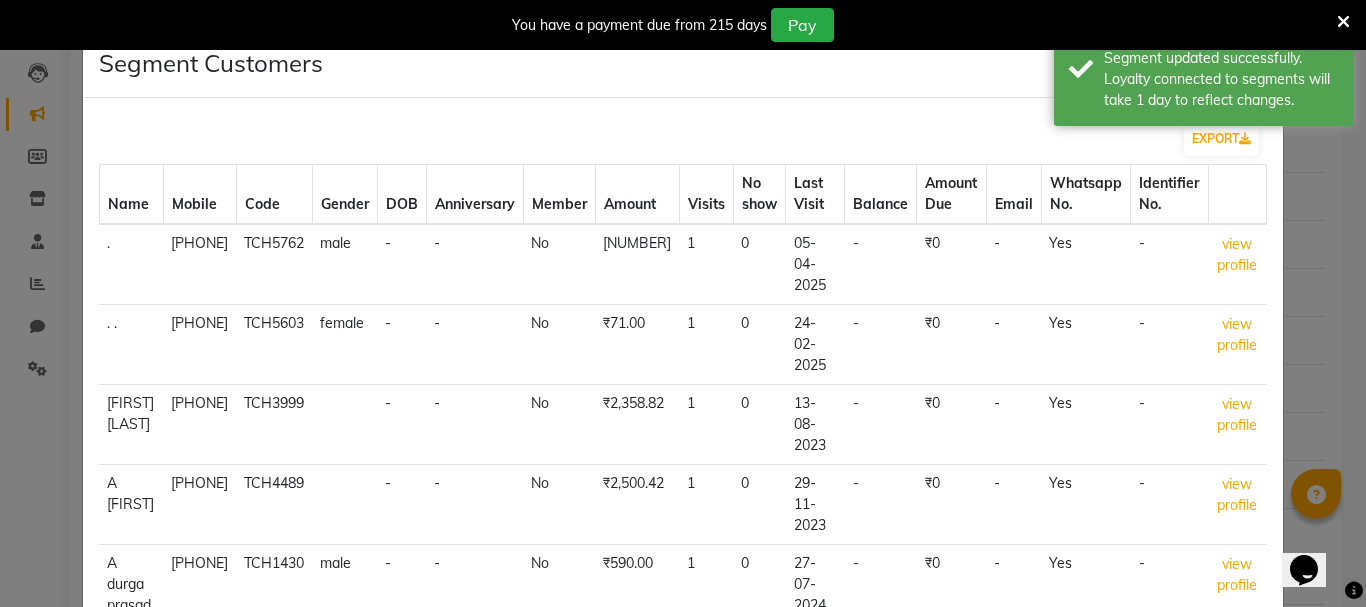 click on "-" 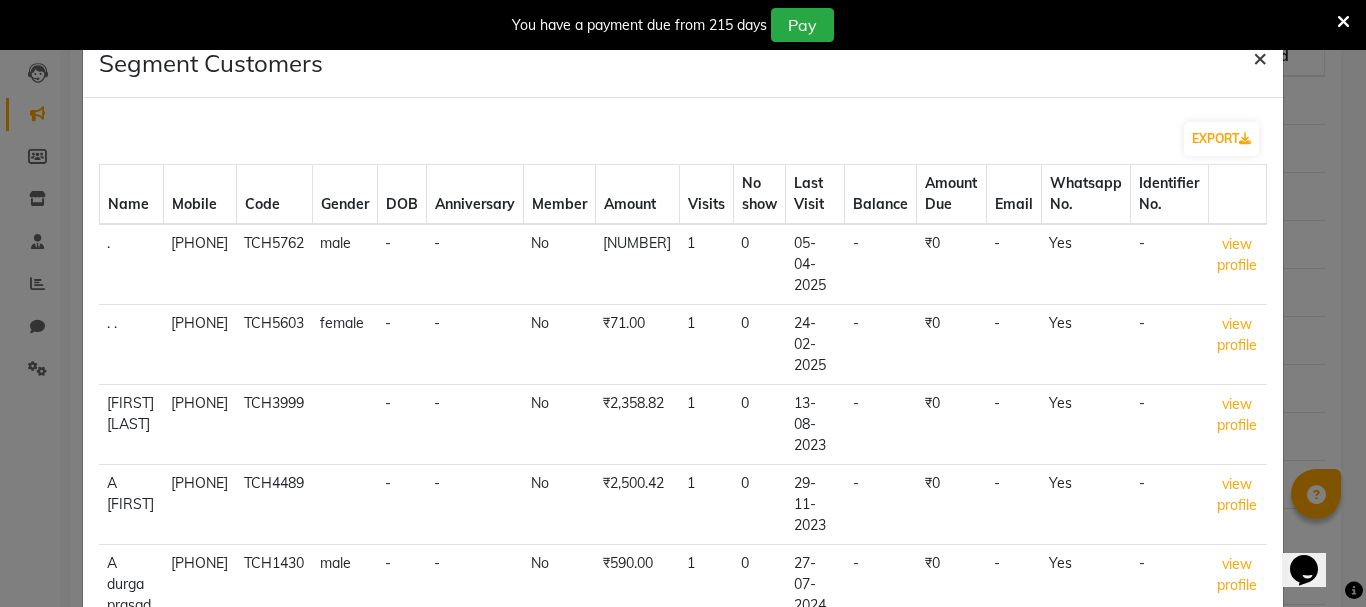 click on "×" 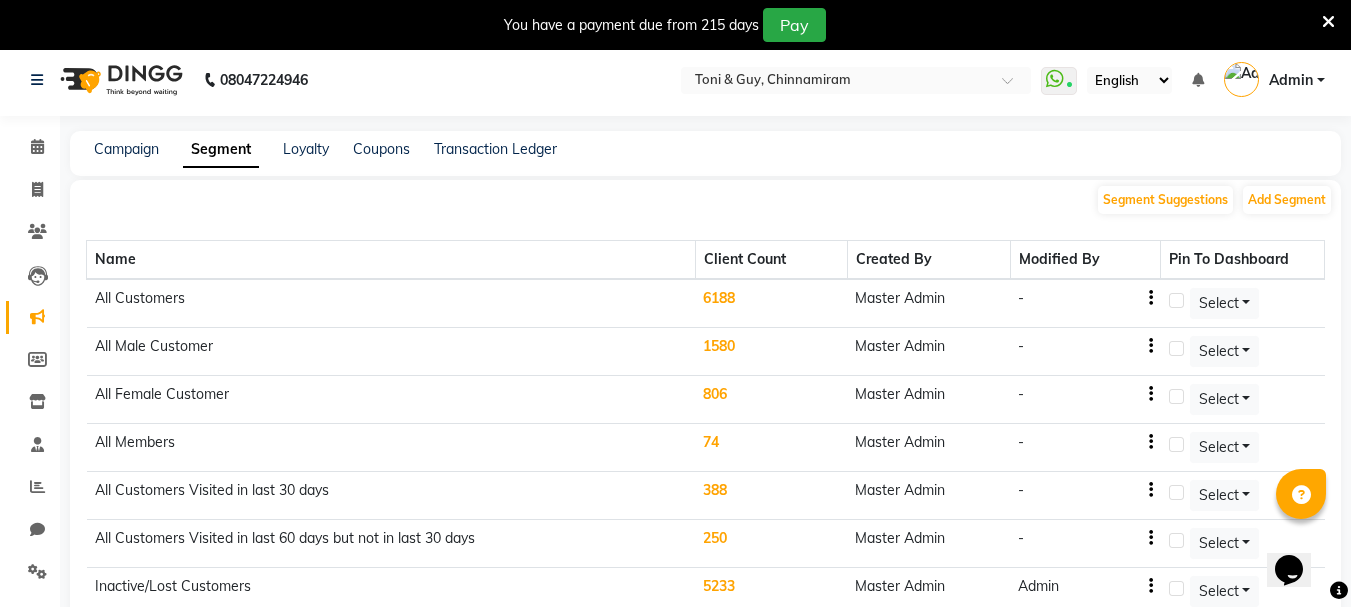 scroll, scrollTop: 0, scrollLeft: 0, axis: both 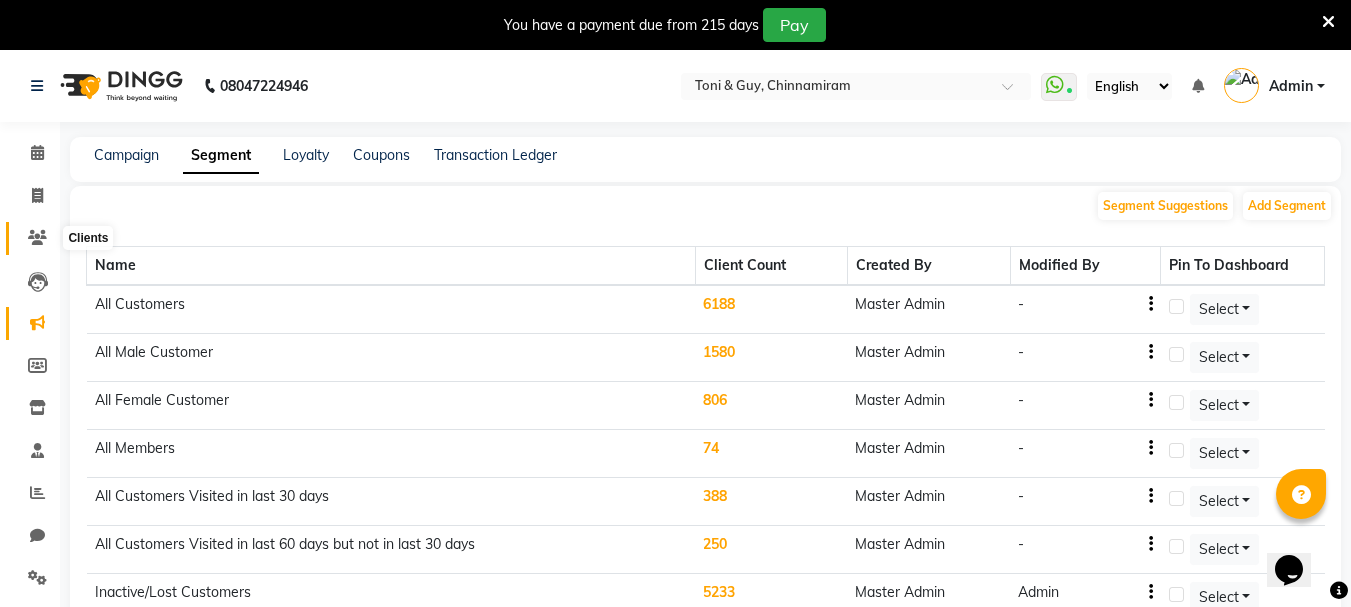 click 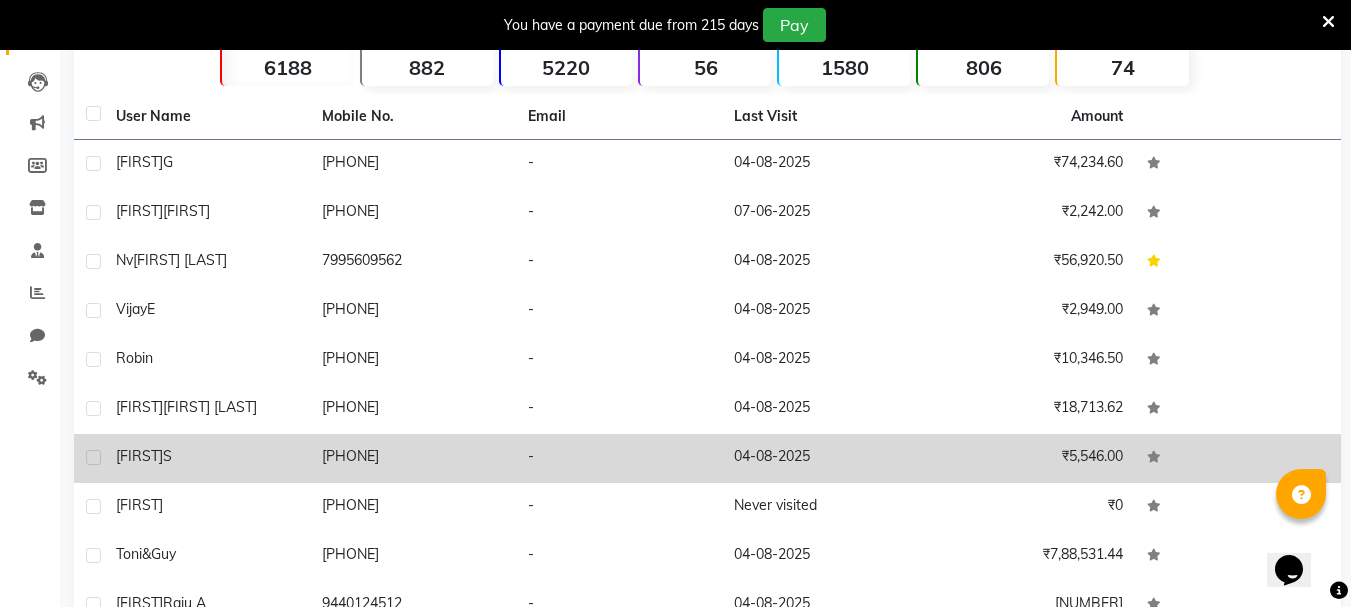 scroll, scrollTop: 0, scrollLeft: 0, axis: both 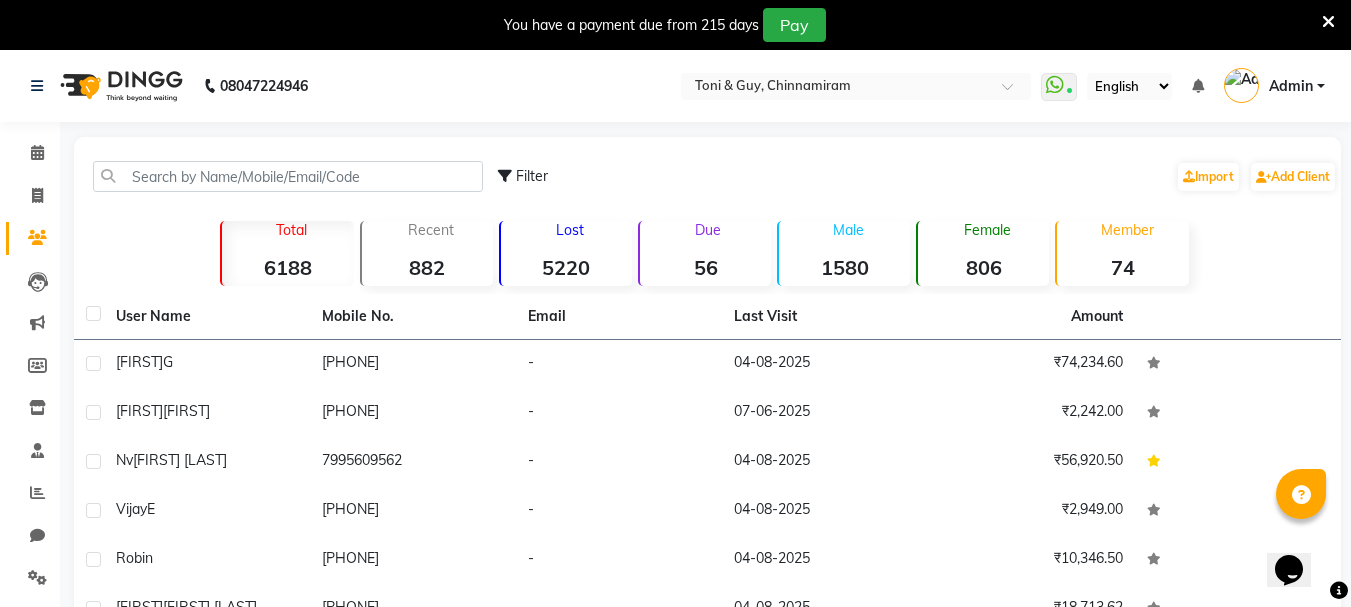click on "Lost [NUMBER]" 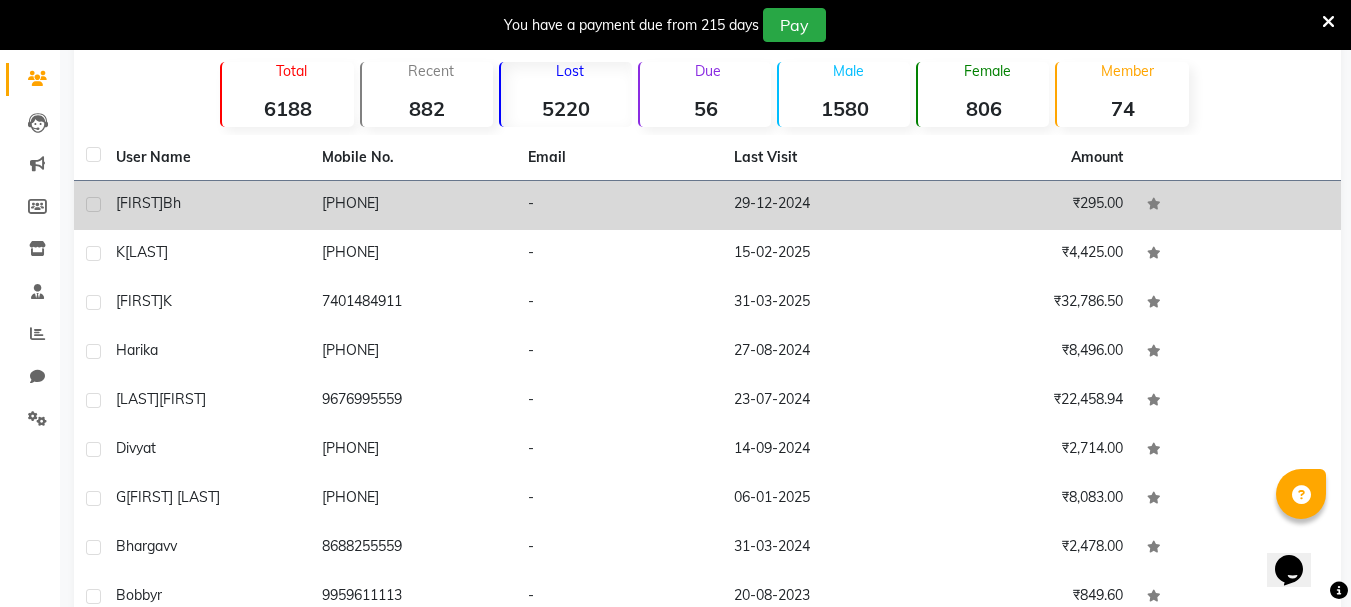 scroll, scrollTop: 0, scrollLeft: 0, axis: both 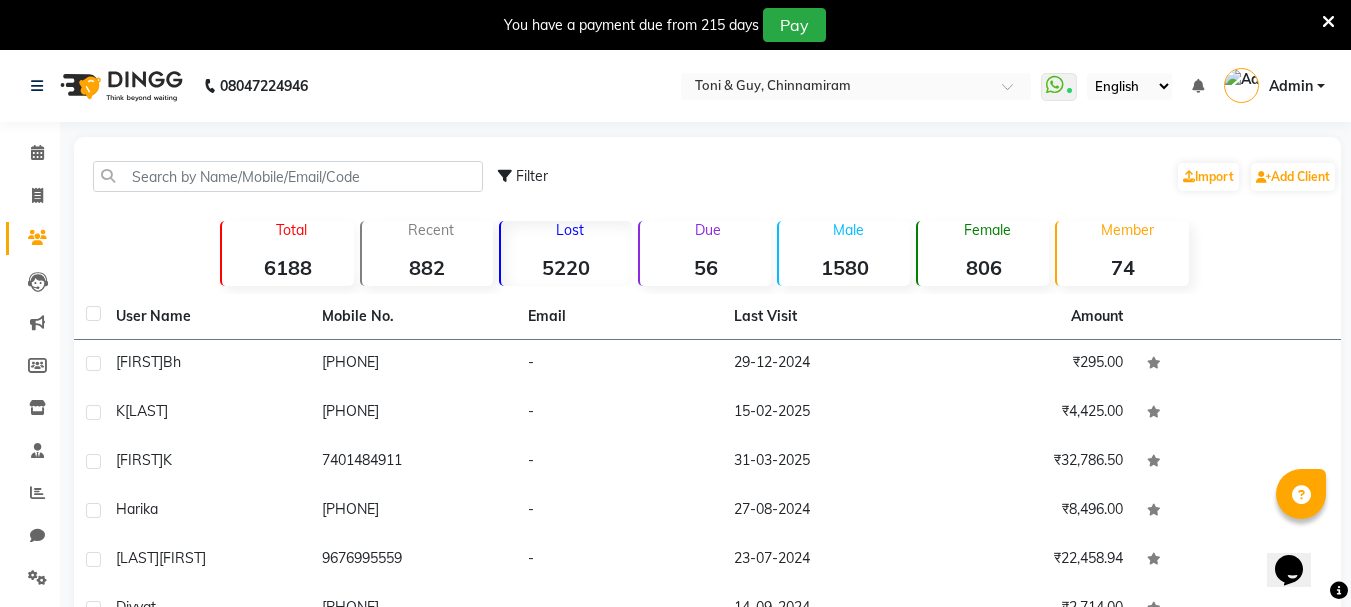 click on "Recent" 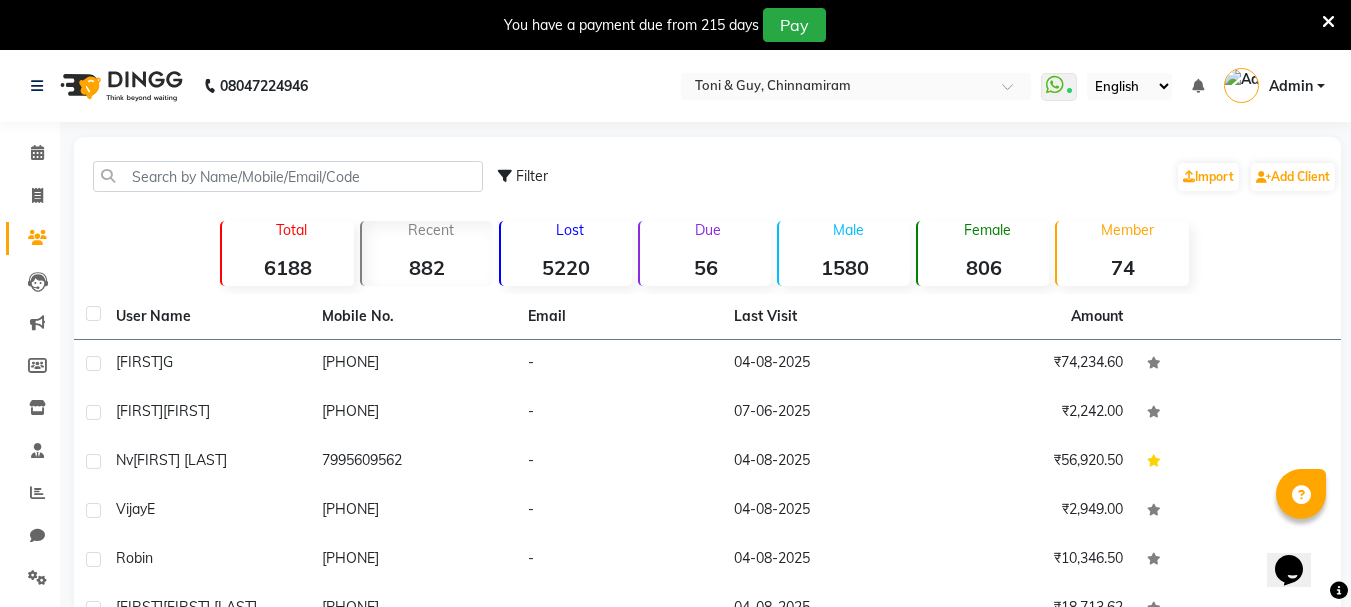 click on "Lost [NUMBER]" 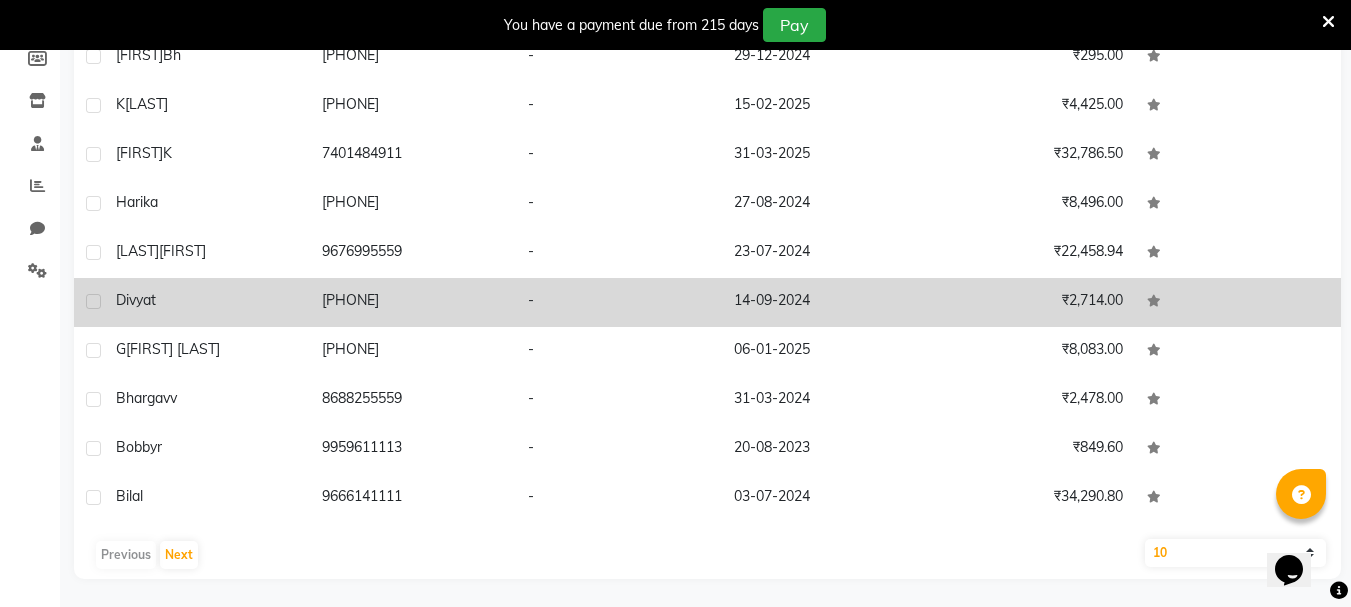 scroll, scrollTop: 309, scrollLeft: 0, axis: vertical 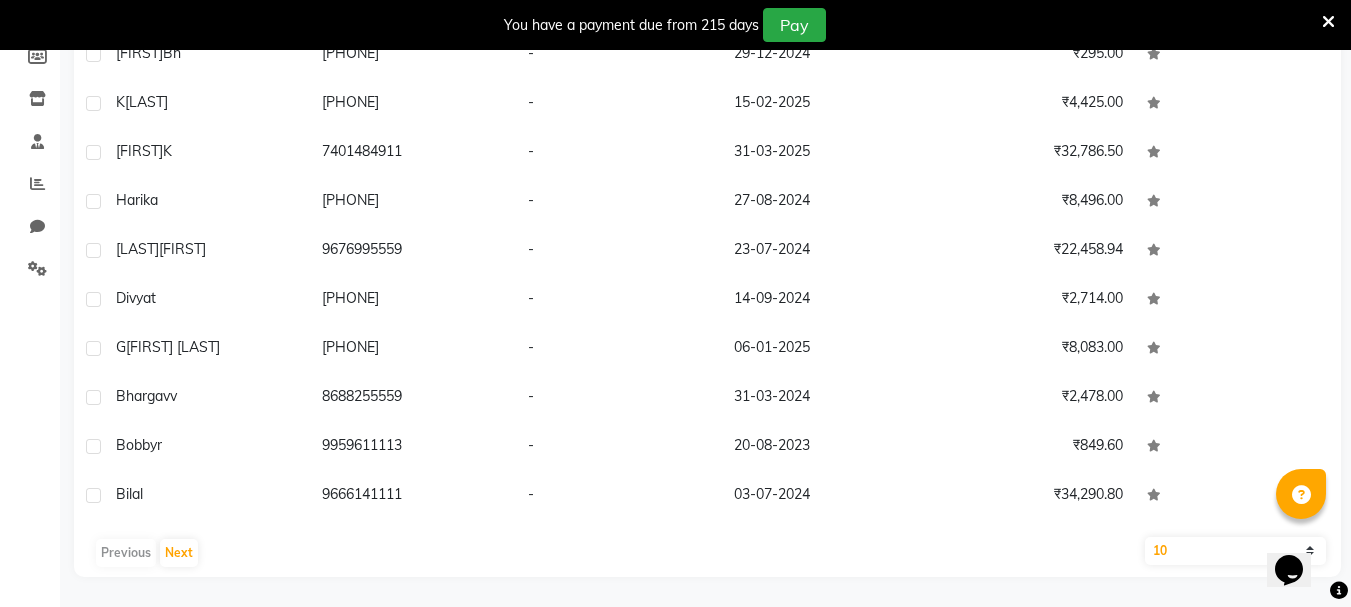 click on "10   50   100" 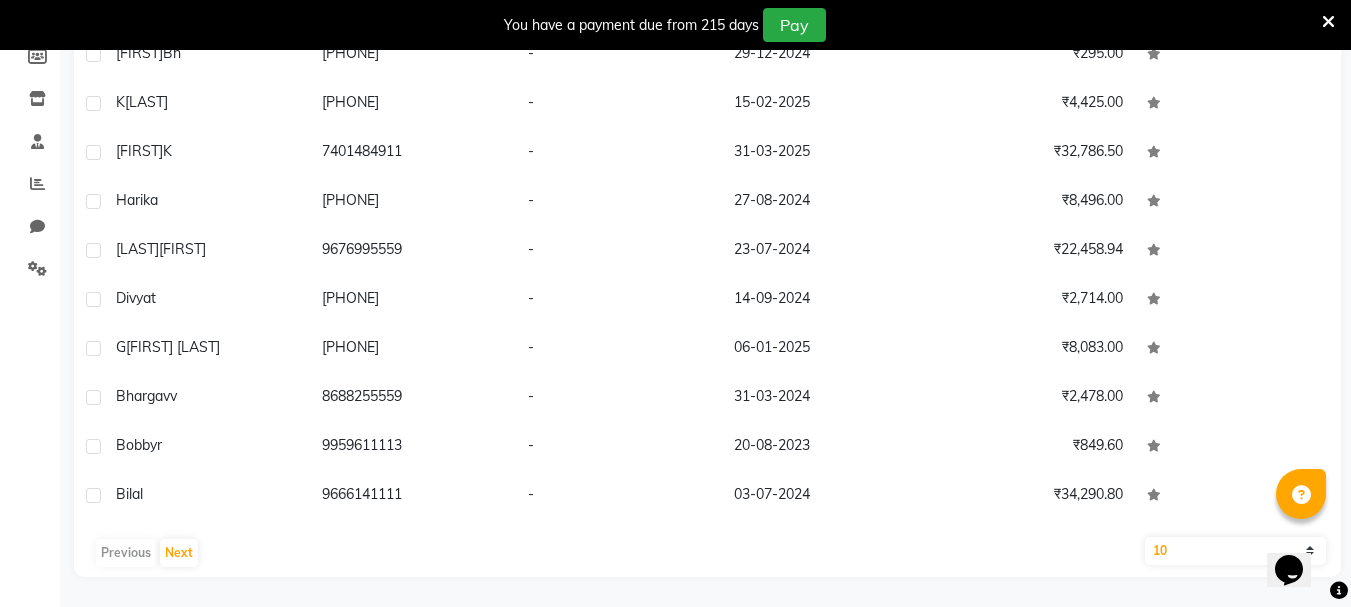 select on "100" 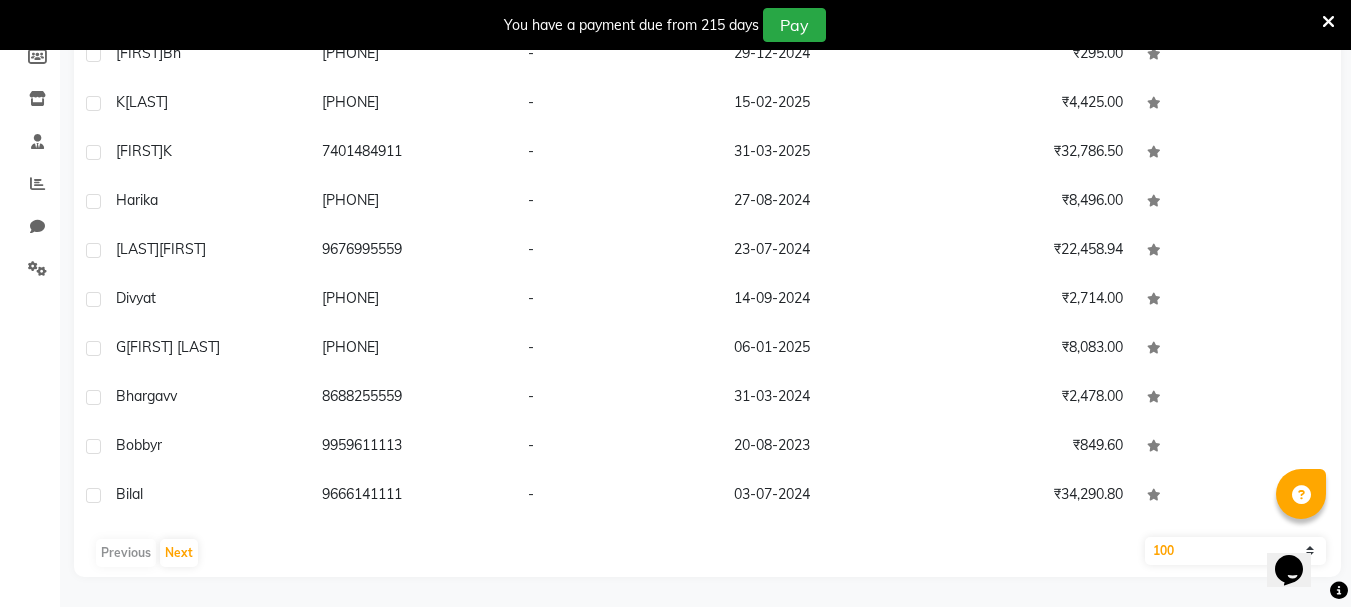 click on "10   50   100" 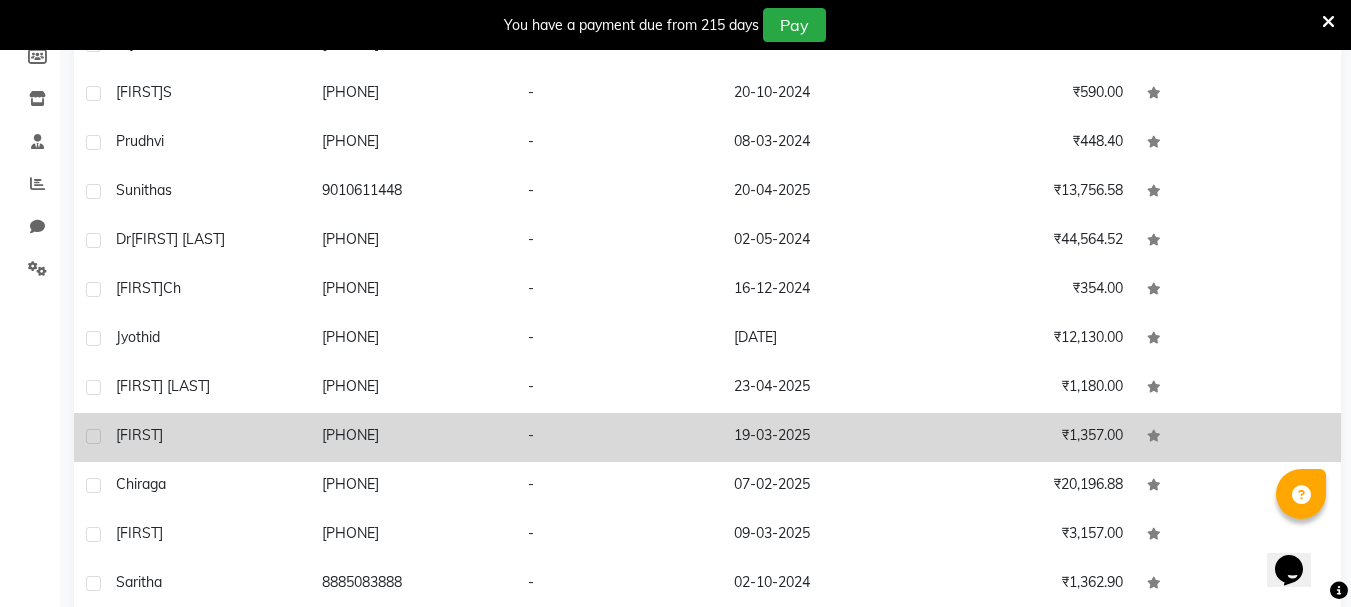 scroll, scrollTop: 600, scrollLeft: 0, axis: vertical 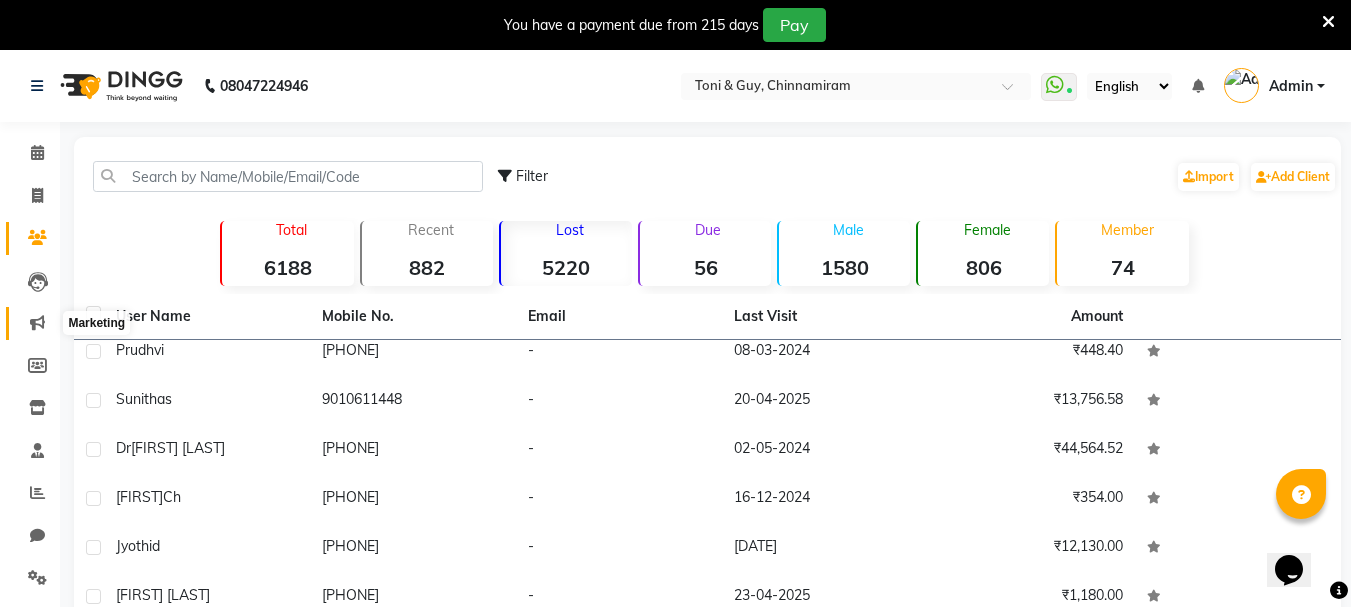 click 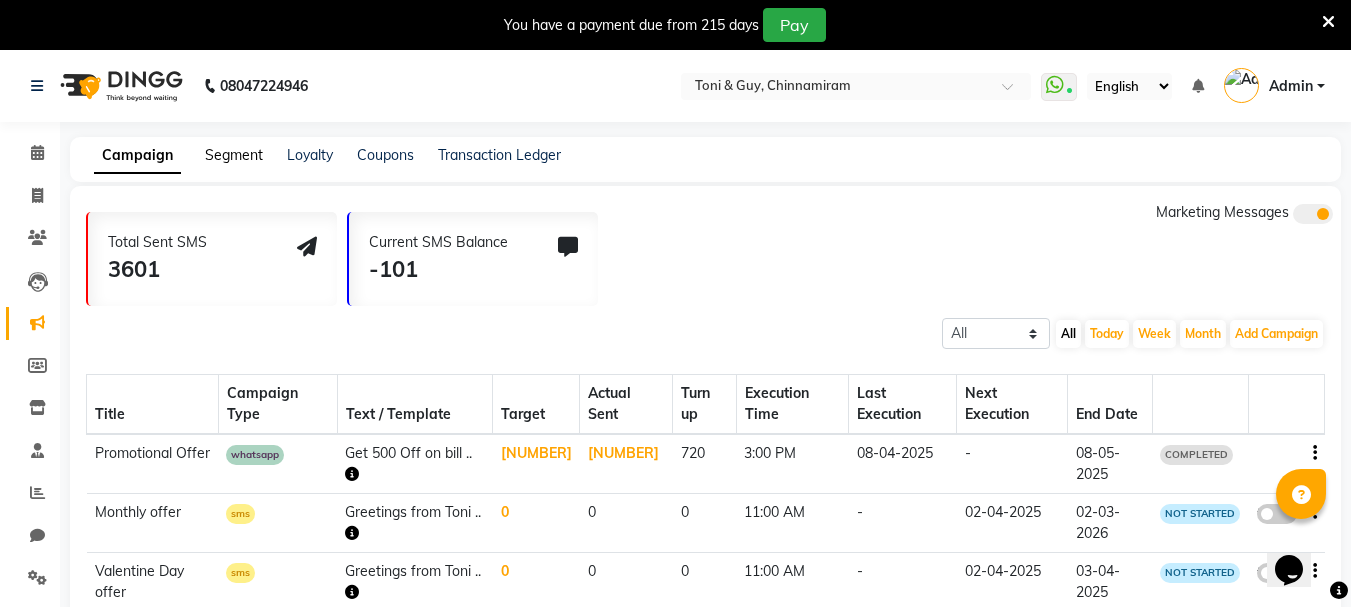 click on "Segment" 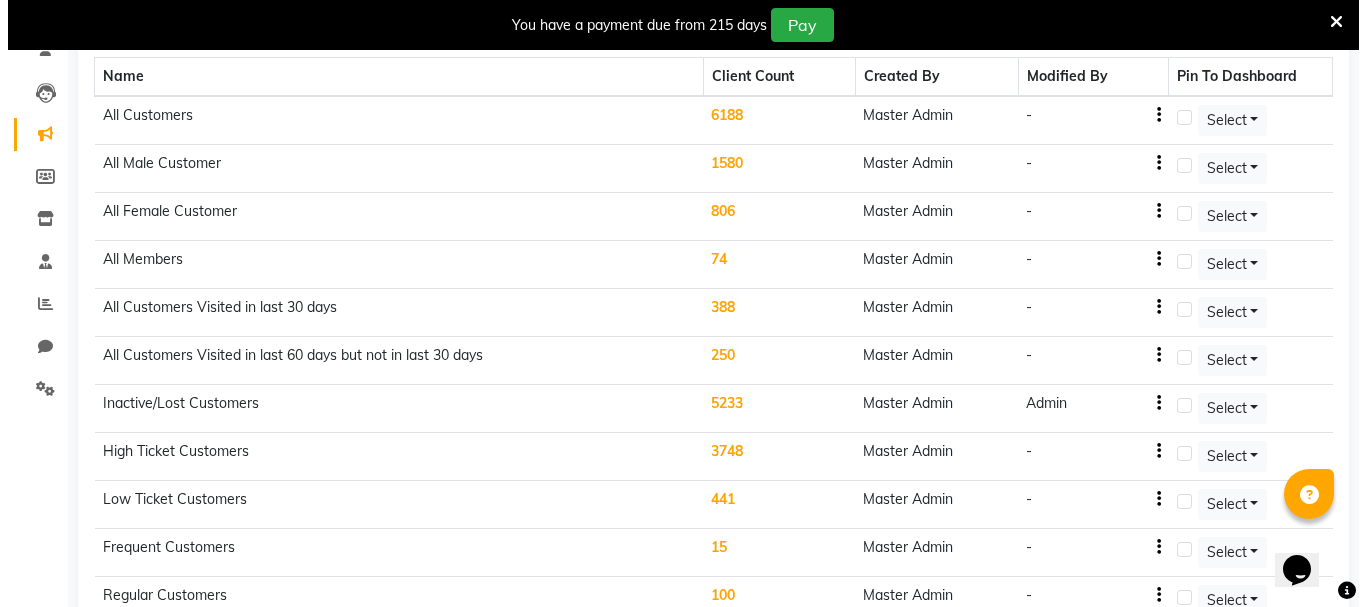 scroll, scrollTop: 200, scrollLeft: 0, axis: vertical 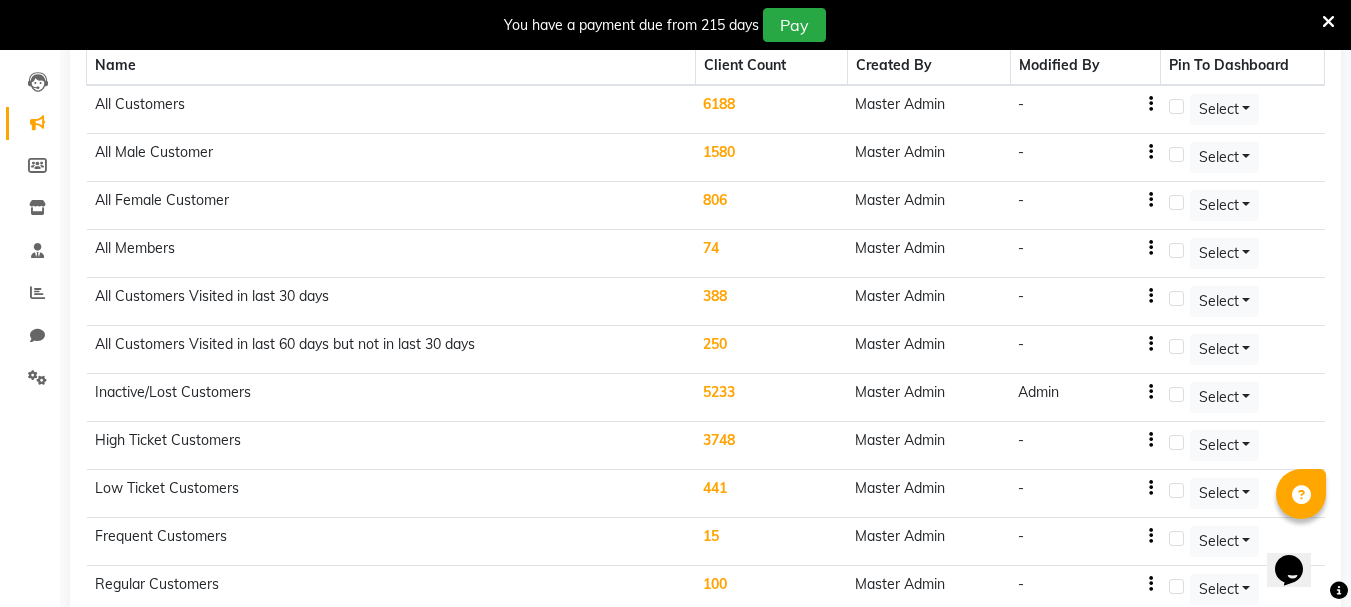 click on "Admin" 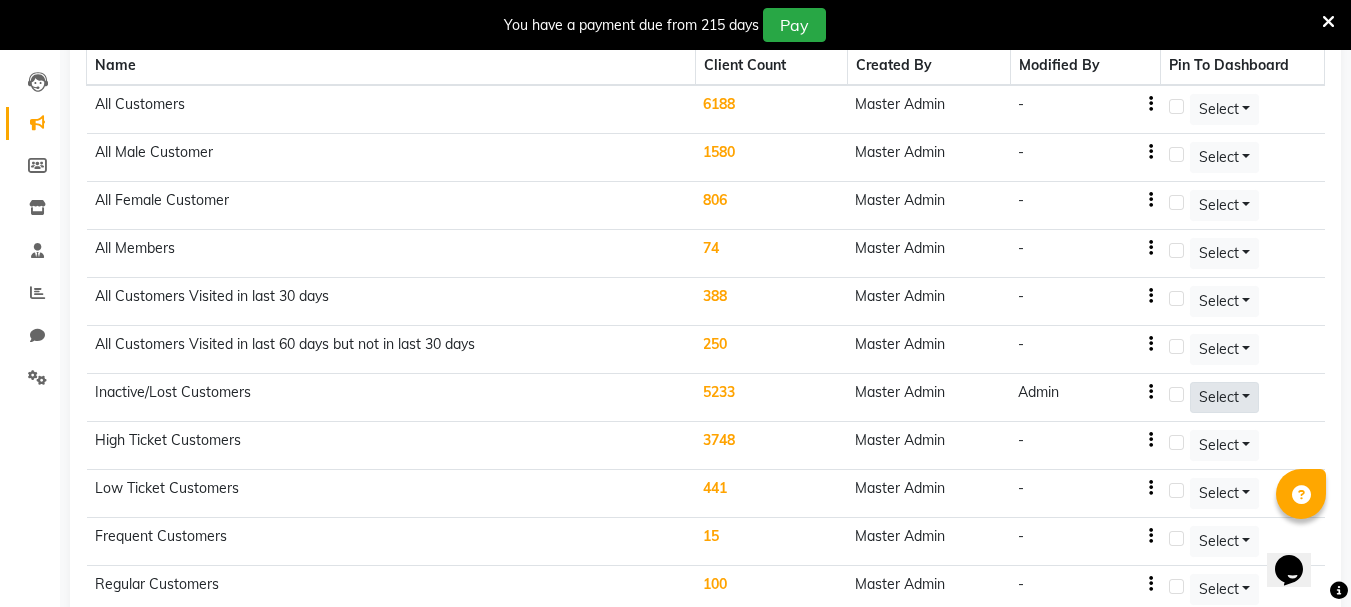 click on "Select" at bounding box center (1225, 109) 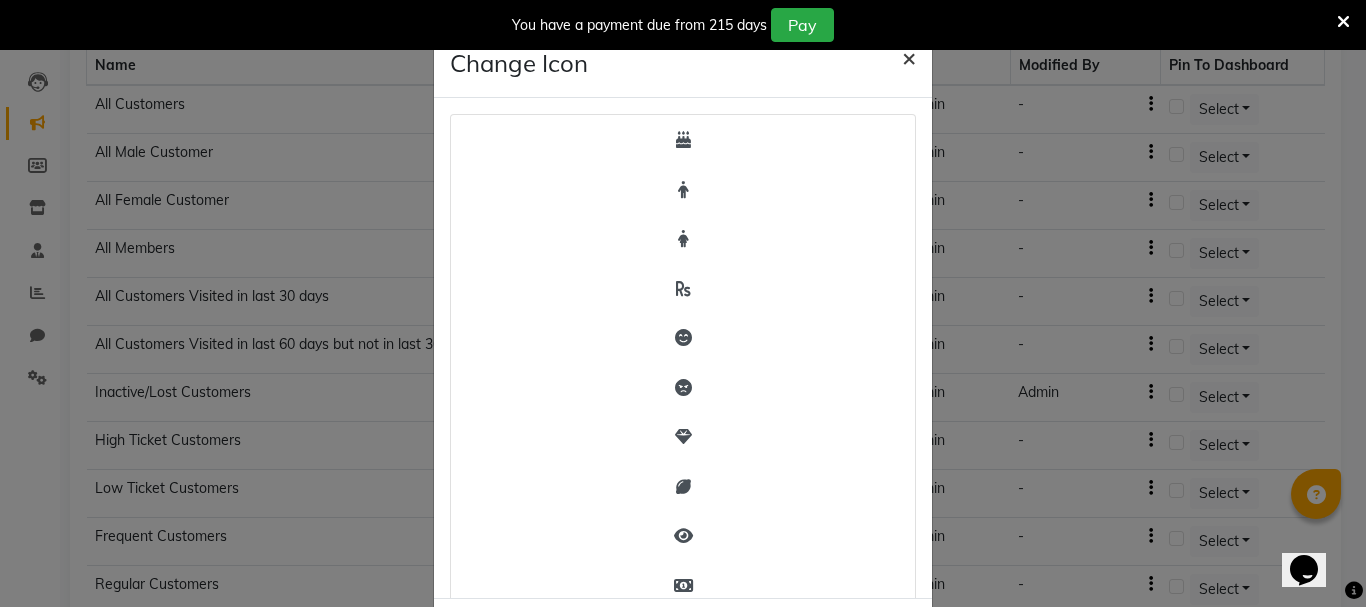 click on "×" 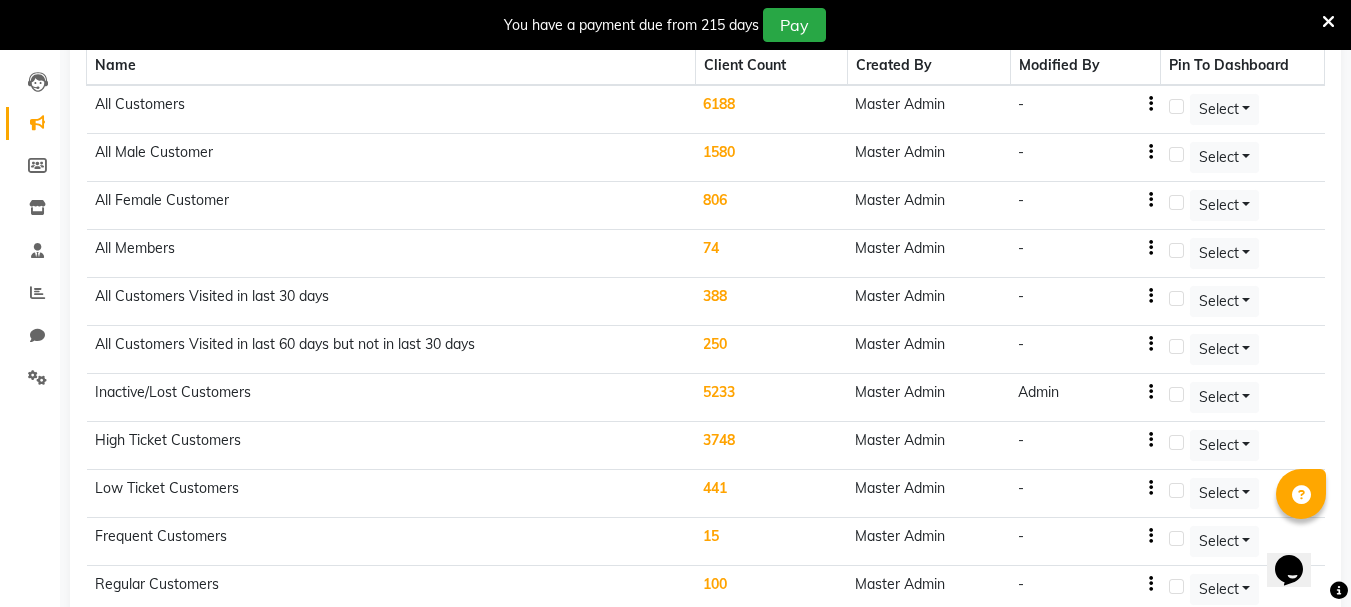 click on "5233" 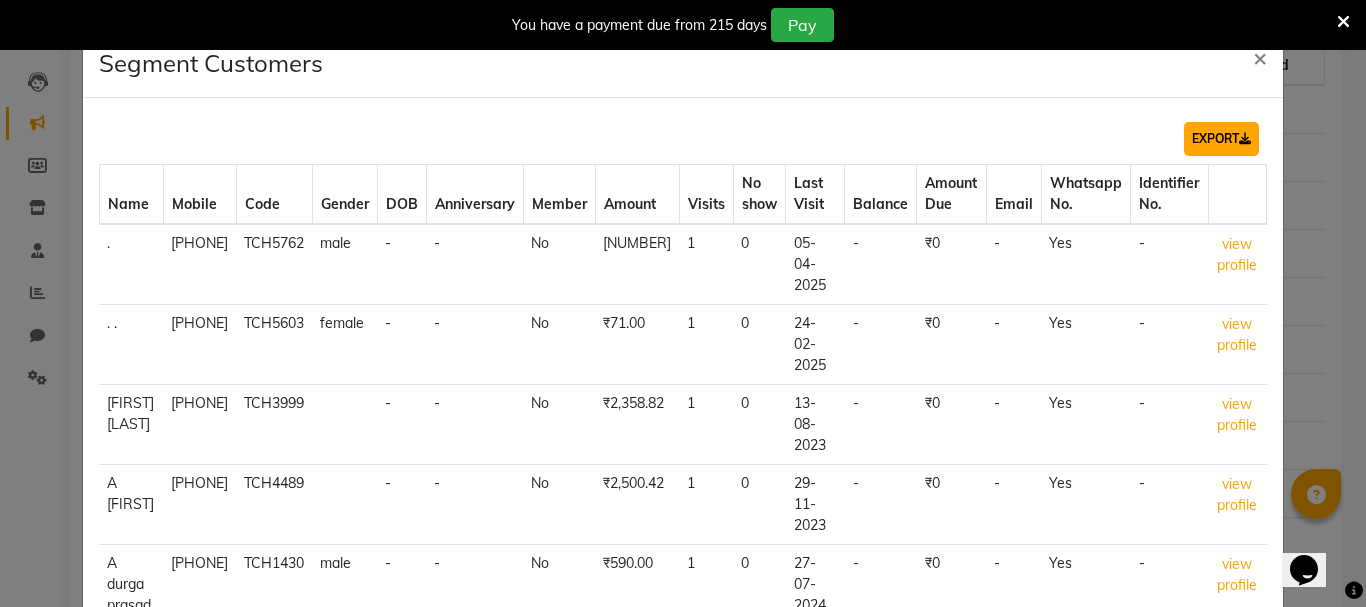 click on "EXPORT" 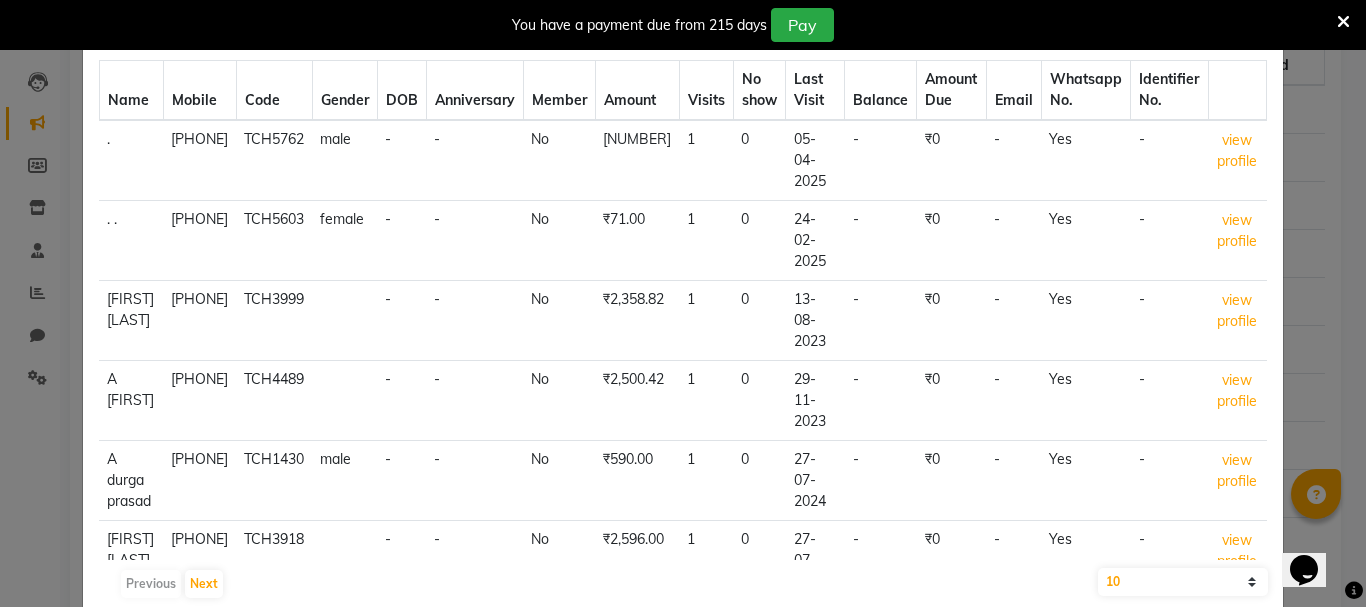 scroll, scrollTop: 0, scrollLeft: 0, axis: both 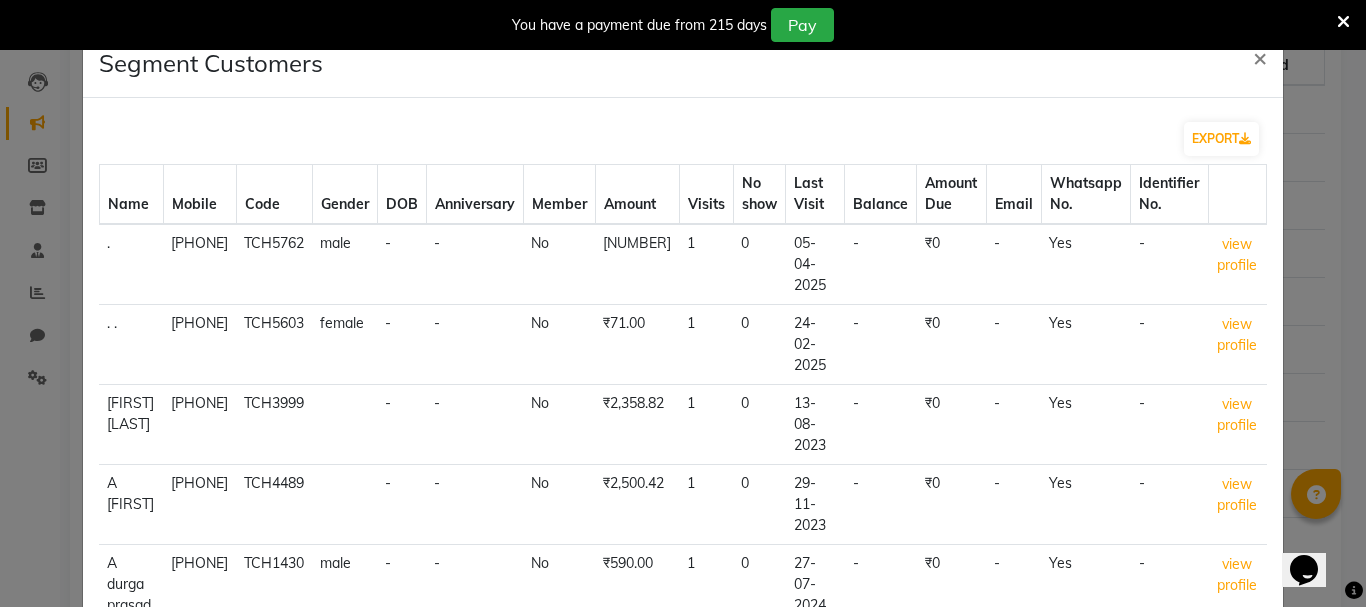 click at bounding box center [1343, 22] 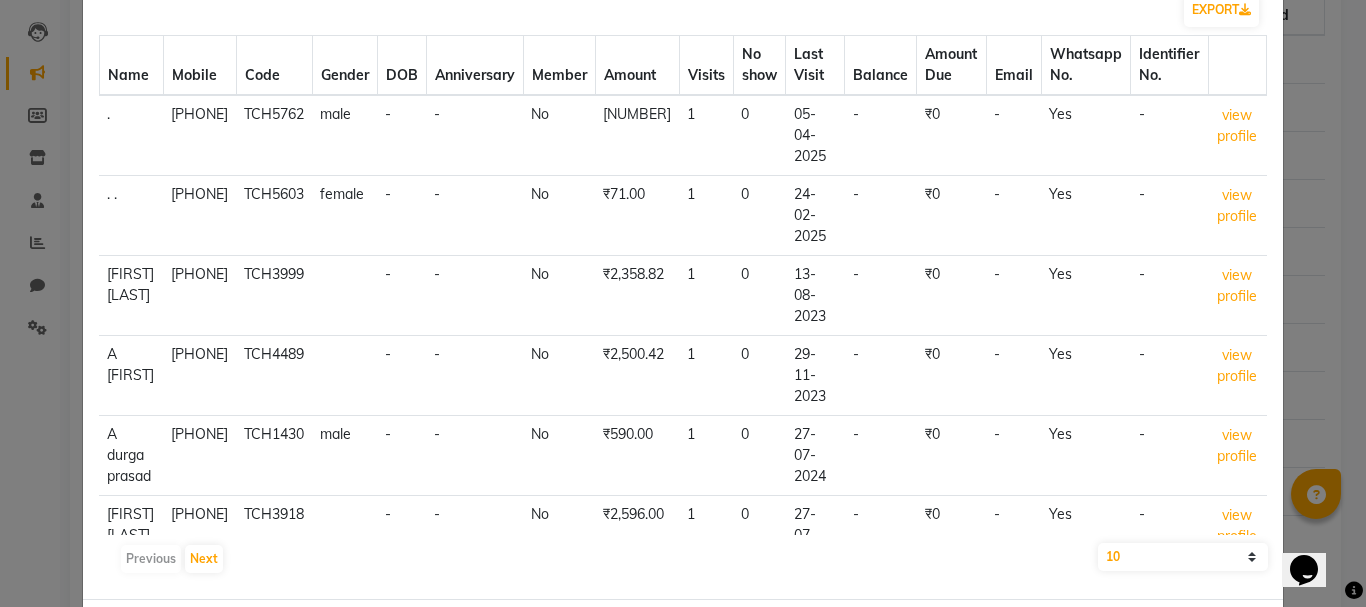 scroll, scrollTop: 29, scrollLeft: 0, axis: vertical 